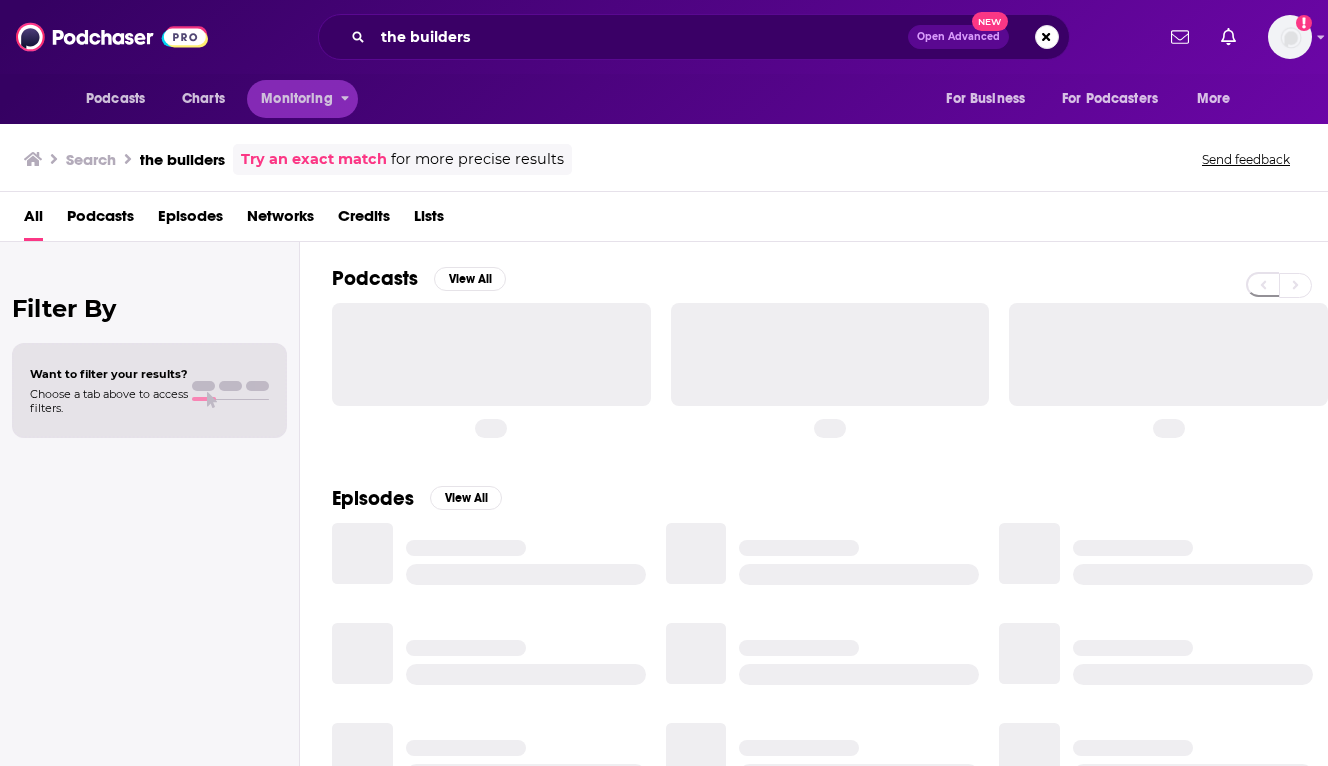 scroll, scrollTop: 0, scrollLeft: 0, axis: both 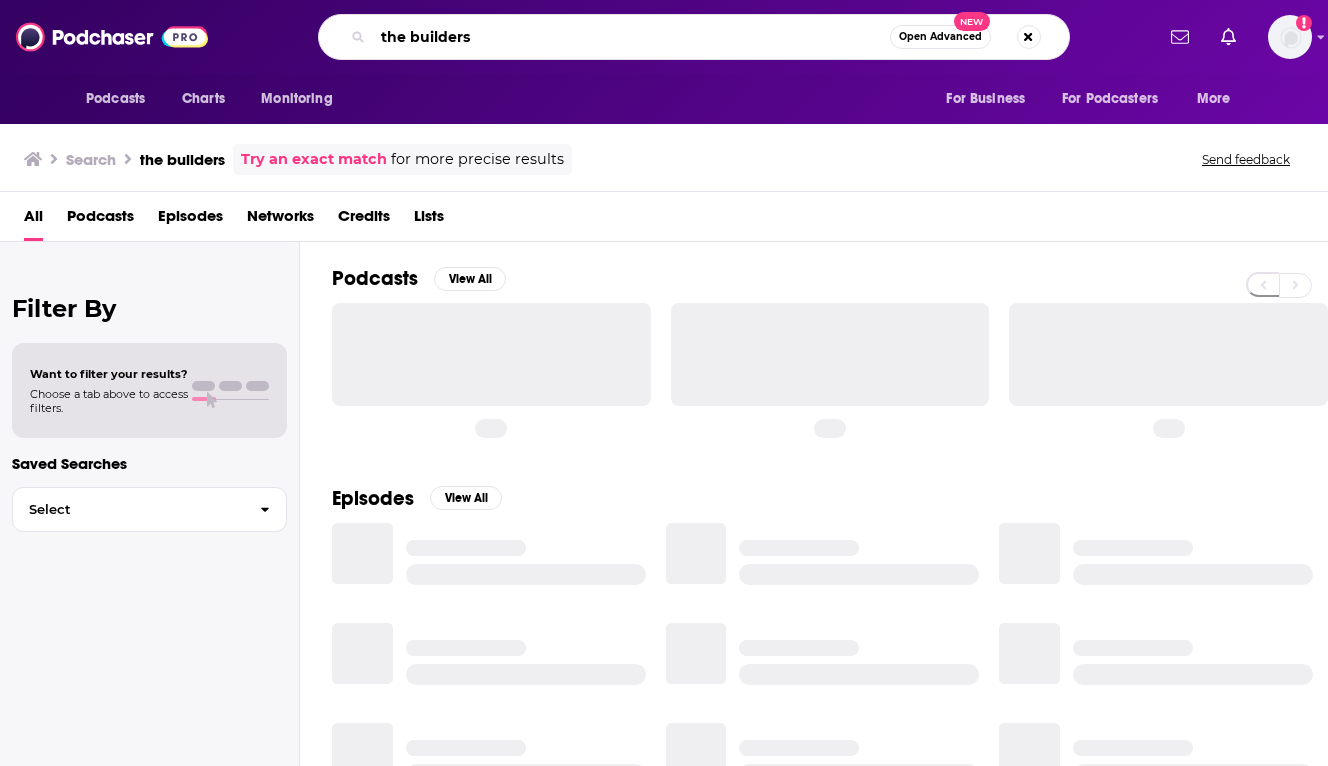 drag, startPoint x: 321, startPoint y: 49, endPoint x: 265, endPoint y: 49, distance: 56 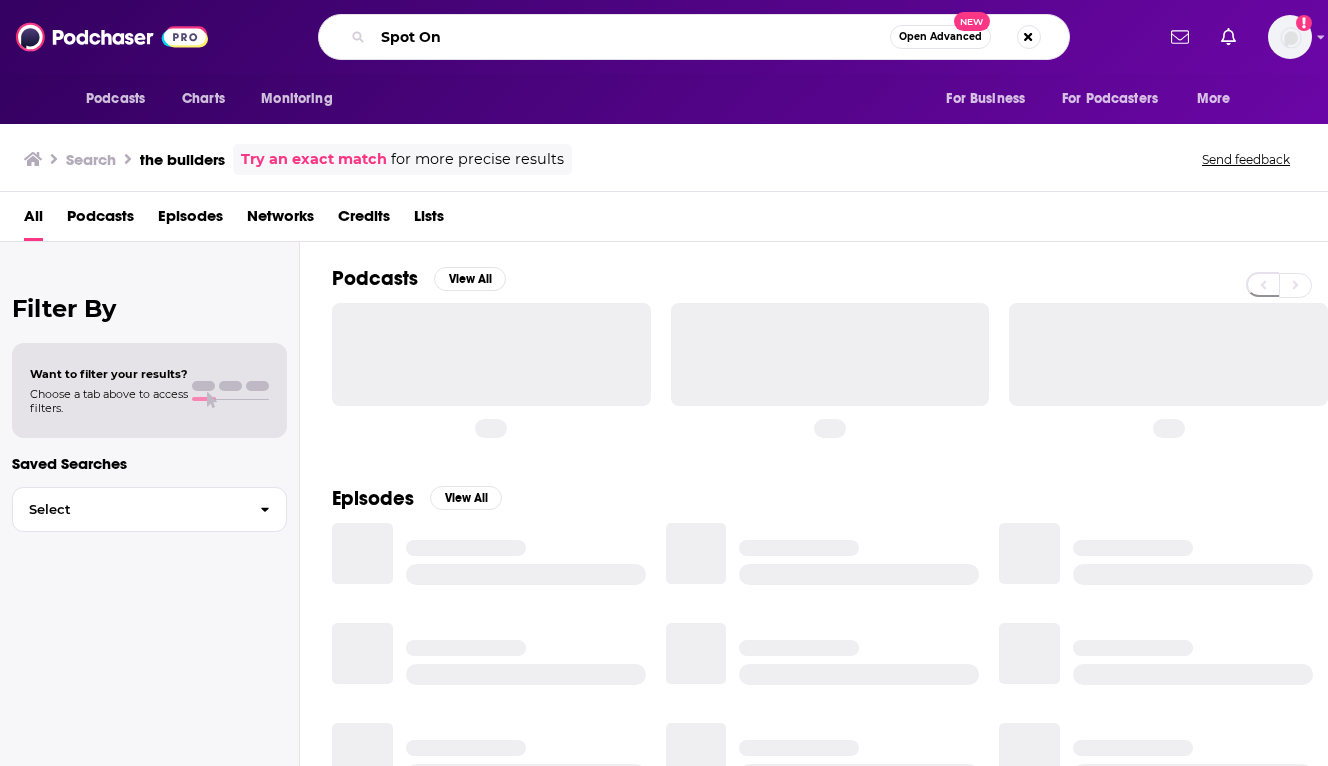 type on "Spot On" 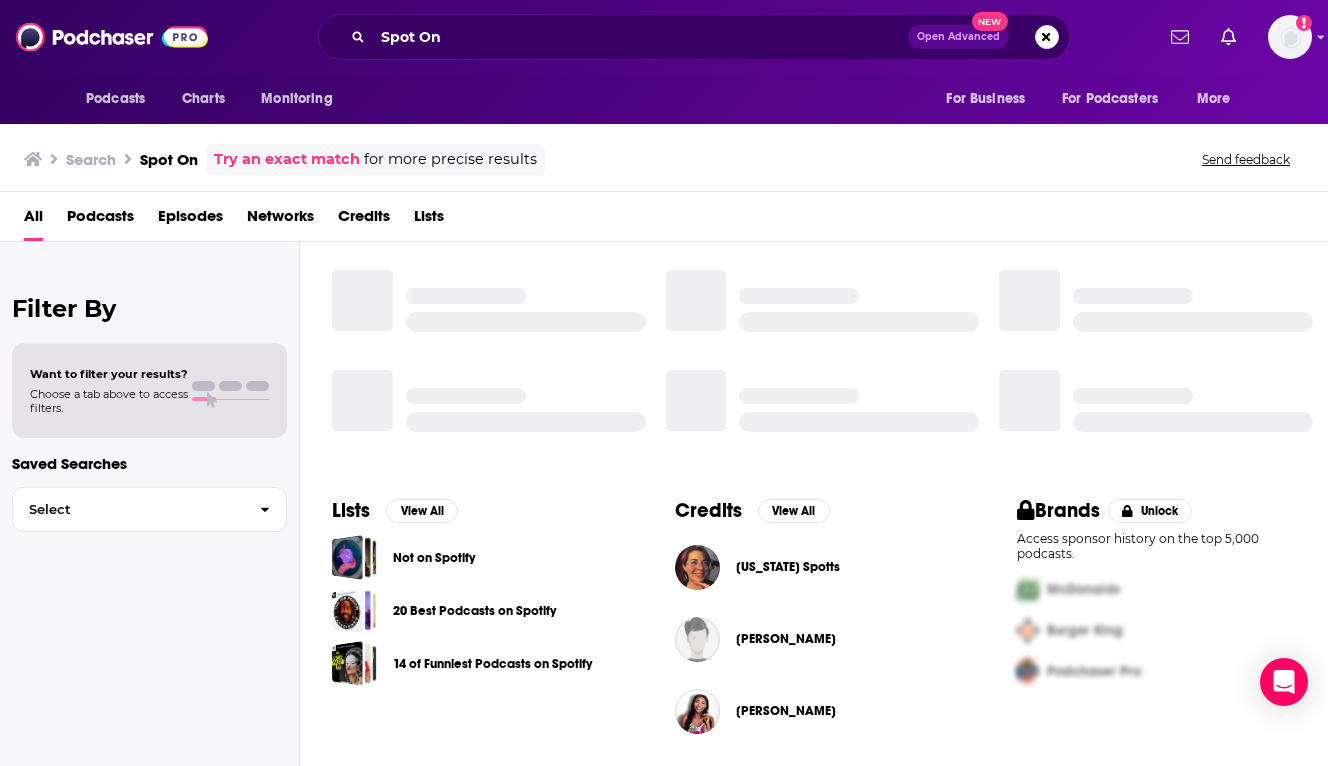 scroll, scrollTop: 0, scrollLeft: 0, axis: both 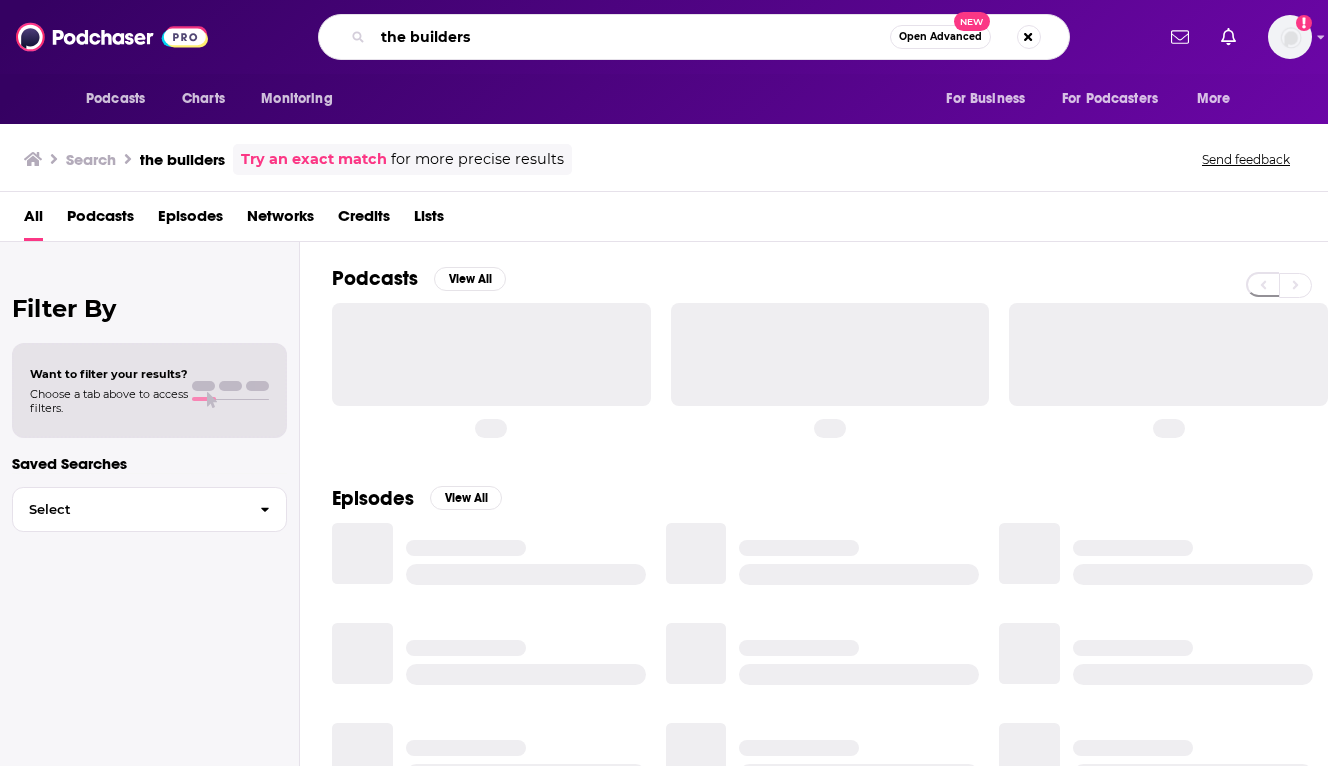 drag, startPoint x: 633, startPoint y: 36, endPoint x: 329, endPoint y: 35, distance: 304.00165 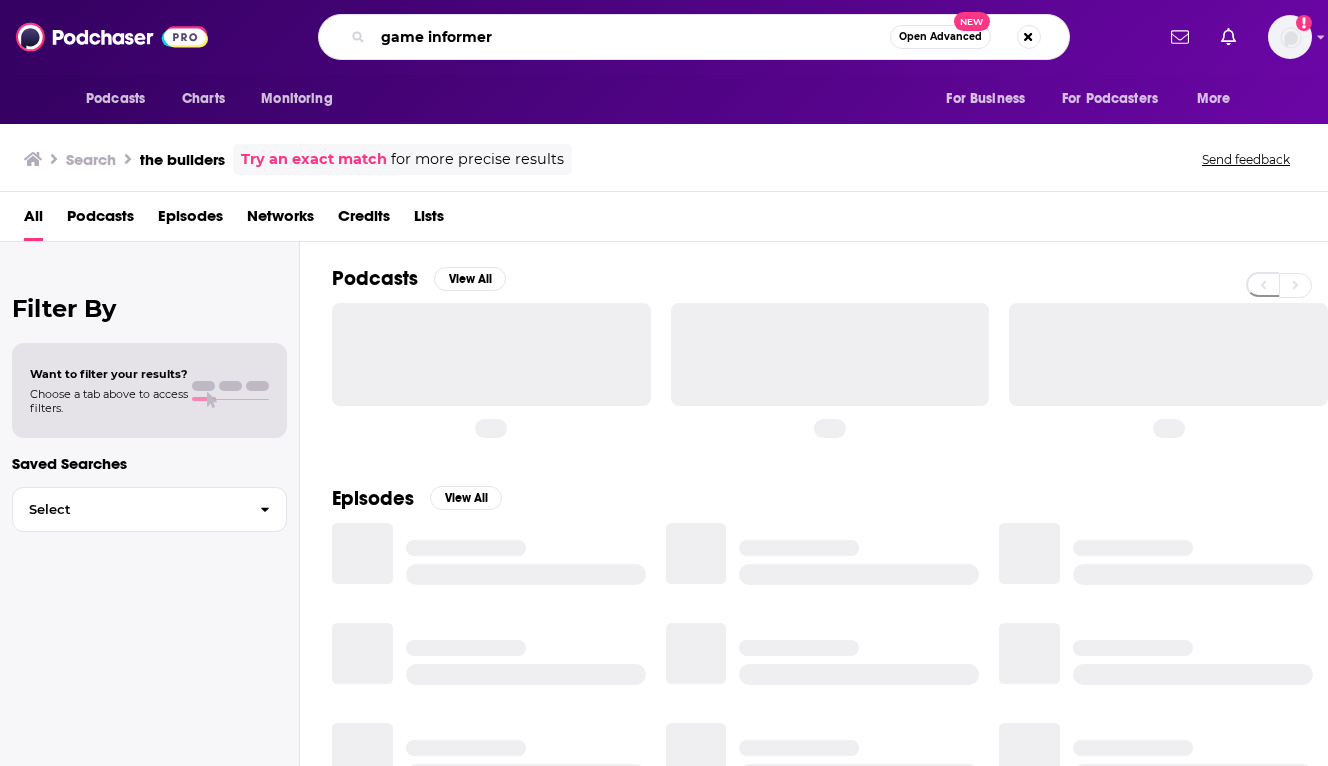 type on "game informer" 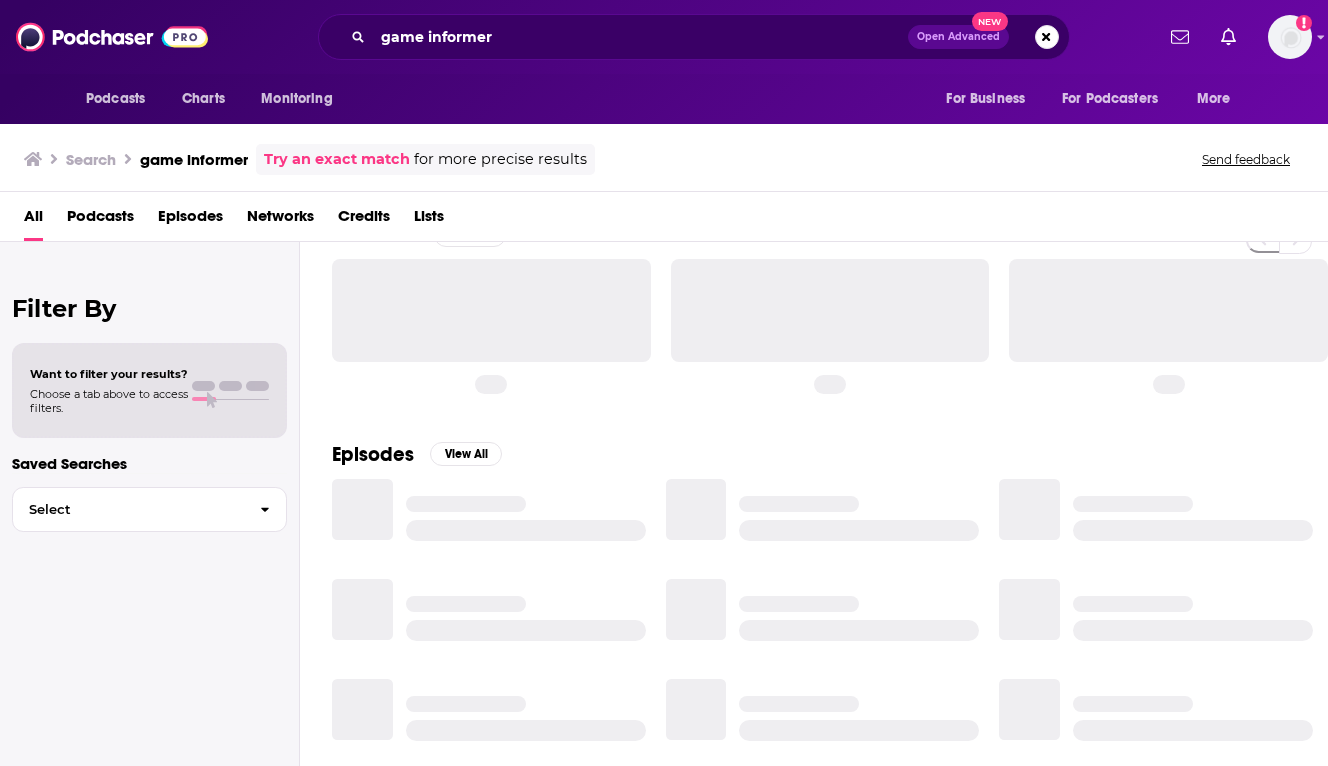 scroll, scrollTop: 0, scrollLeft: 0, axis: both 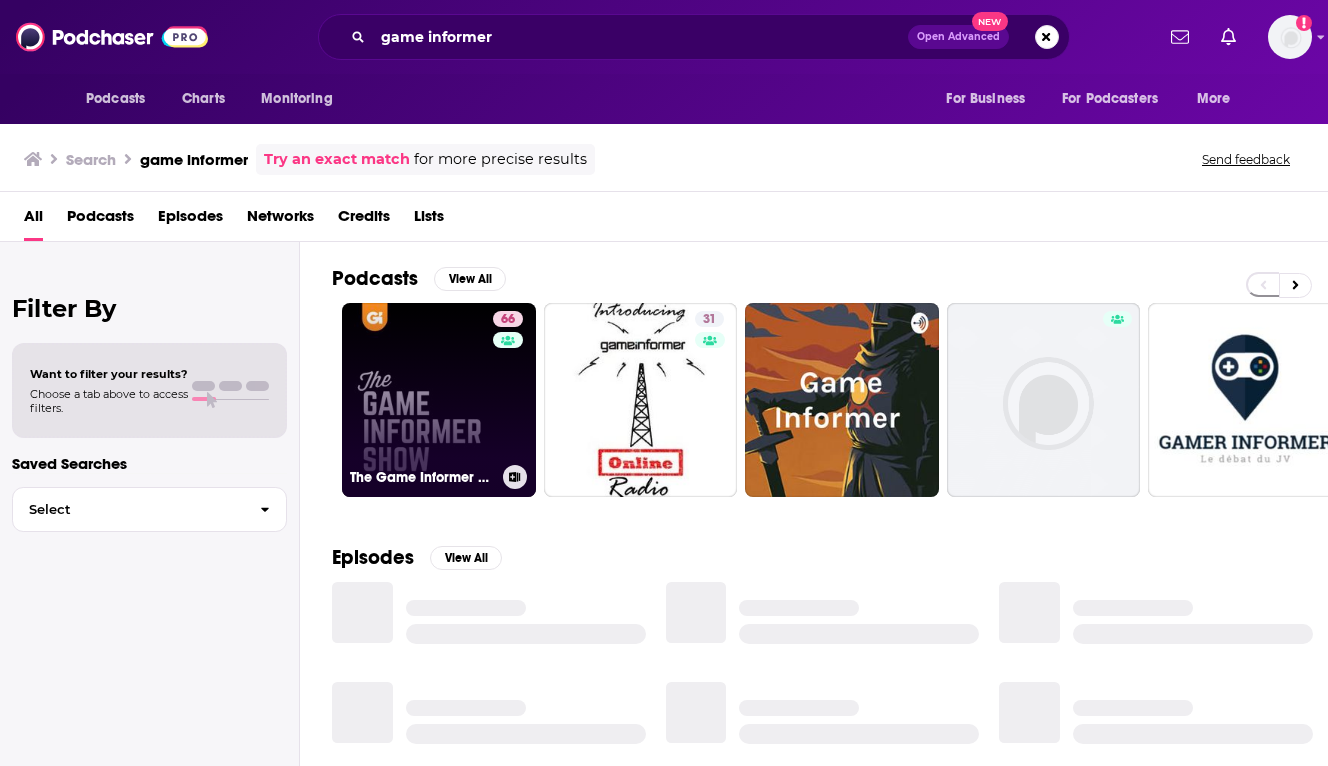 click on "66 The Game Informer Show" at bounding box center (439, 400) 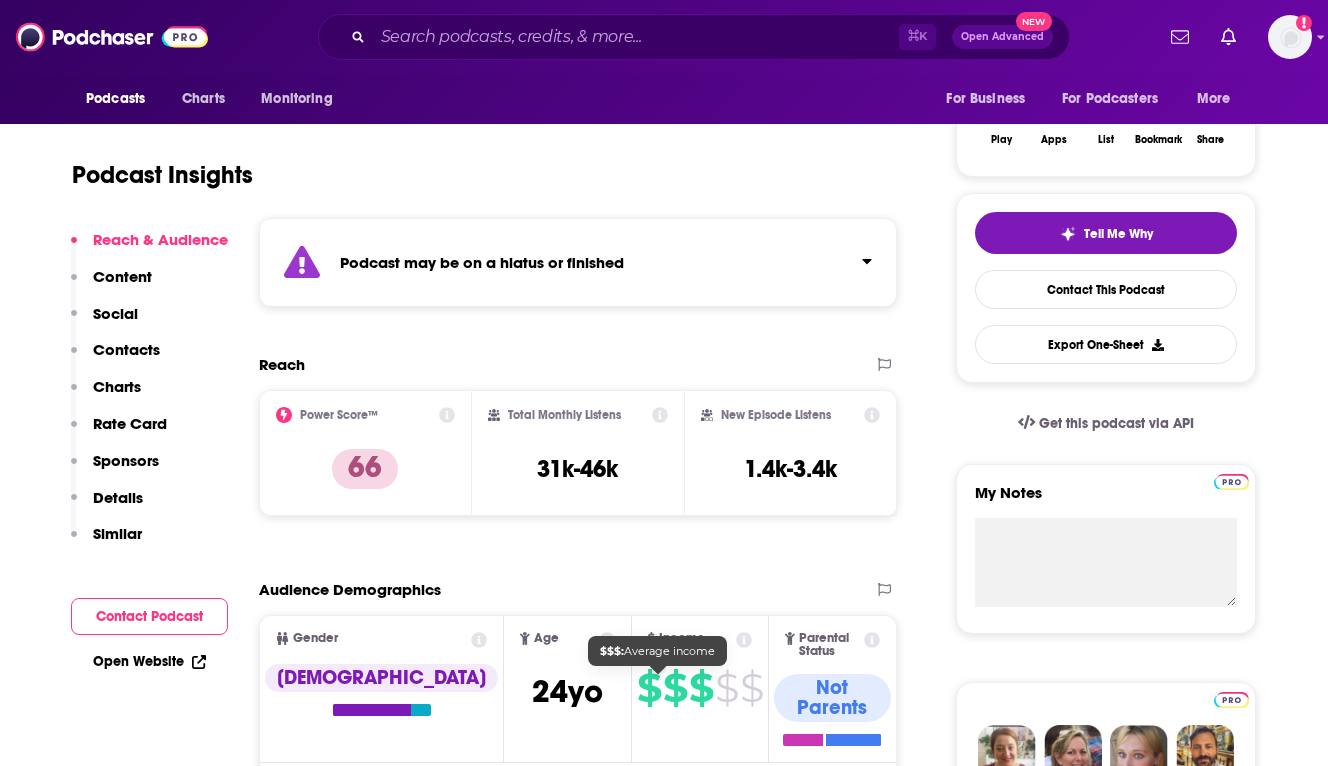 scroll, scrollTop: 0, scrollLeft: 0, axis: both 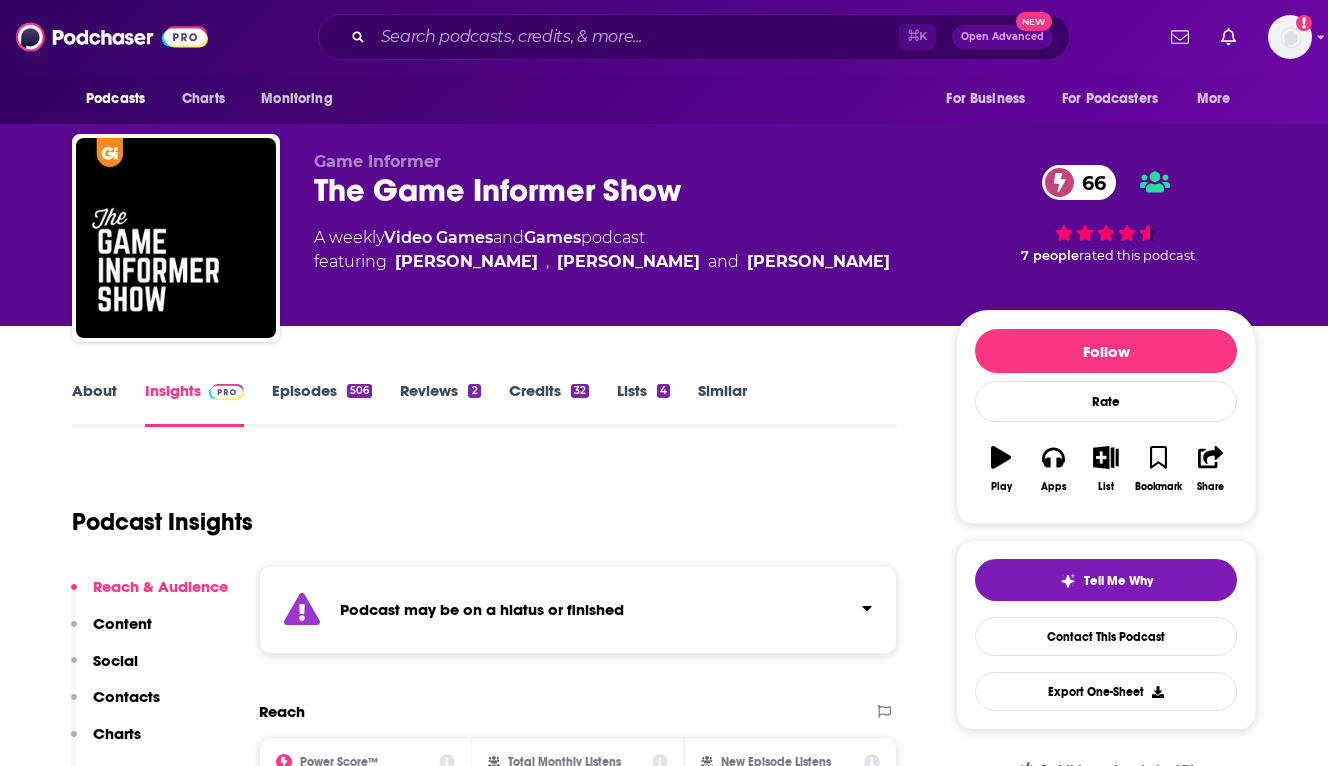 click on "Episodes 506" at bounding box center [322, 404] 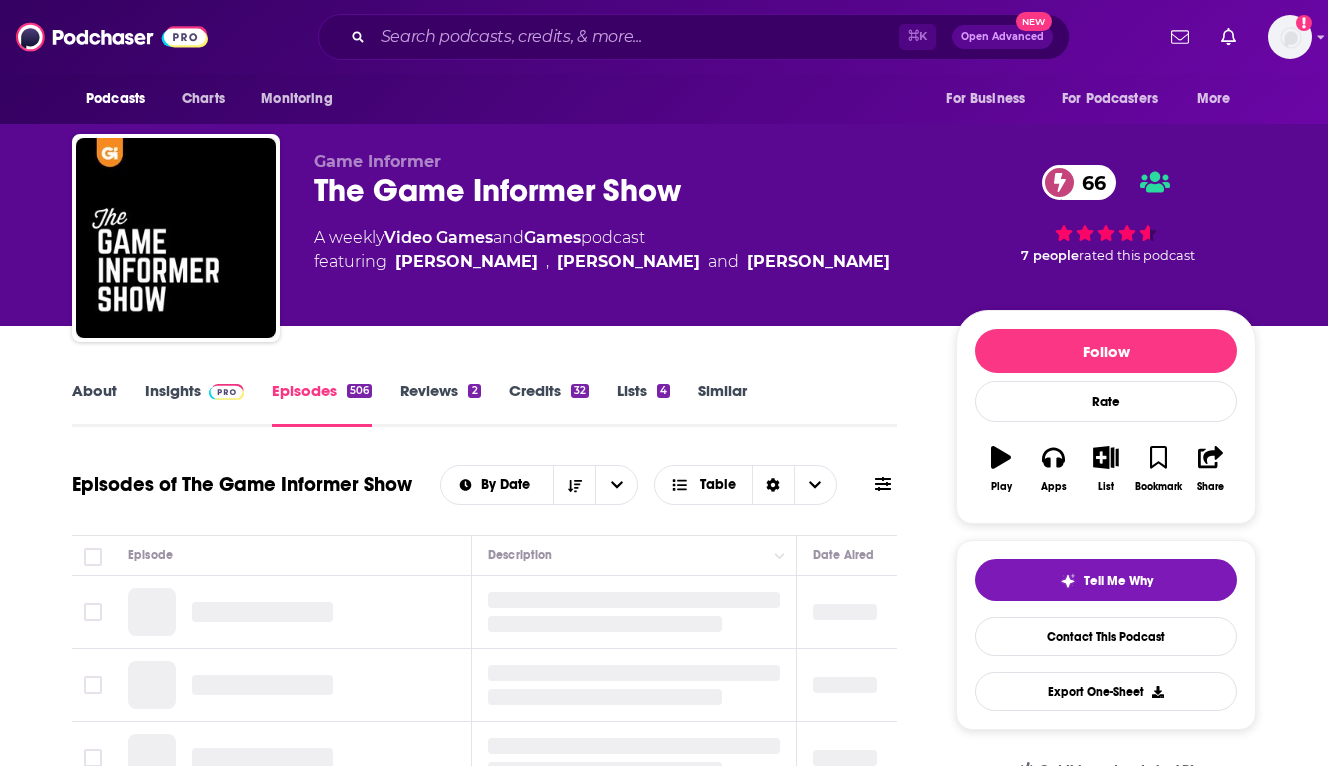 scroll, scrollTop: 161, scrollLeft: 0, axis: vertical 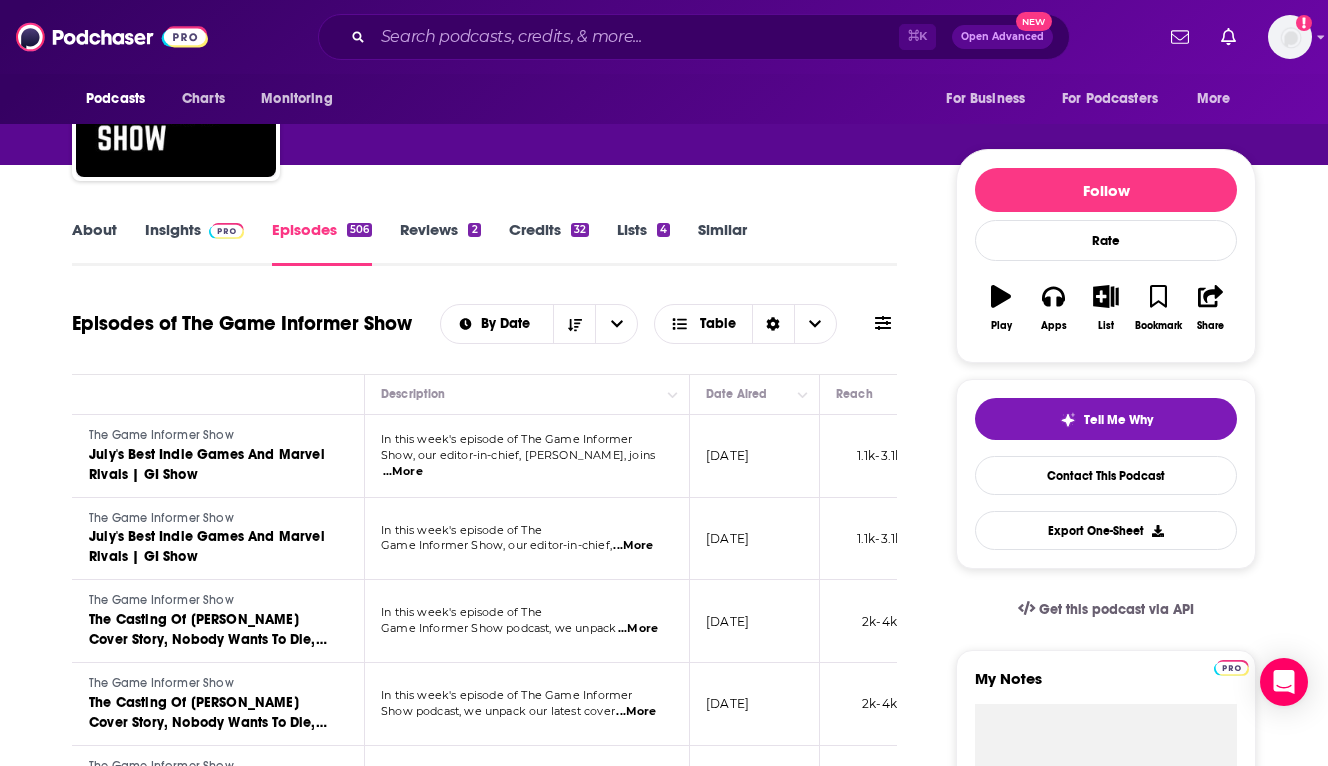 click at bounding box center [222, 229] 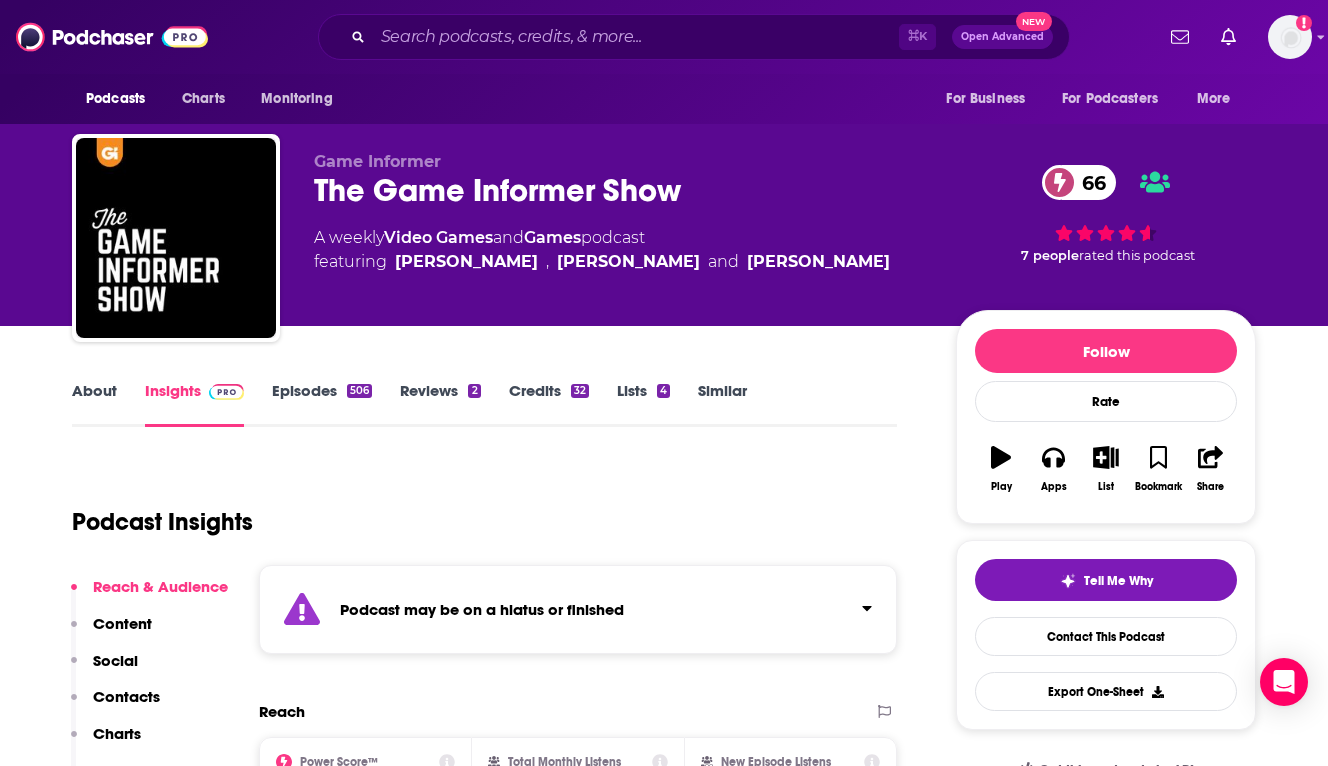scroll, scrollTop: 192, scrollLeft: 0, axis: vertical 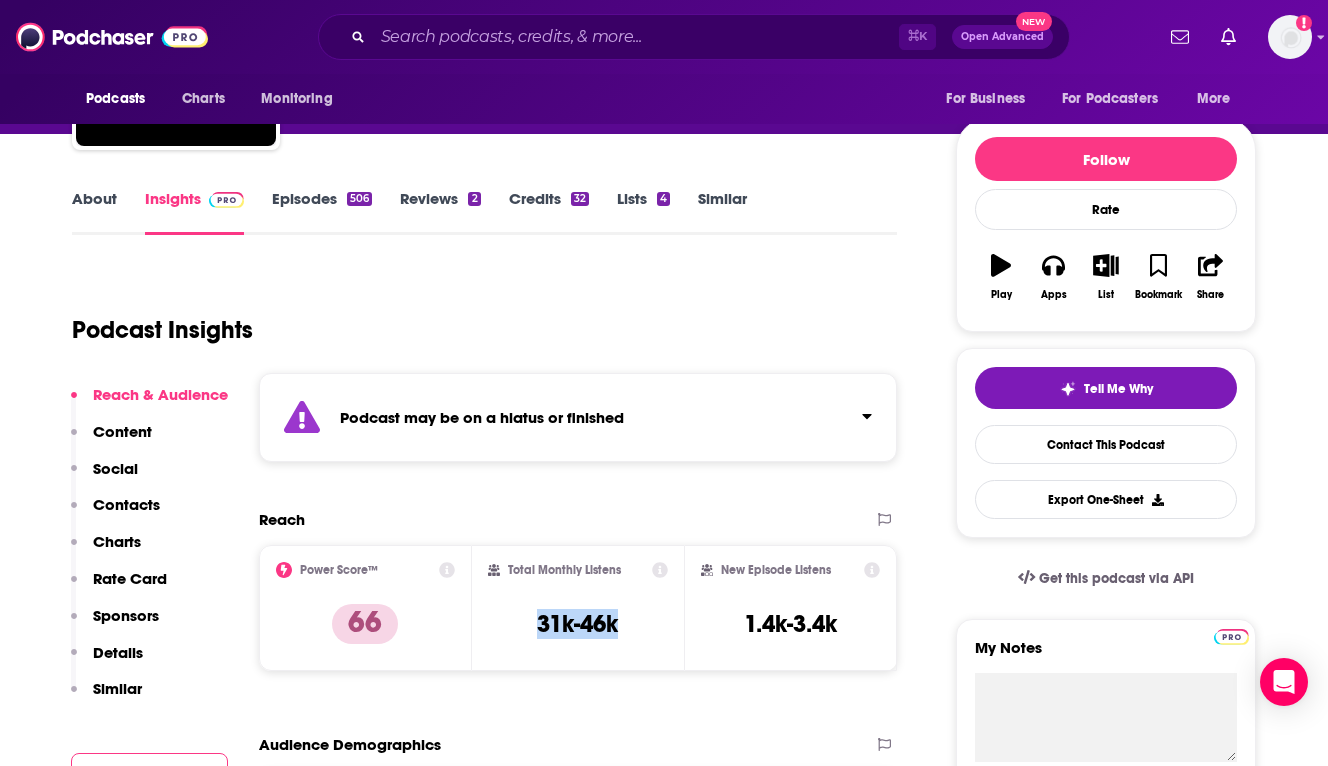 drag, startPoint x: 626, startPoint y: 627, endPoint x: 516, endPoint y: 627, distance: 110 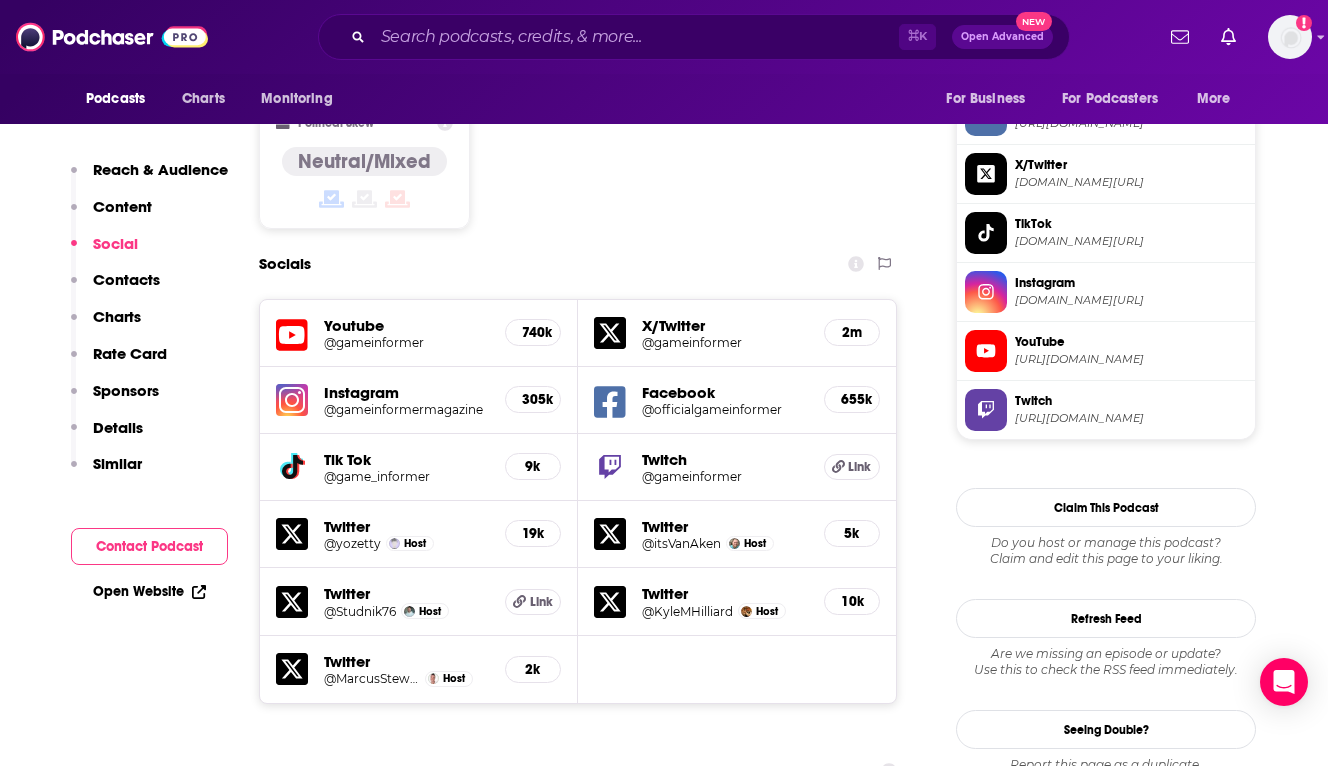 scroll, scrollTop: 2225, scrollLeft: 0, axis: vertical 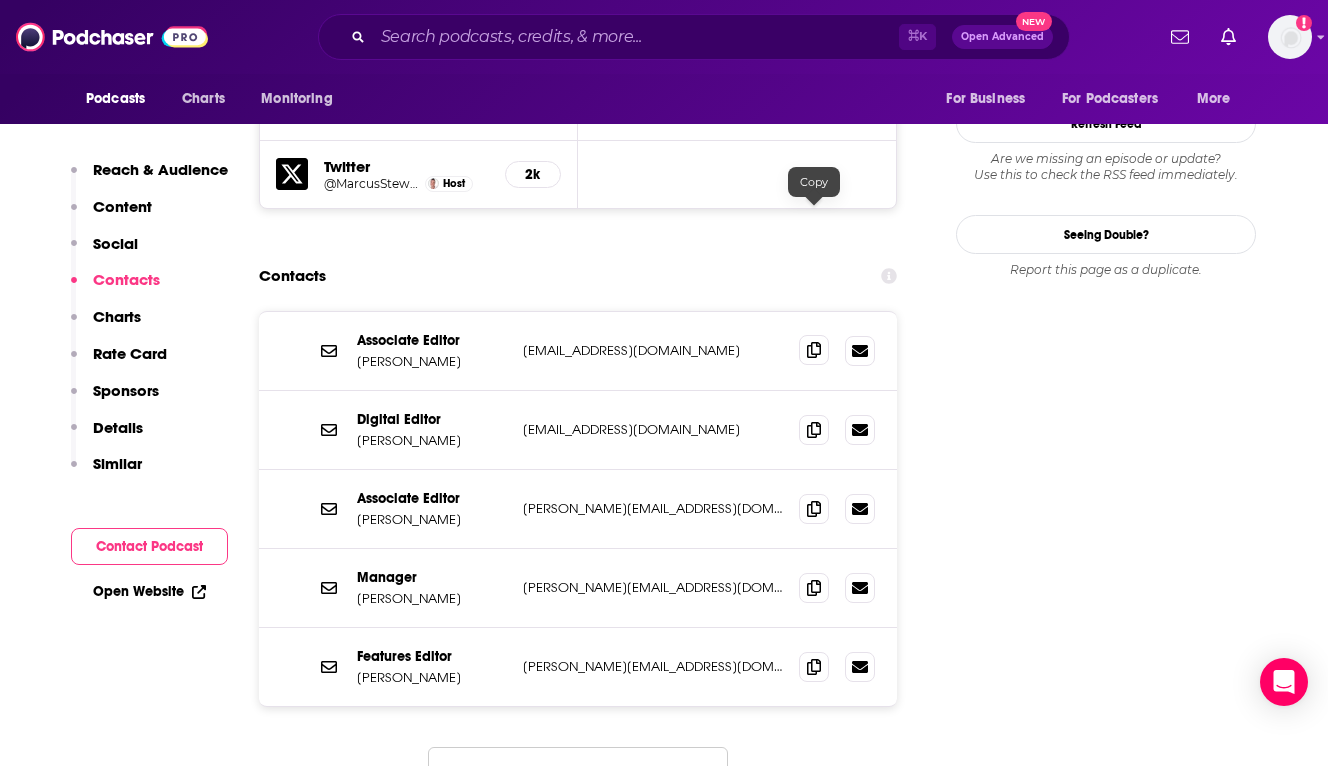 click at bounding box center (814, 350) 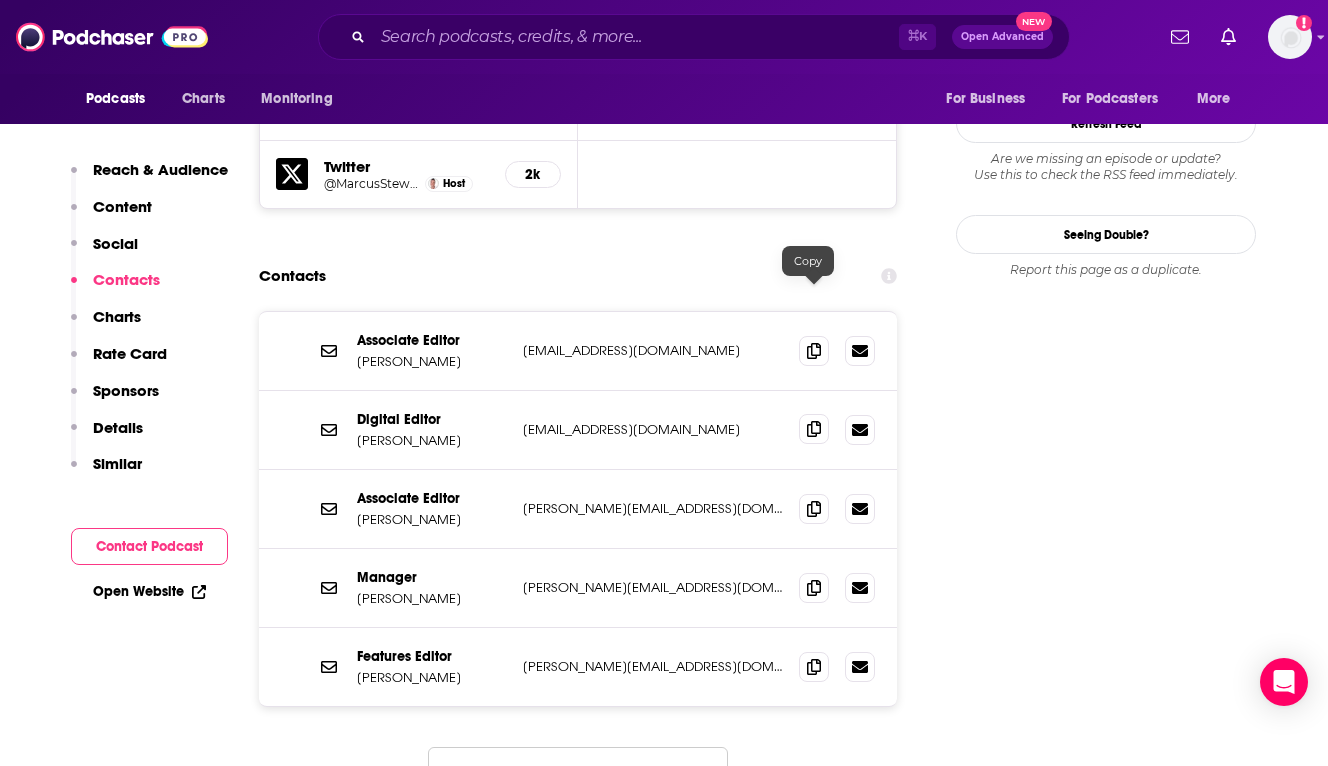 click 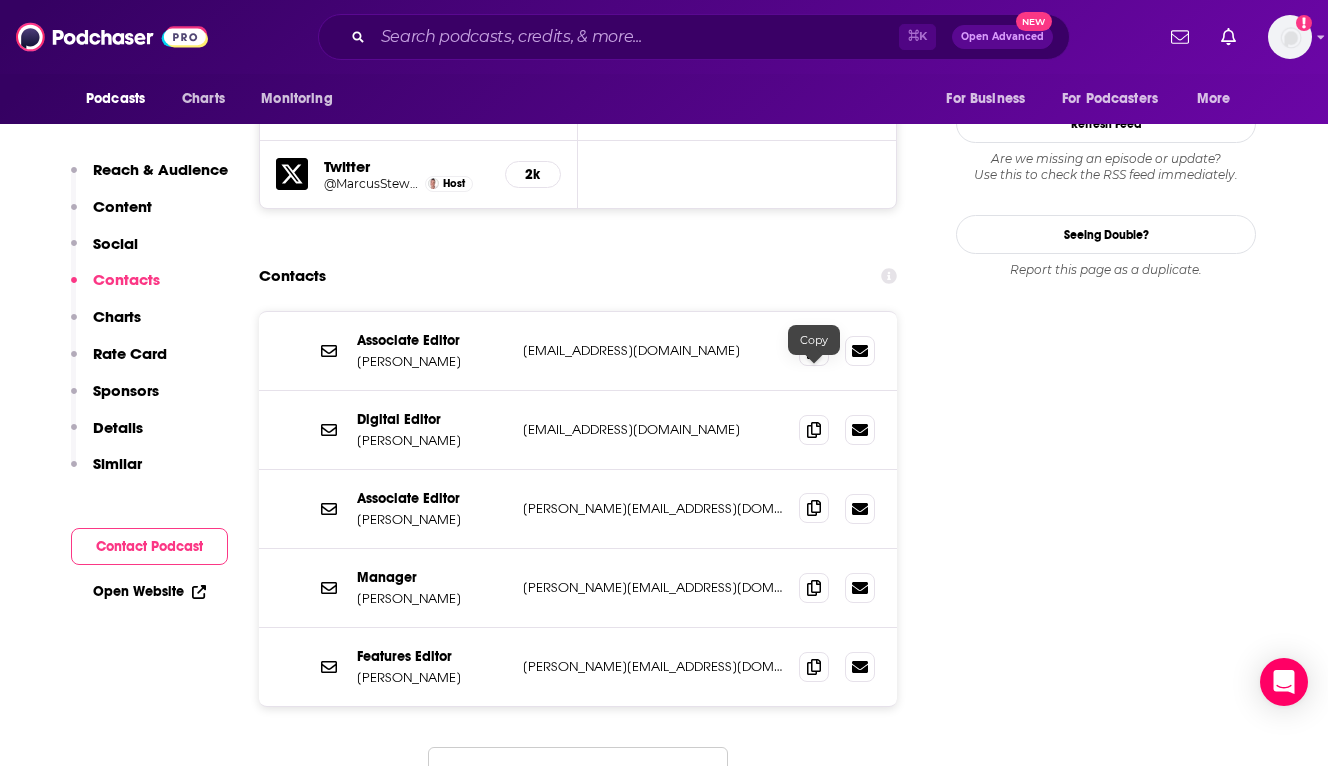 click at bounding box center [814, 508] 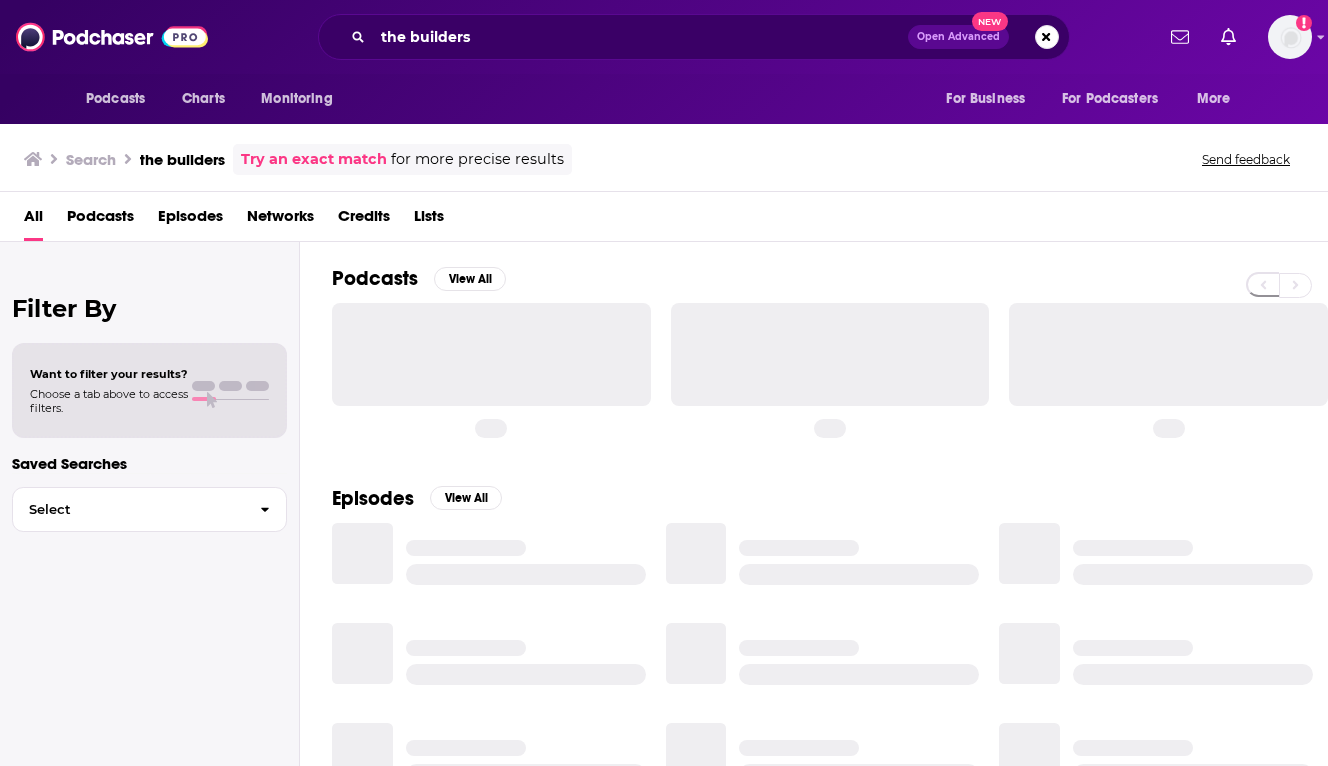 scroll, scrollTop: 0, scrollLeft: 0, axis: both 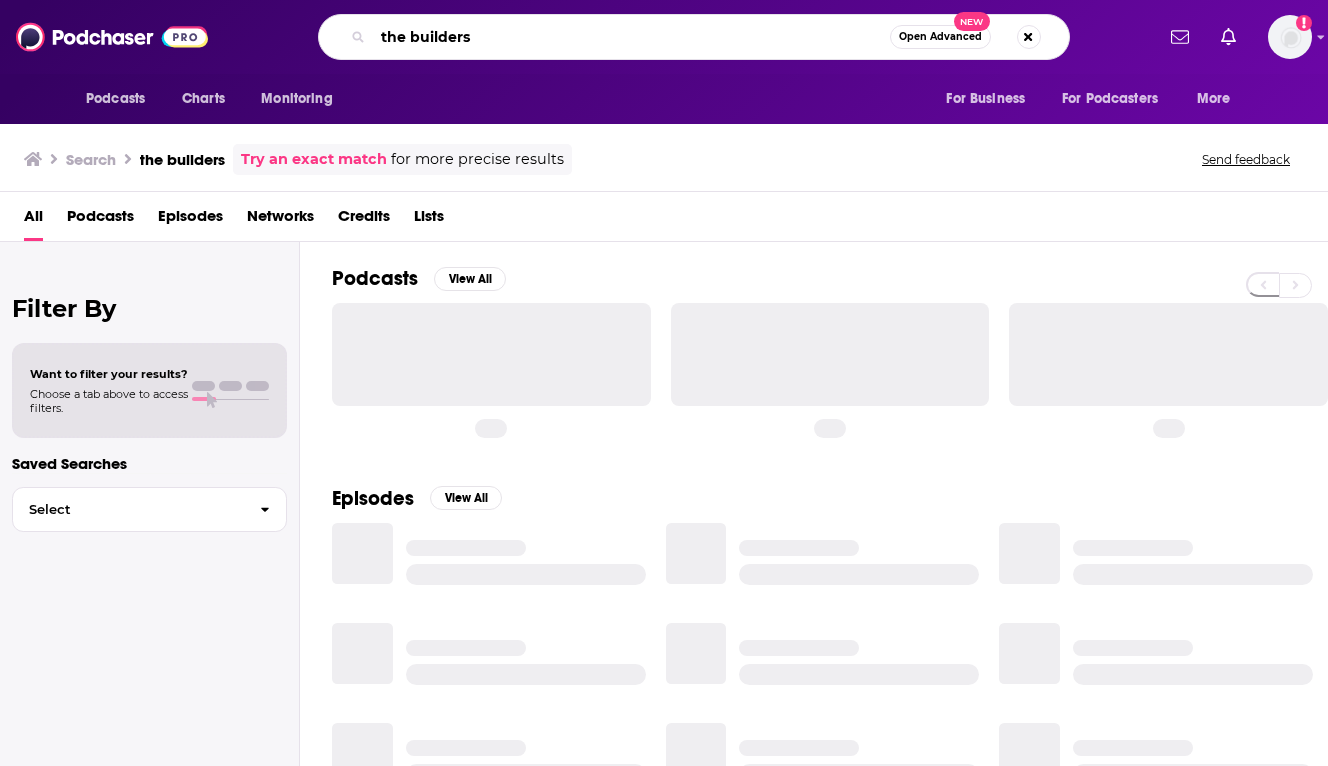 drag, startPoint x: 489, startPoint y: 32, endPoint x: 310, endPoint y: 32, distance: 179 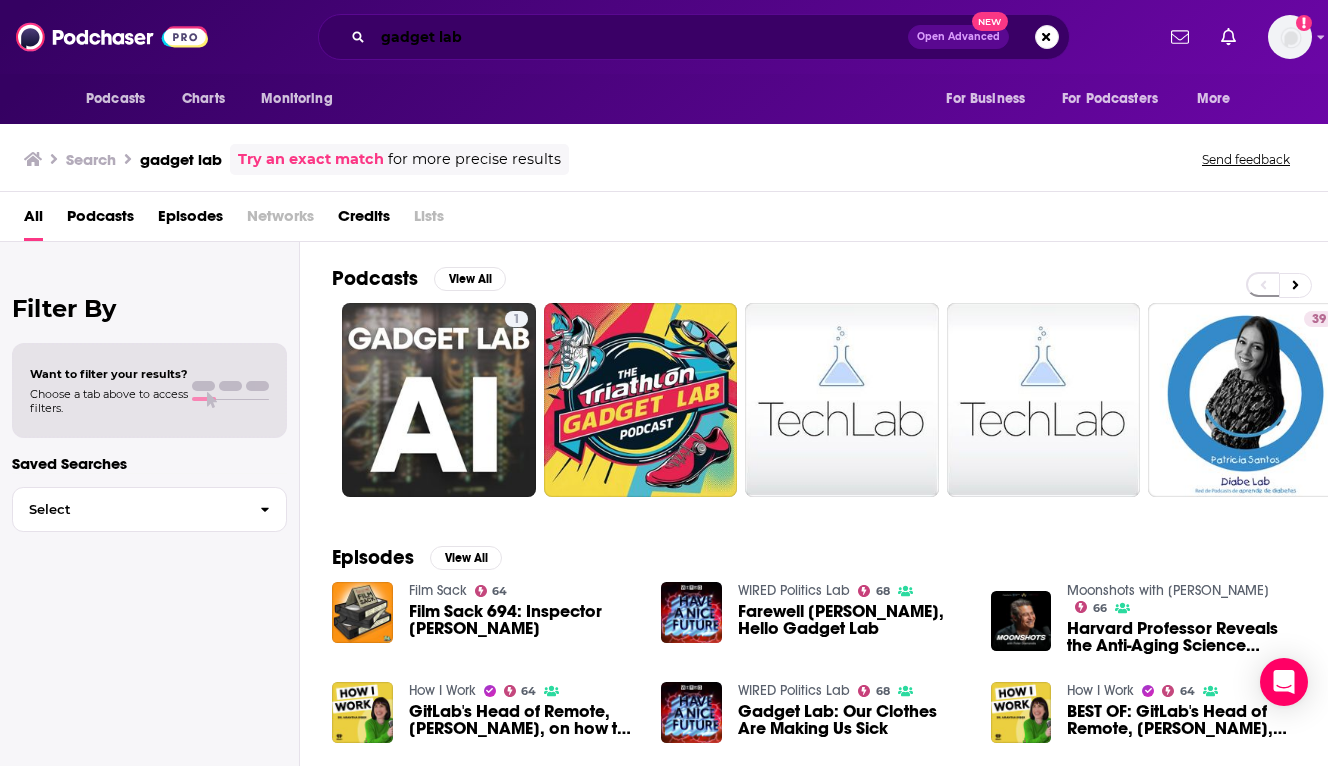 drag, startPoint x: 504, startPoint y: 32, endPoint x: 260, endPoint y: 29, distance: 244.01845 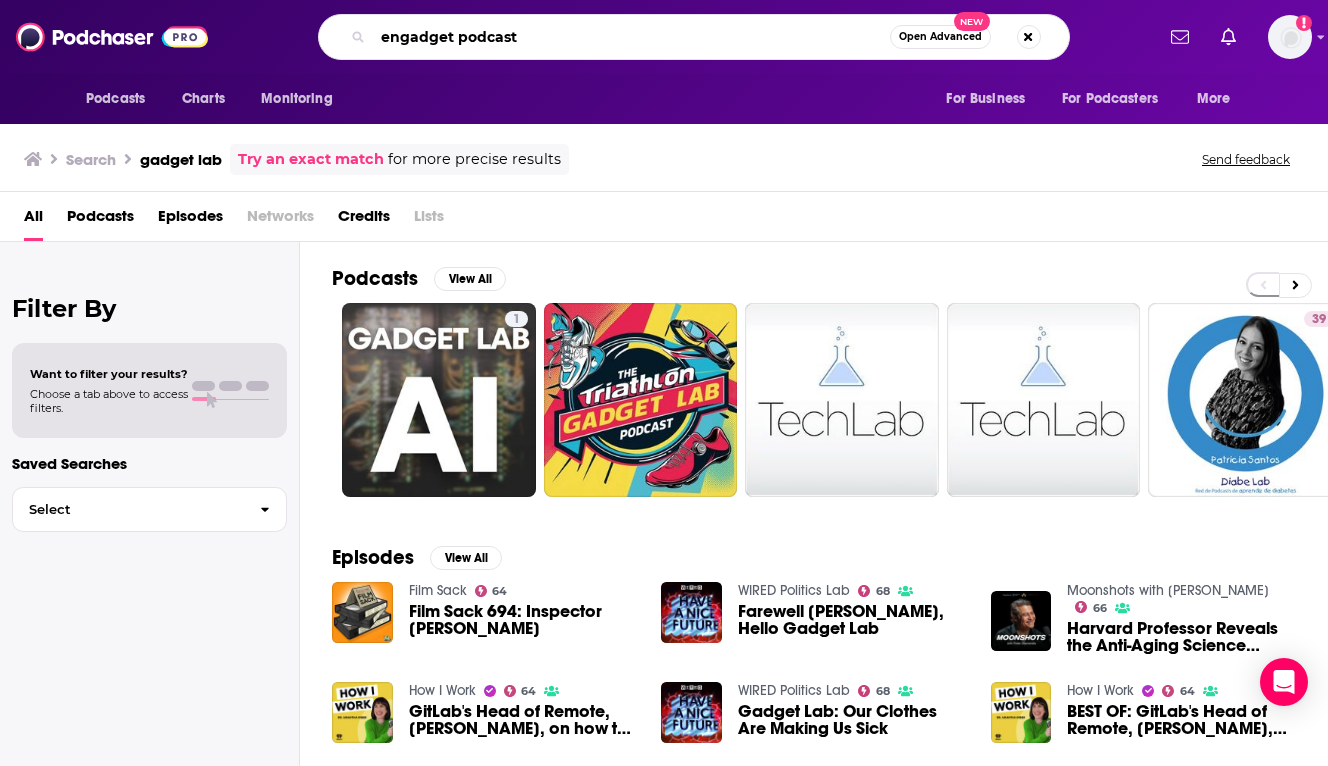 type on "engadget podcast" 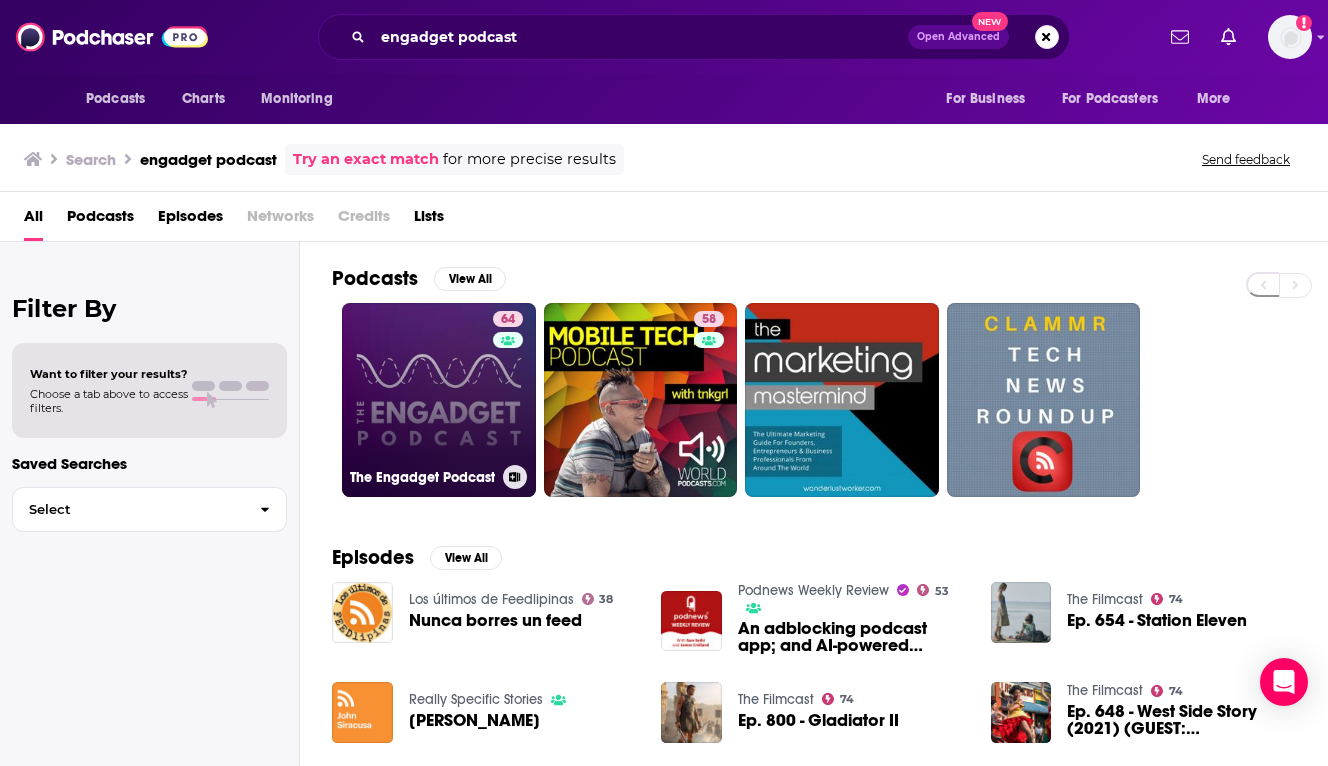 click on "64 The Engadget Podcast" at bounding box center (439, 400) 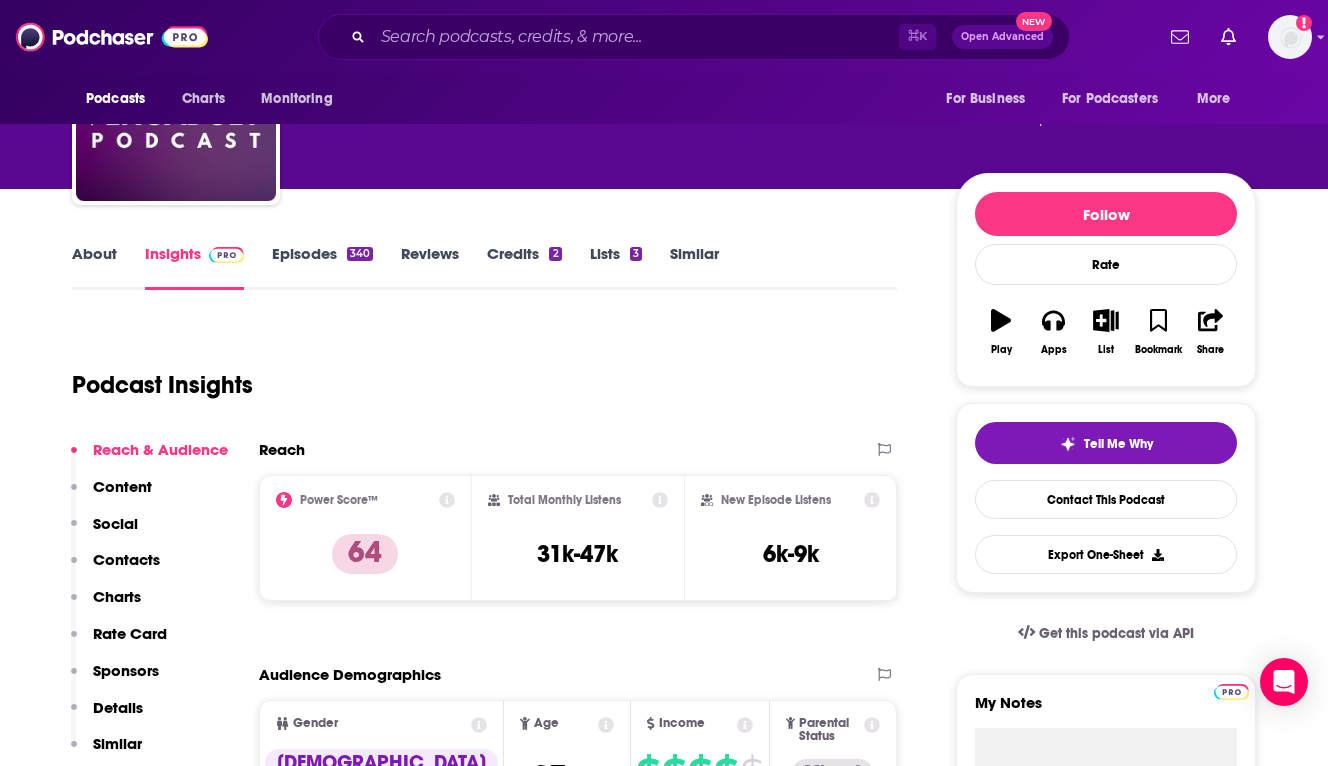 scroll, scrollTop: 145, scrollLeft: 0, axis: vertical 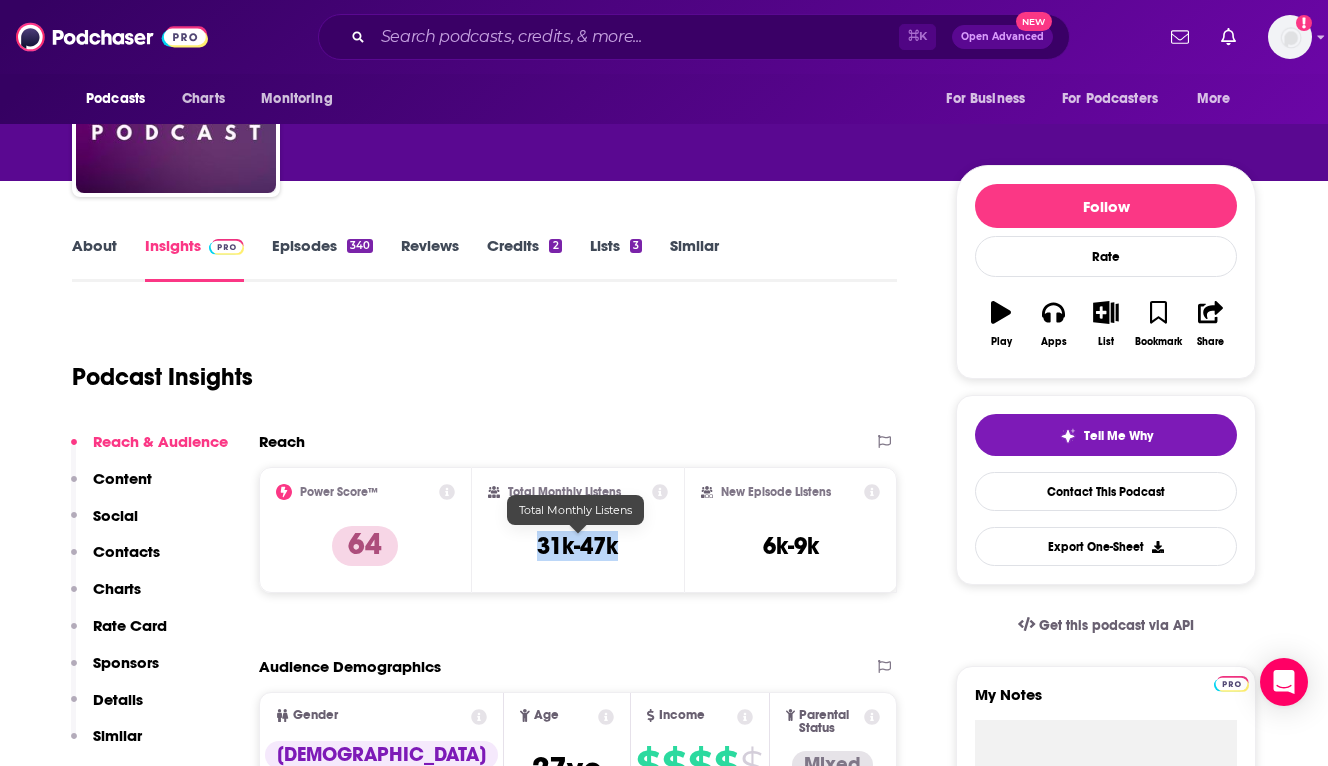 drag, startPoint x: 632, startPoint y: 555, endPoint x: 515, endPoint y: 554, distance: 117.00427 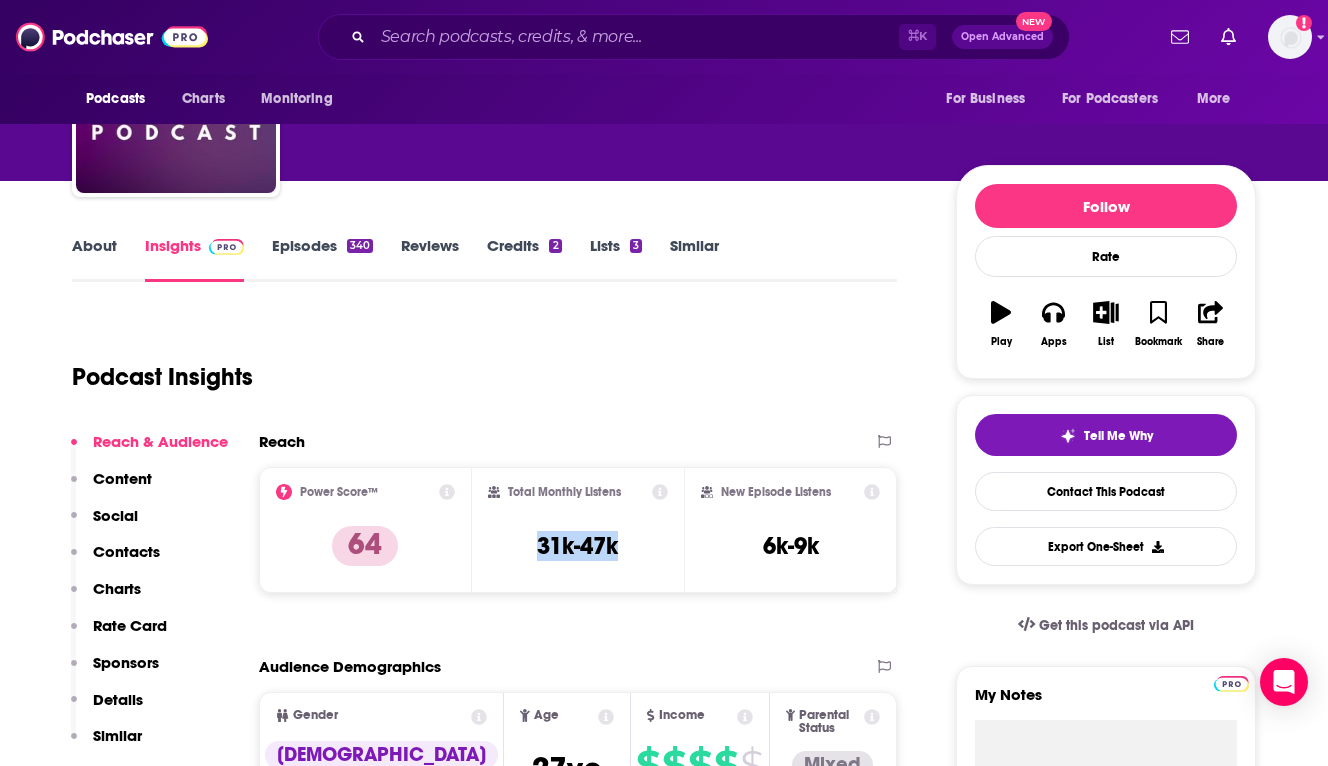 copy on "31k-47k" 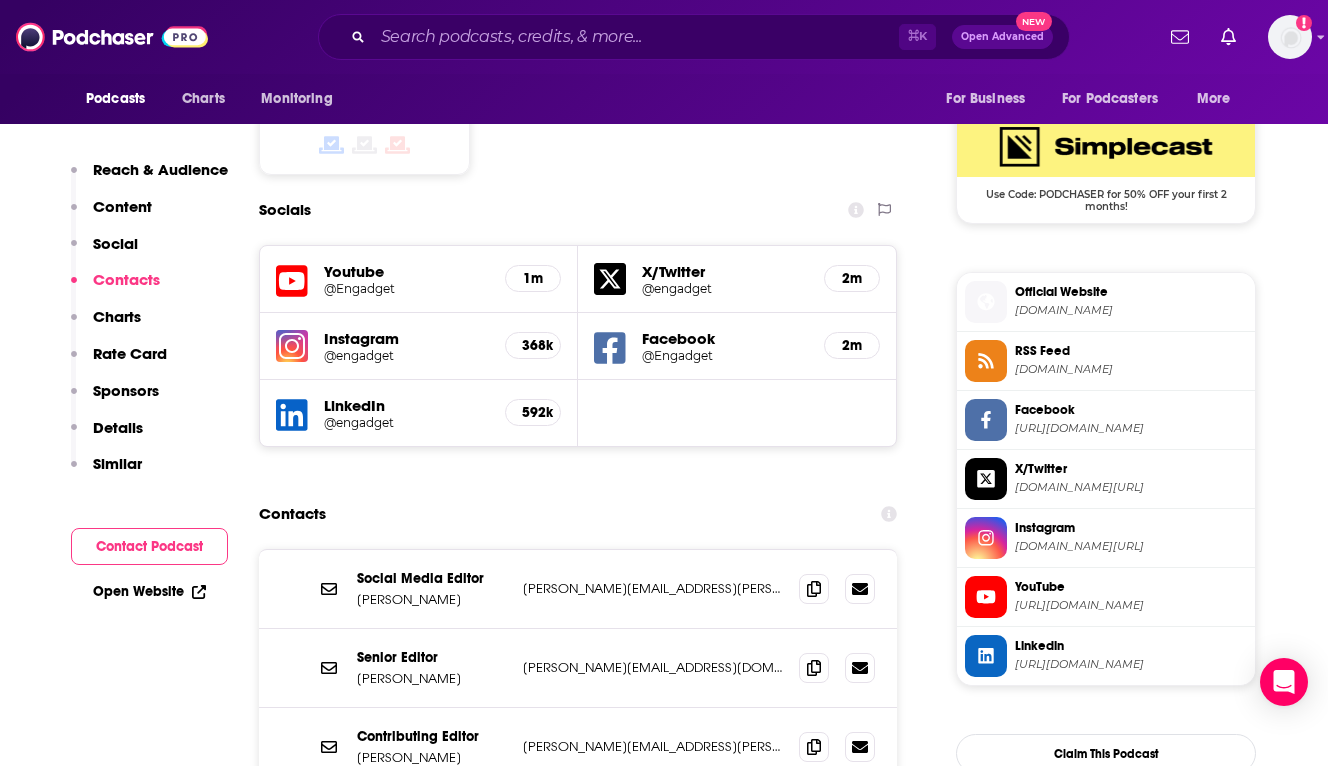 scroll, scrollTop: 1729, scrollLeft: 0, axis: vertical 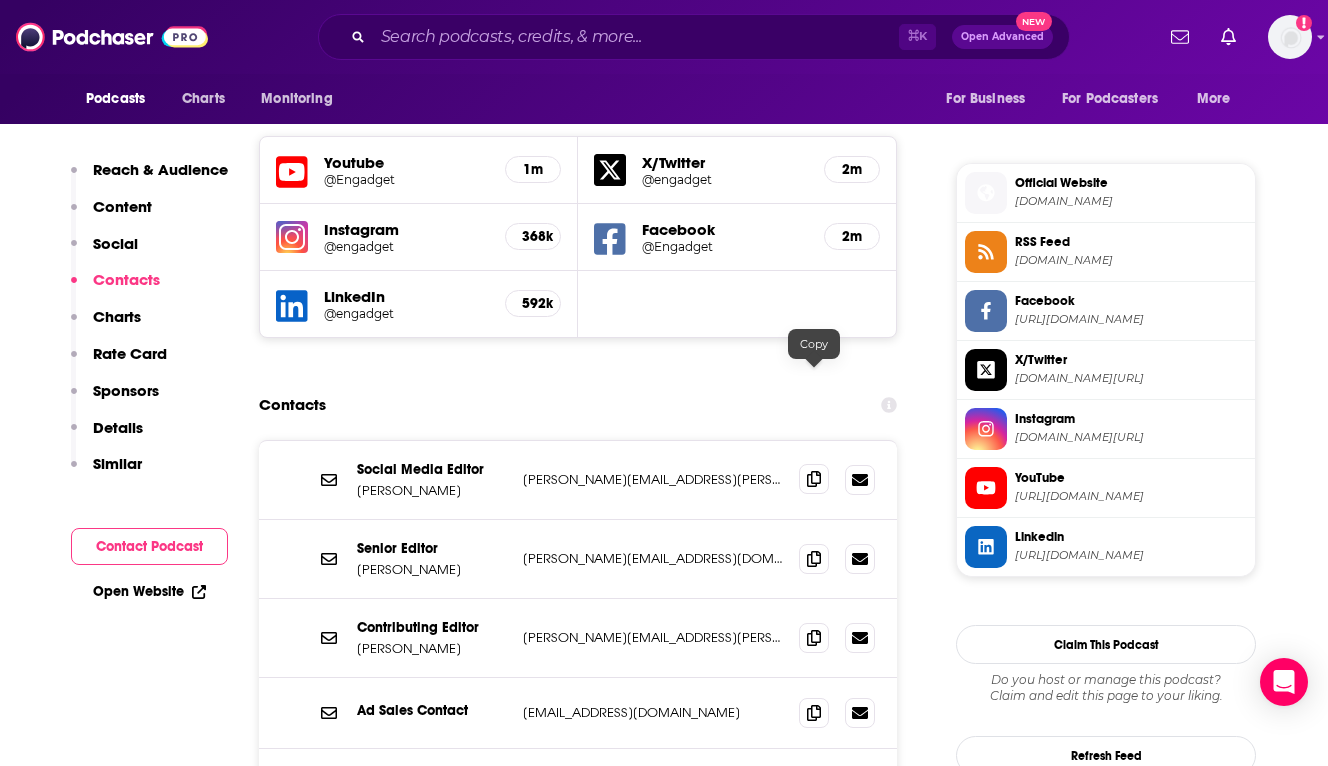 click 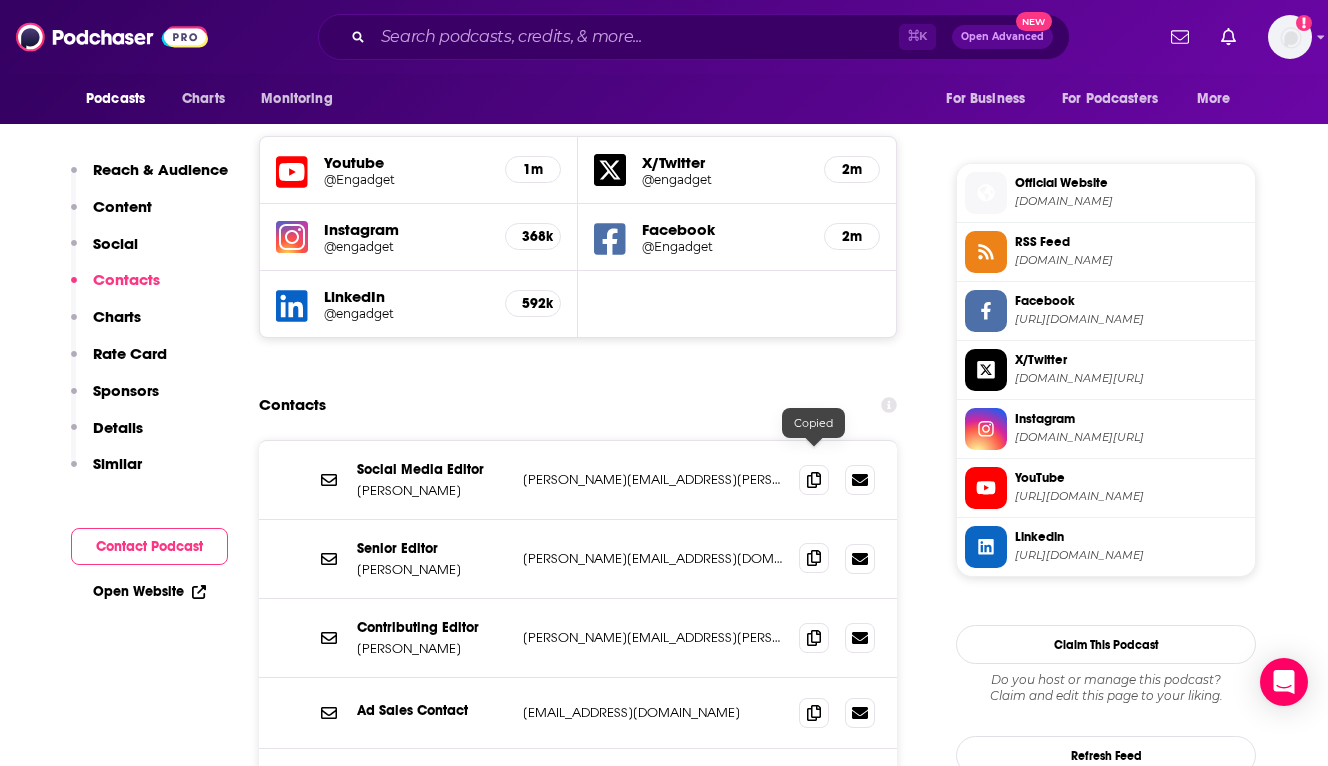 click 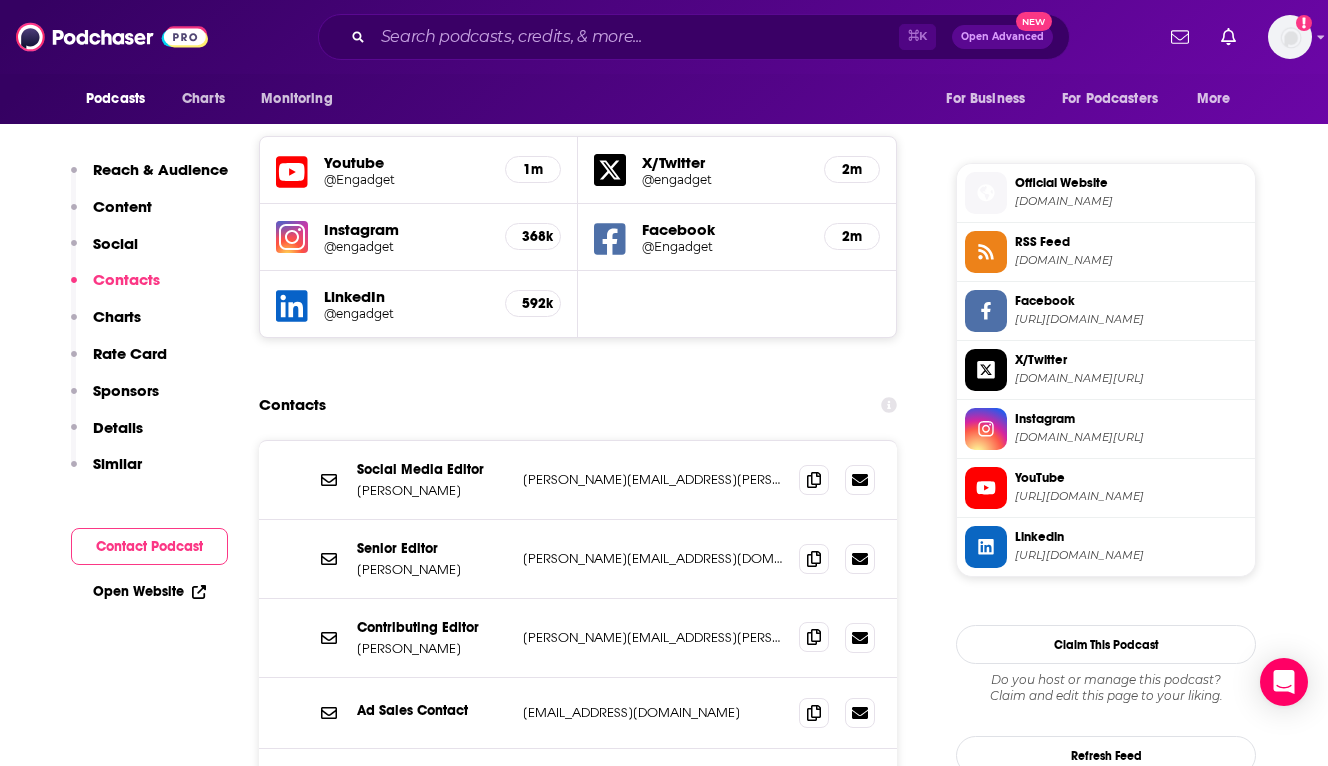 click 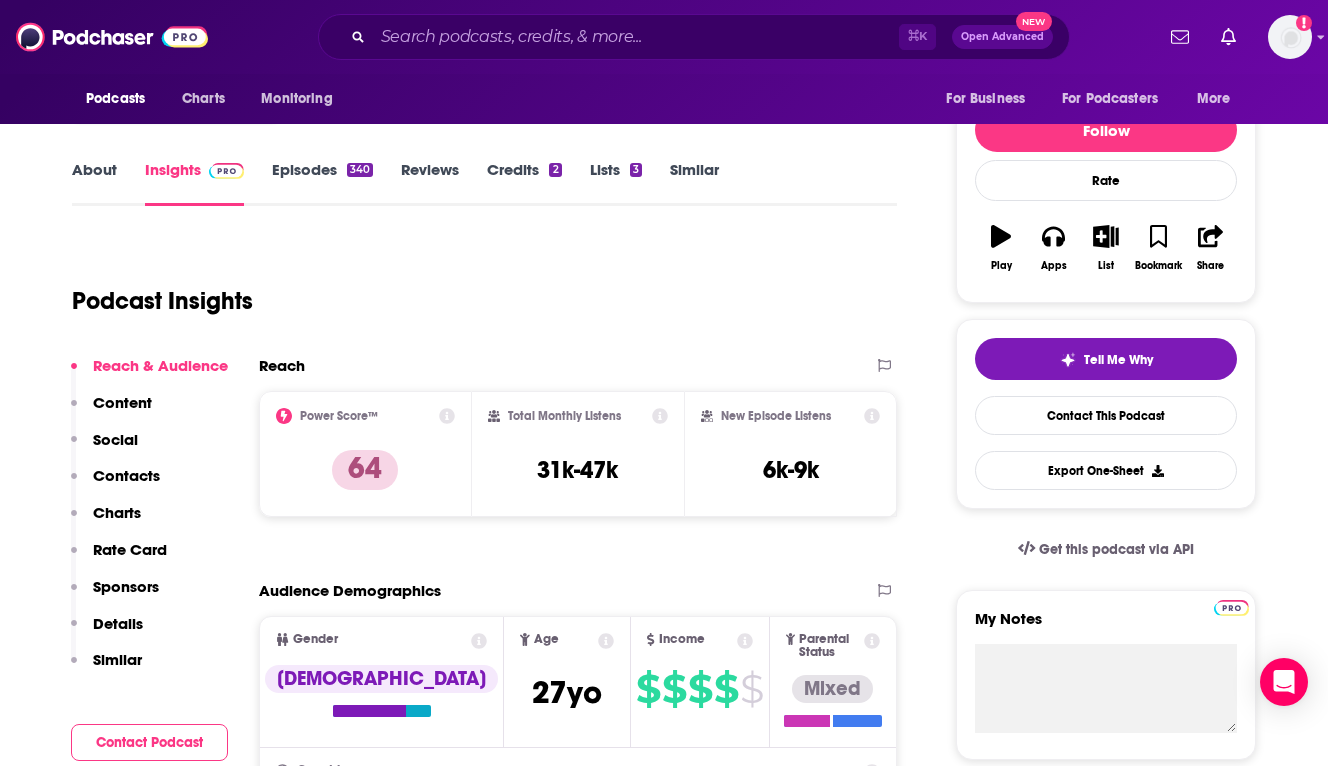 scroll, scrollTop: 215, scrollLeft: 0, axis: vertical 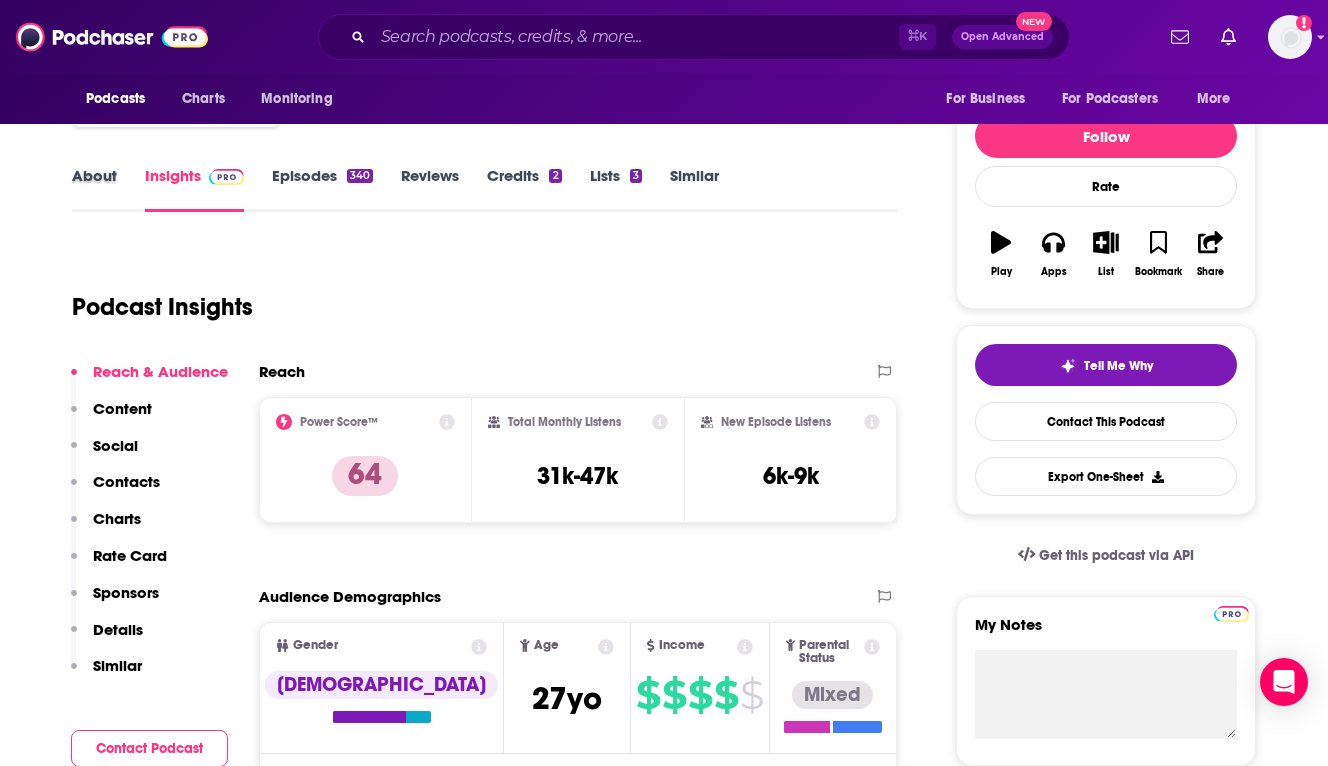 click on "About" at bounding box center [108, 189] 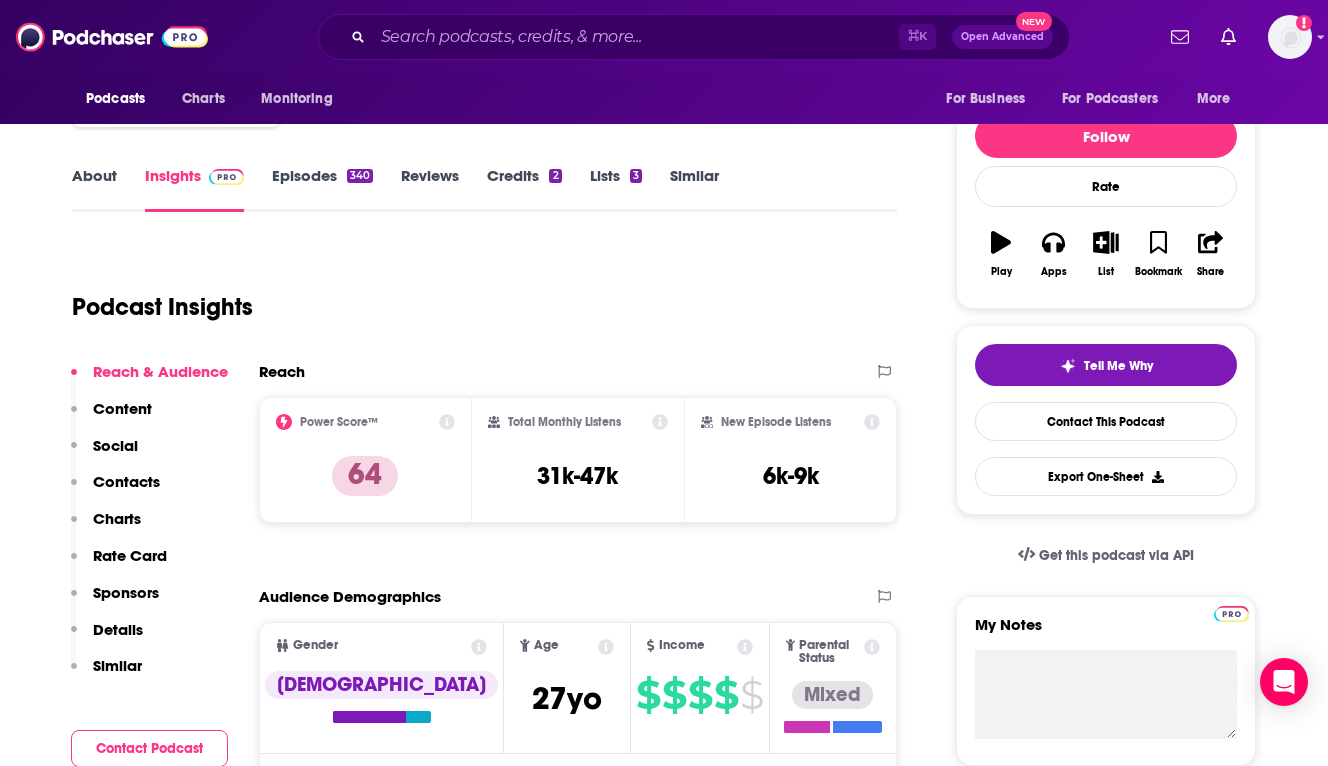 click on "About" at bounding box center [94, 189] 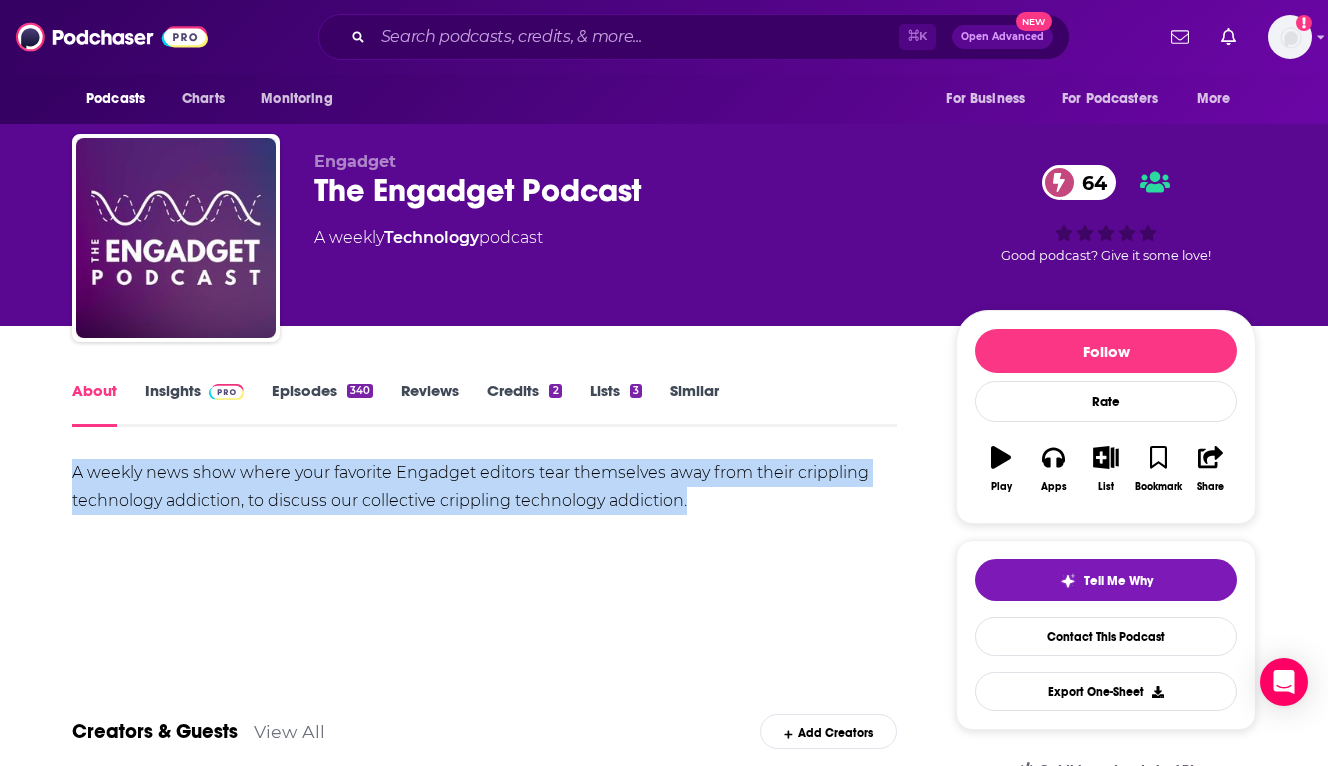 drag, startPoint x: 776, startPoint y: 510, endPoint x: 60, endPoint y: 454, distance: 718.1866 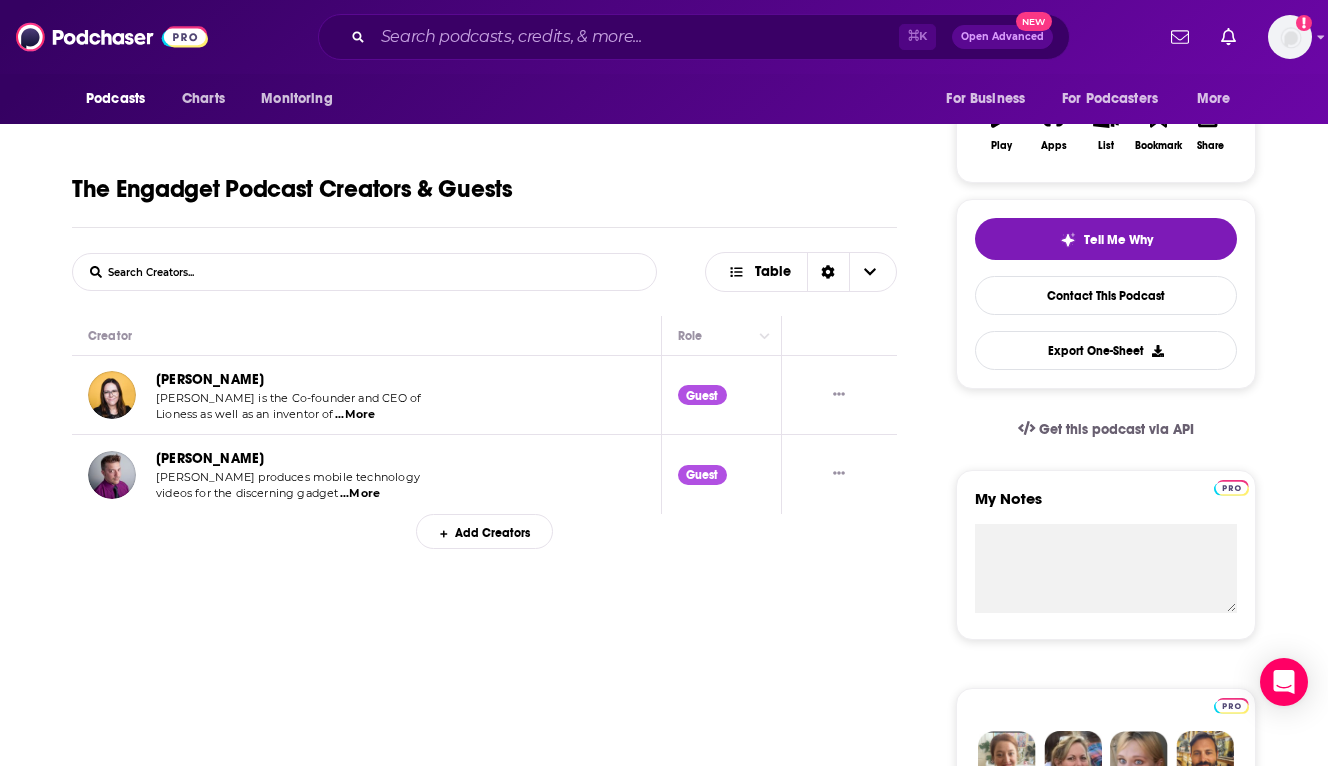 scroll, scrollTop: 0, scrollLeft: 0, axis: both 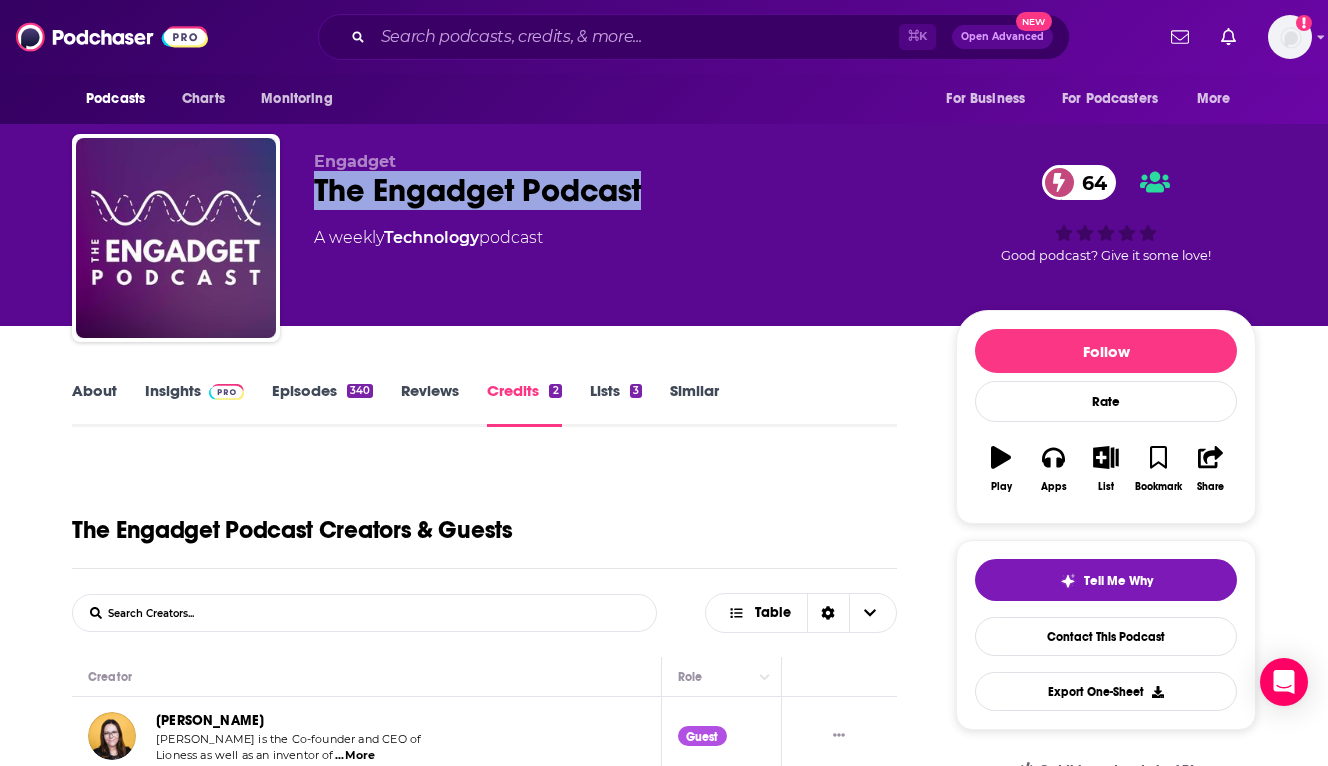 copy on "The Engadget Podcast" 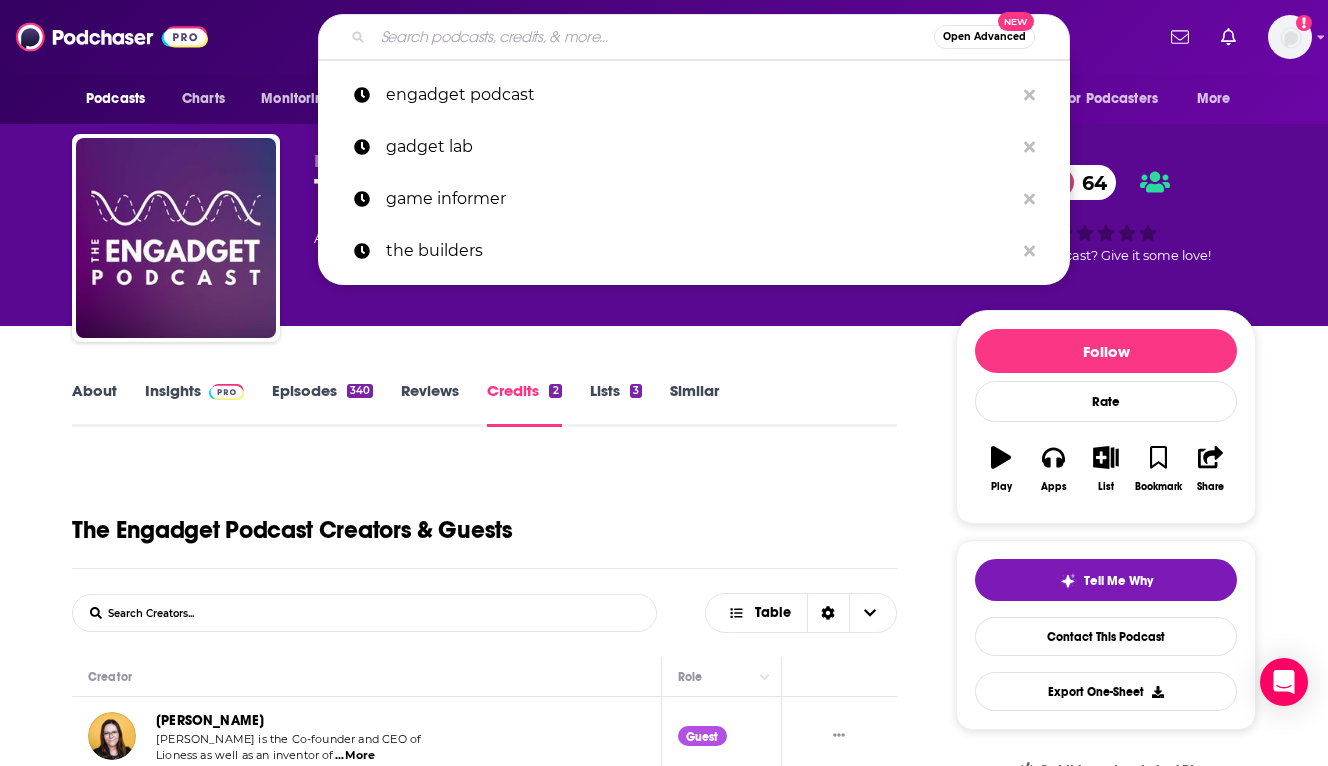 click at bounding box center [653, 37] 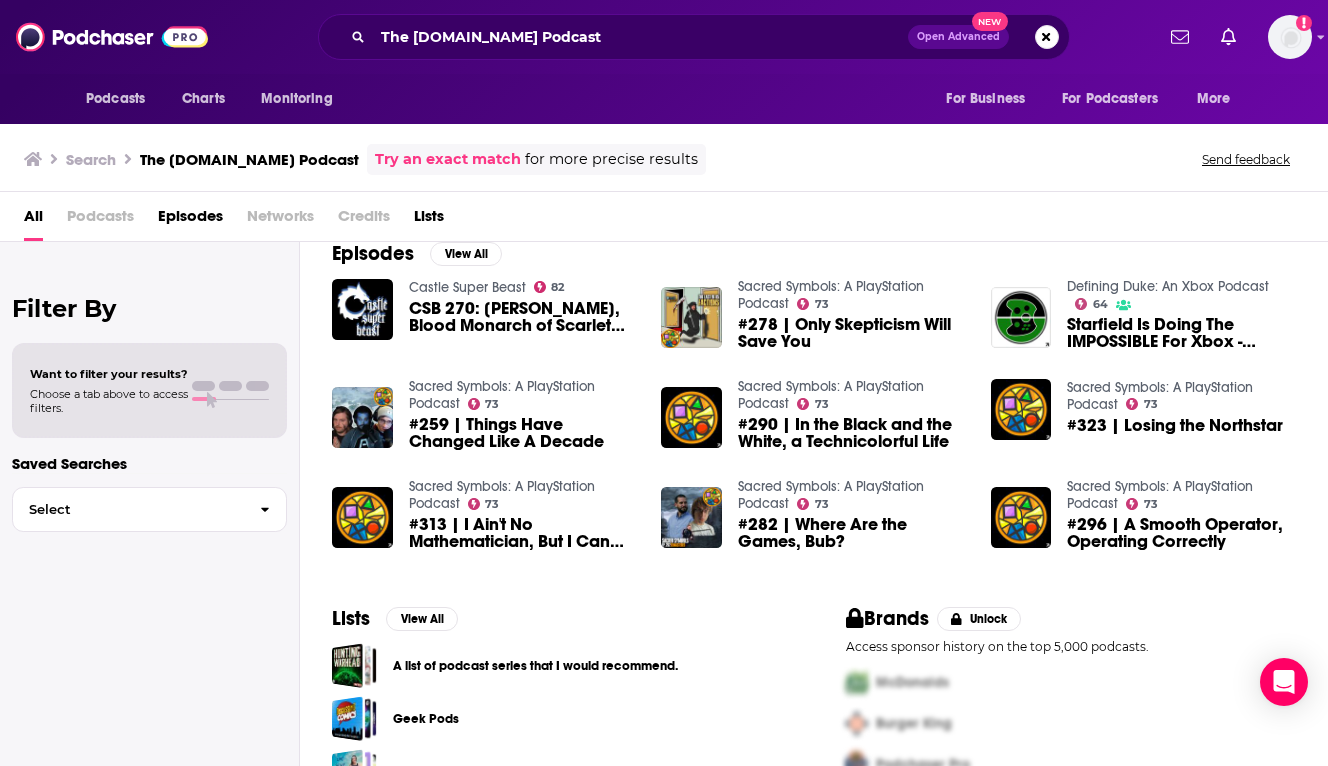 scroll, scrollTop: 0, scrollLeft: 0, axis: both 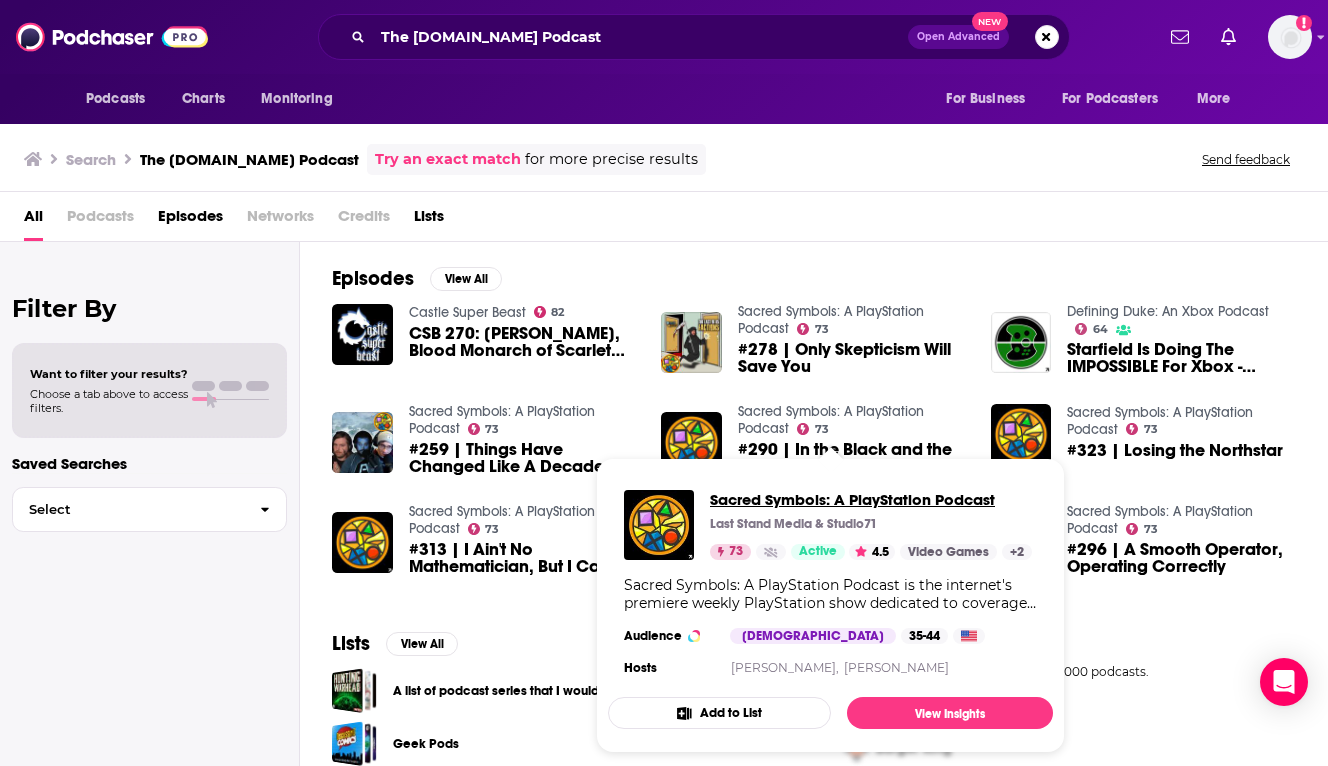 click on "Sacred Symbols: A PlayStation Podcast" at bounding box center [871, 499] 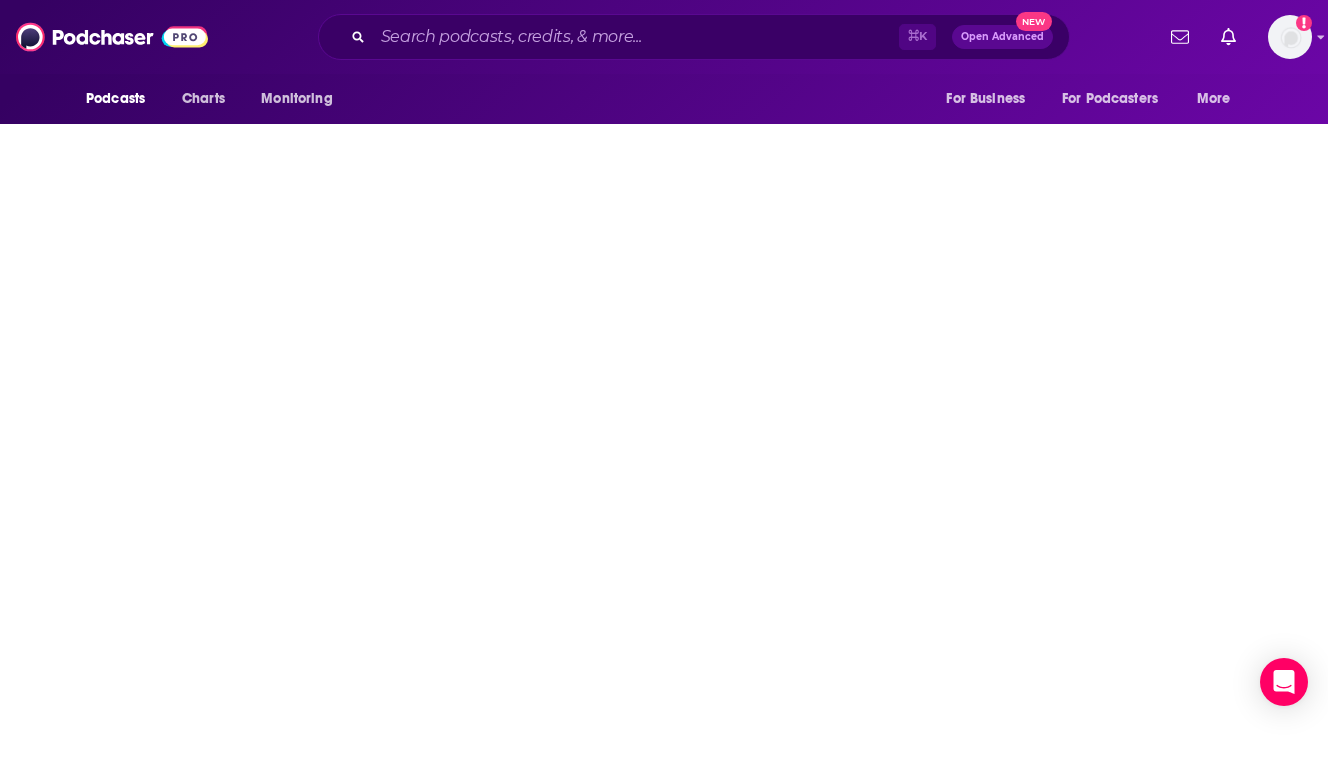 scroll, scrollTop: 2675, scrollLeft: 0, axis: vertical 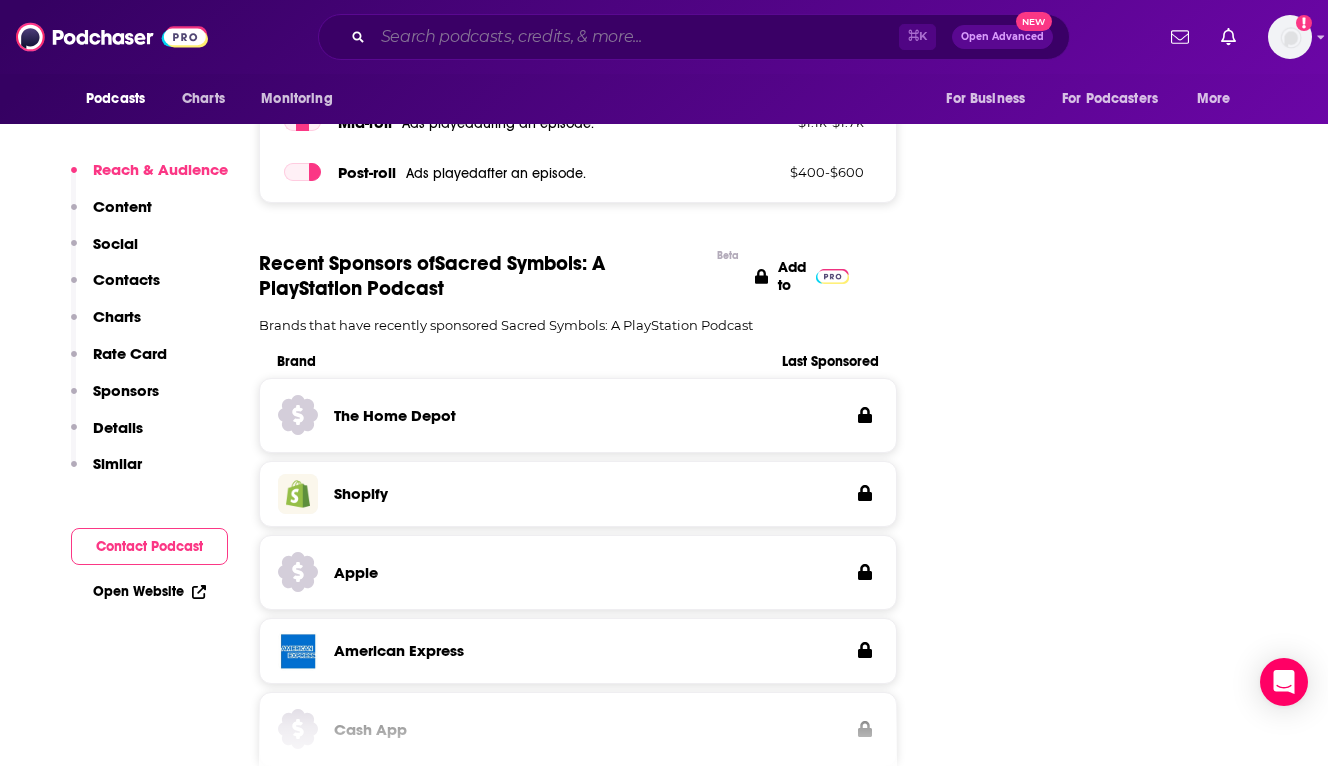 click at bounding box center (636, 37) 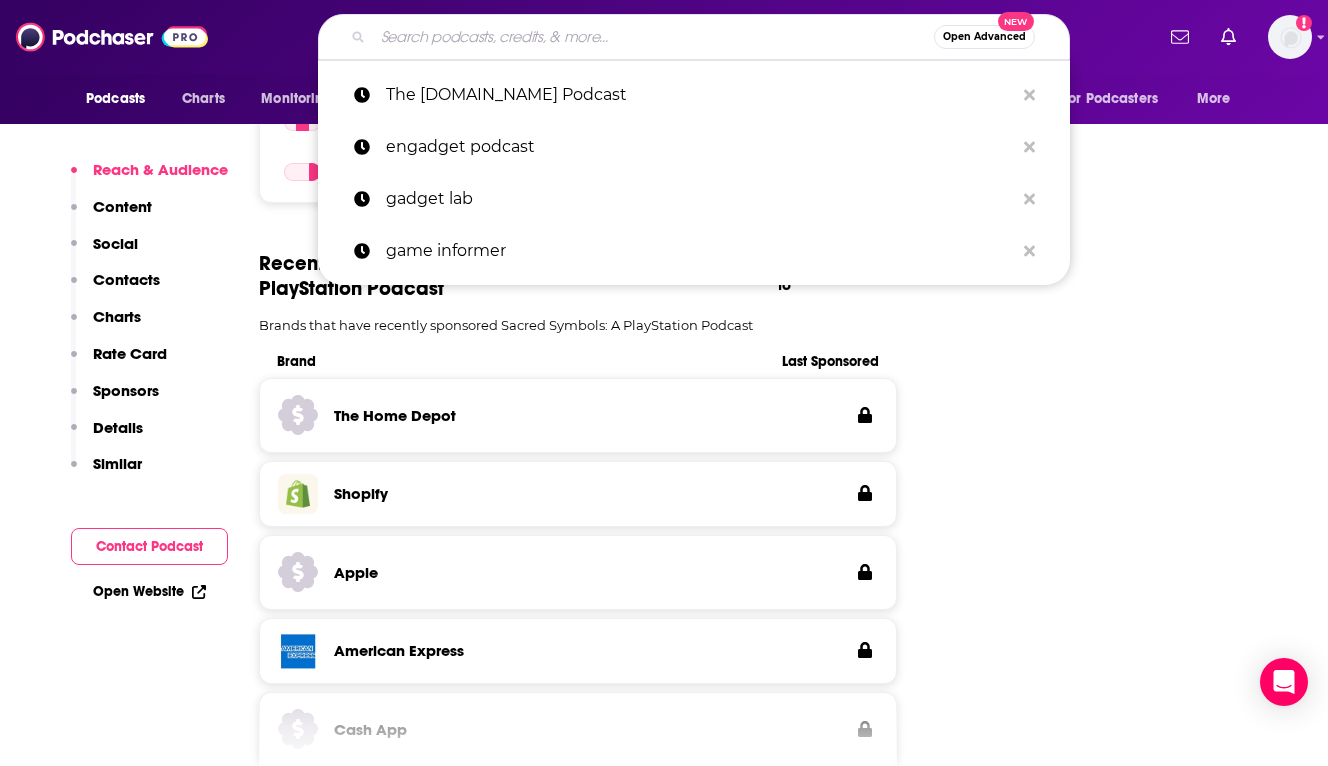 paste on "riple Click (" 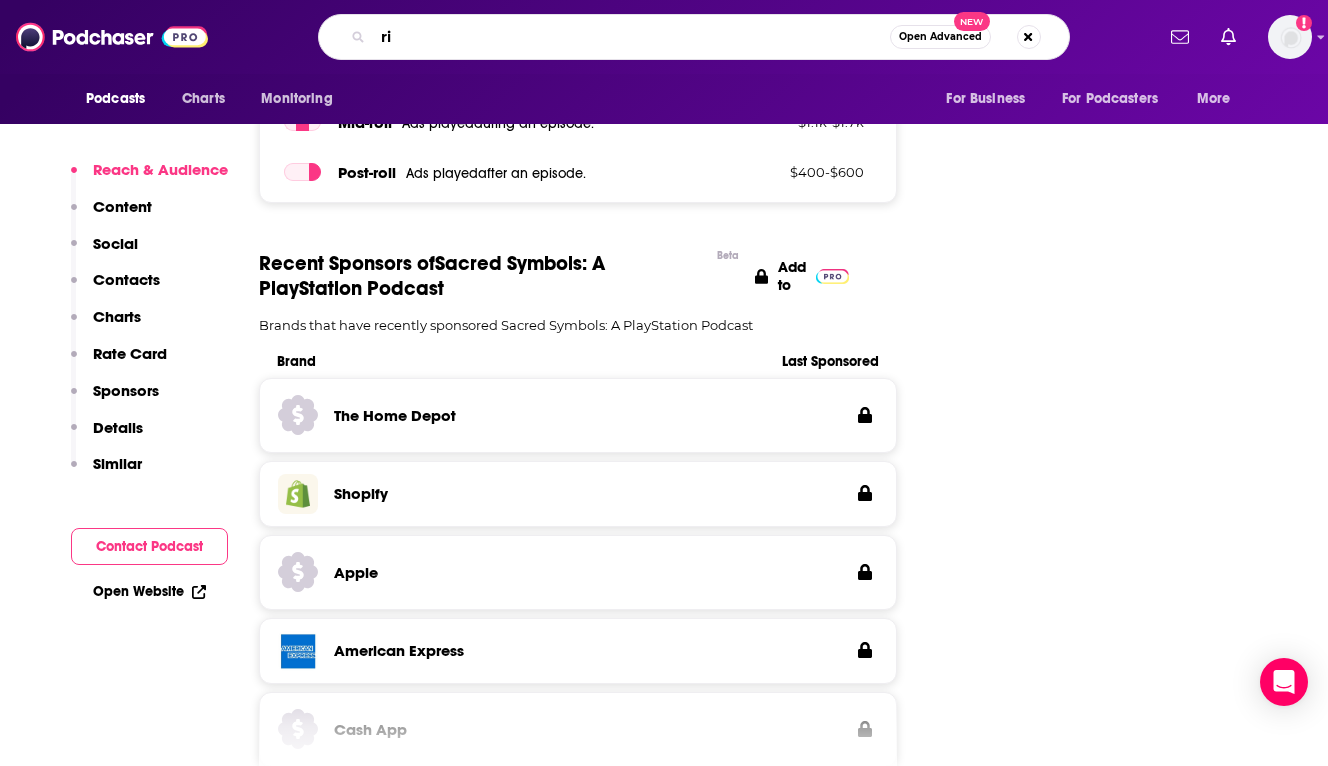 type on "r" 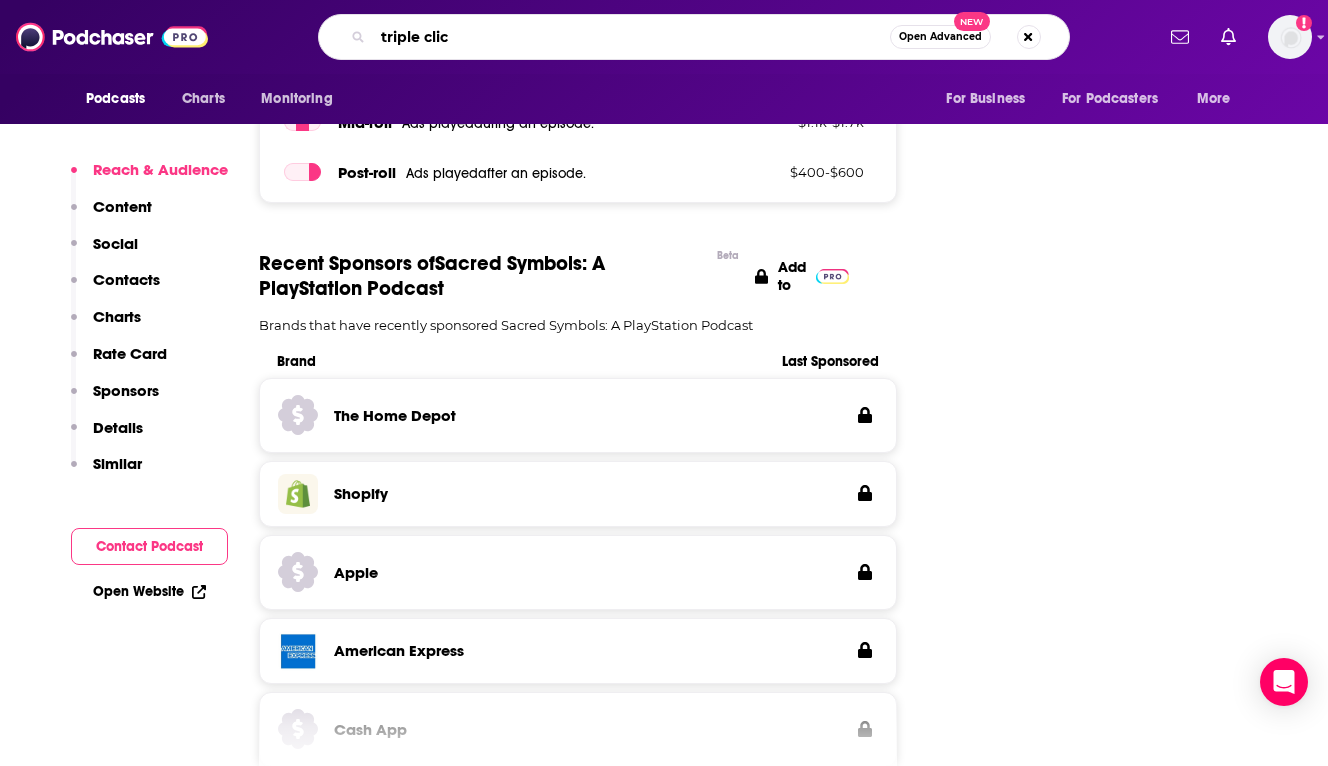 type on "triple click" 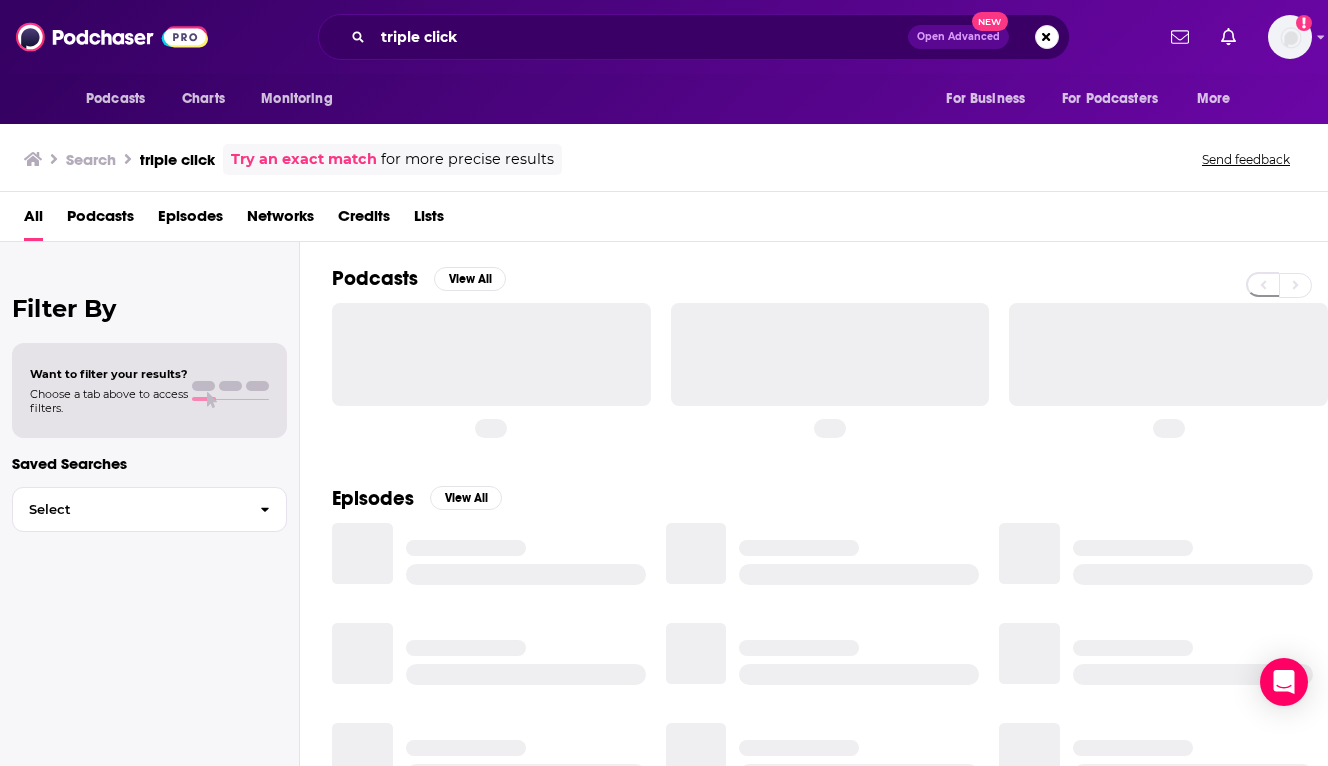 scroll, scrollTop: 0, scrollLeft: 0, axis: both 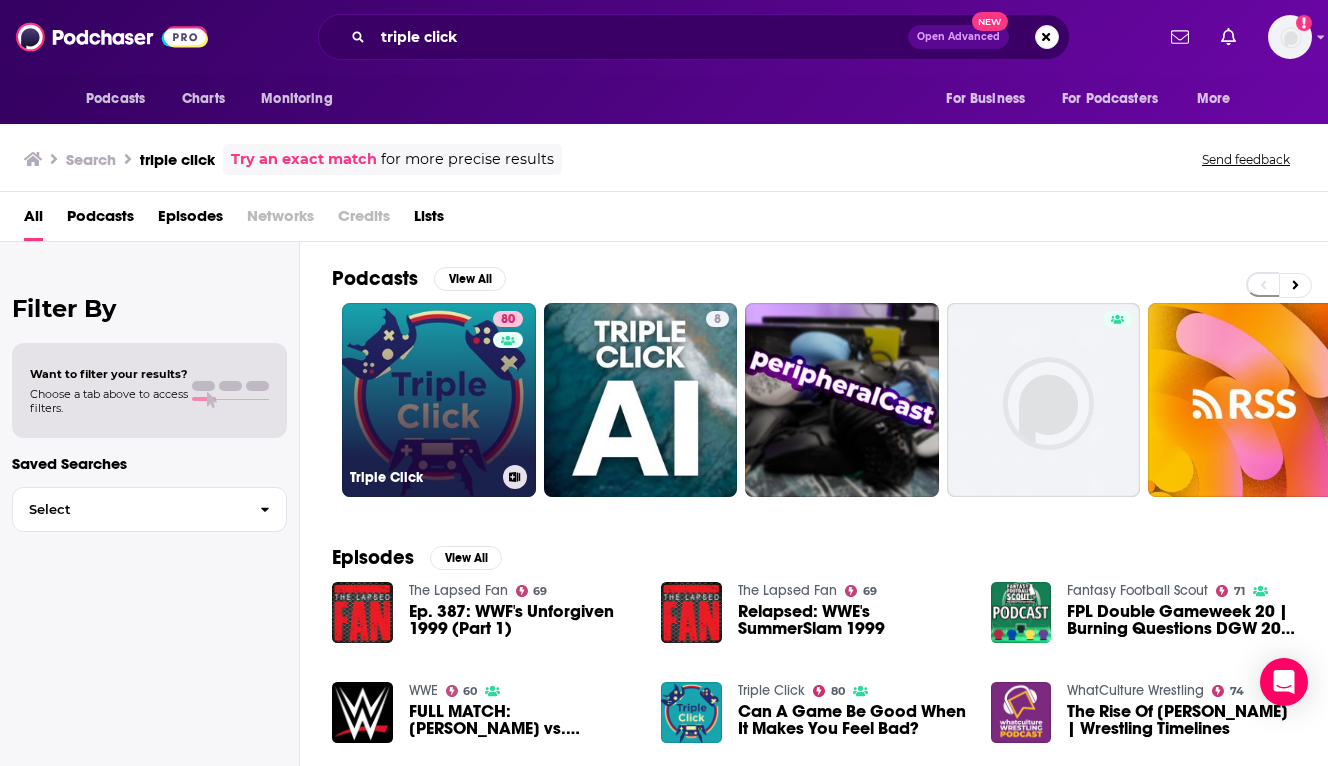 click on "80 Triple Click" at bounding box center (439, 400) 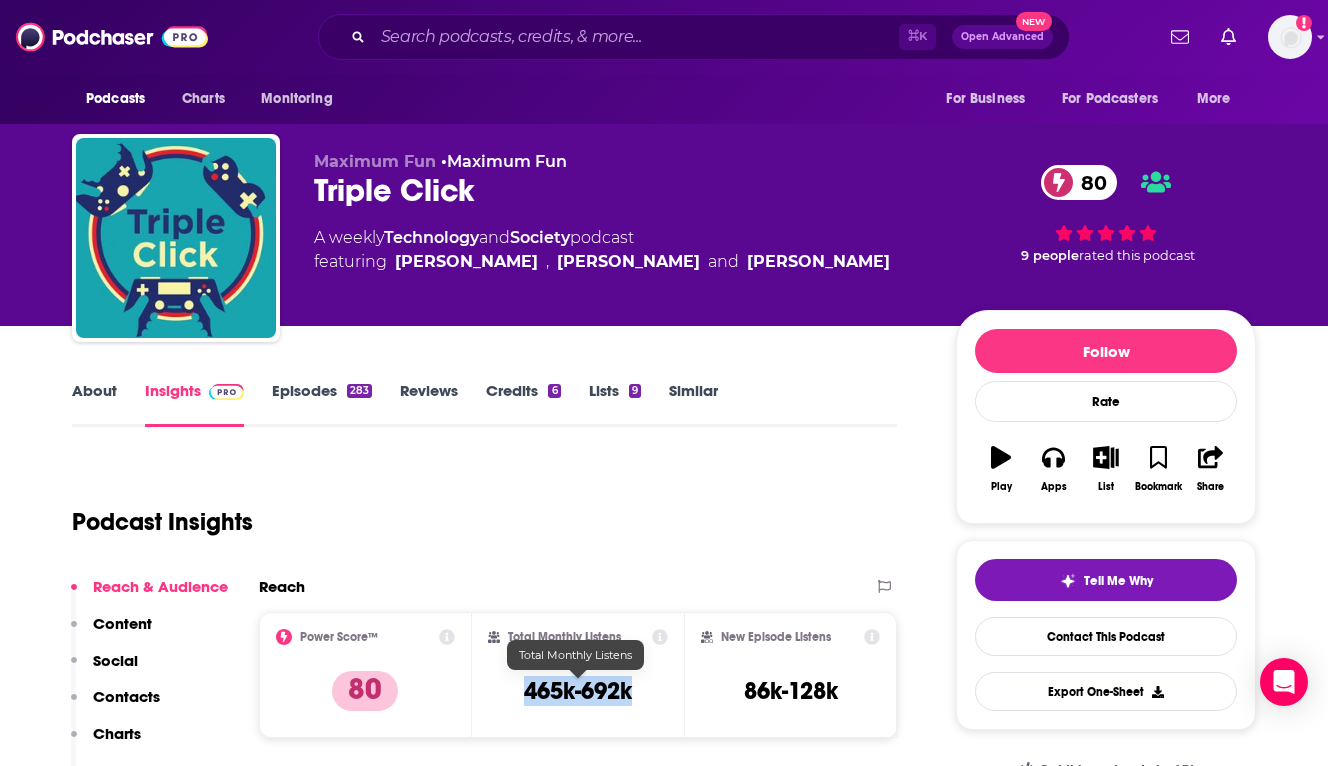 copy on "465k-692k" 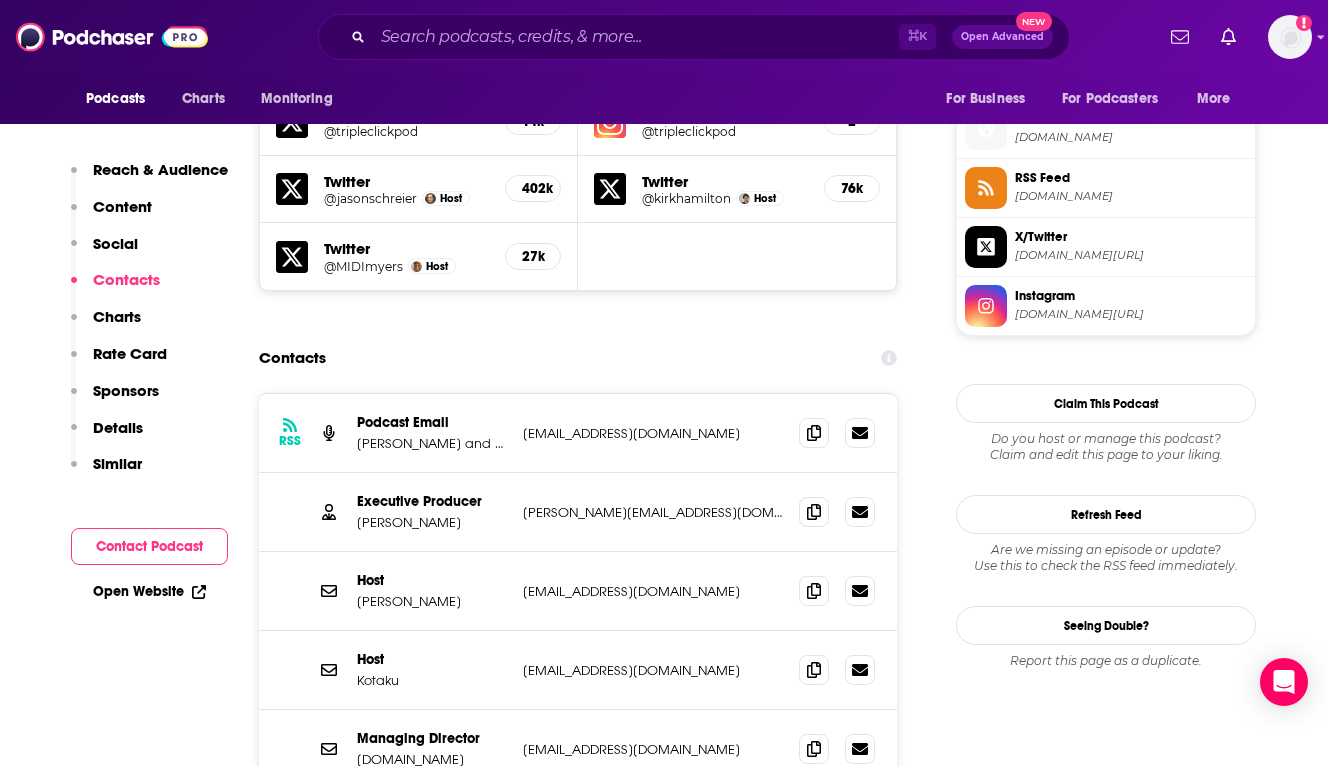 scroll, scrollTop: 1801, scrollLeft: 0, axis: vertical 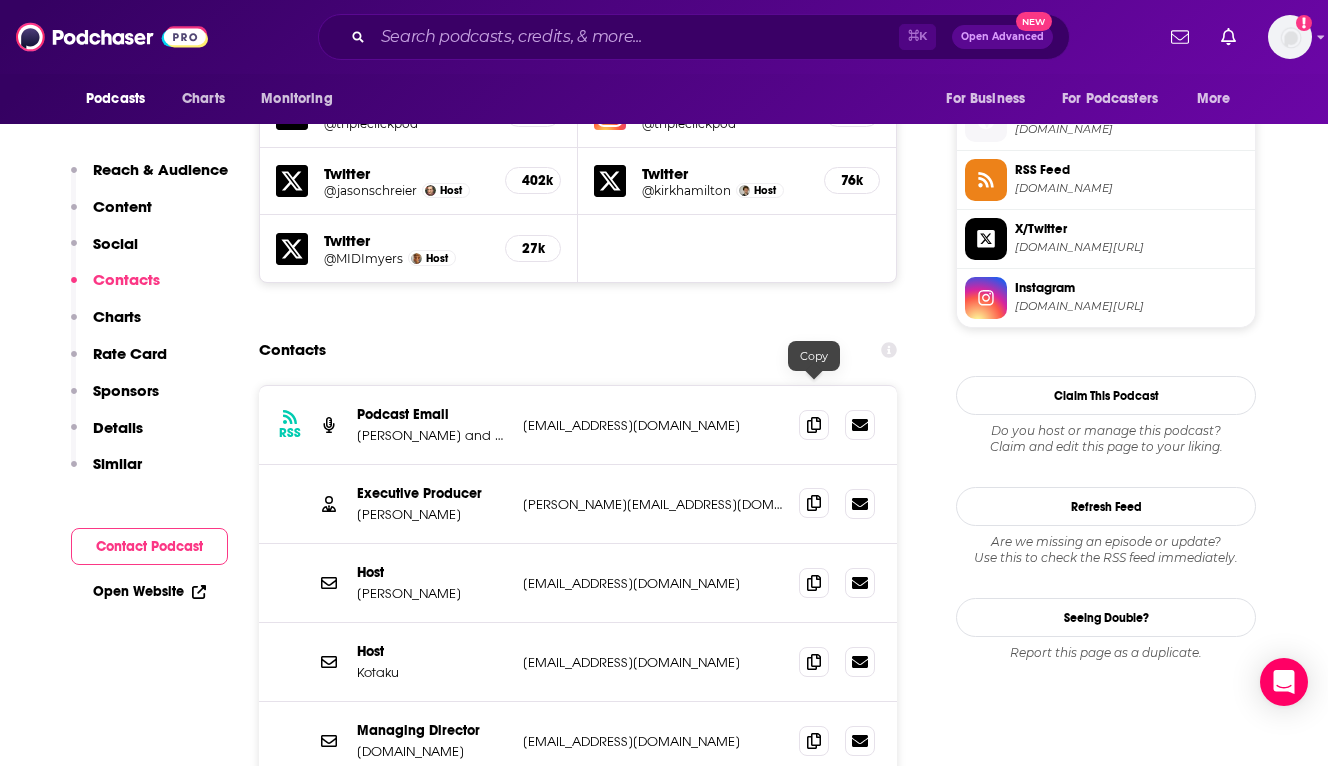 click at bounding box center (814, 503) 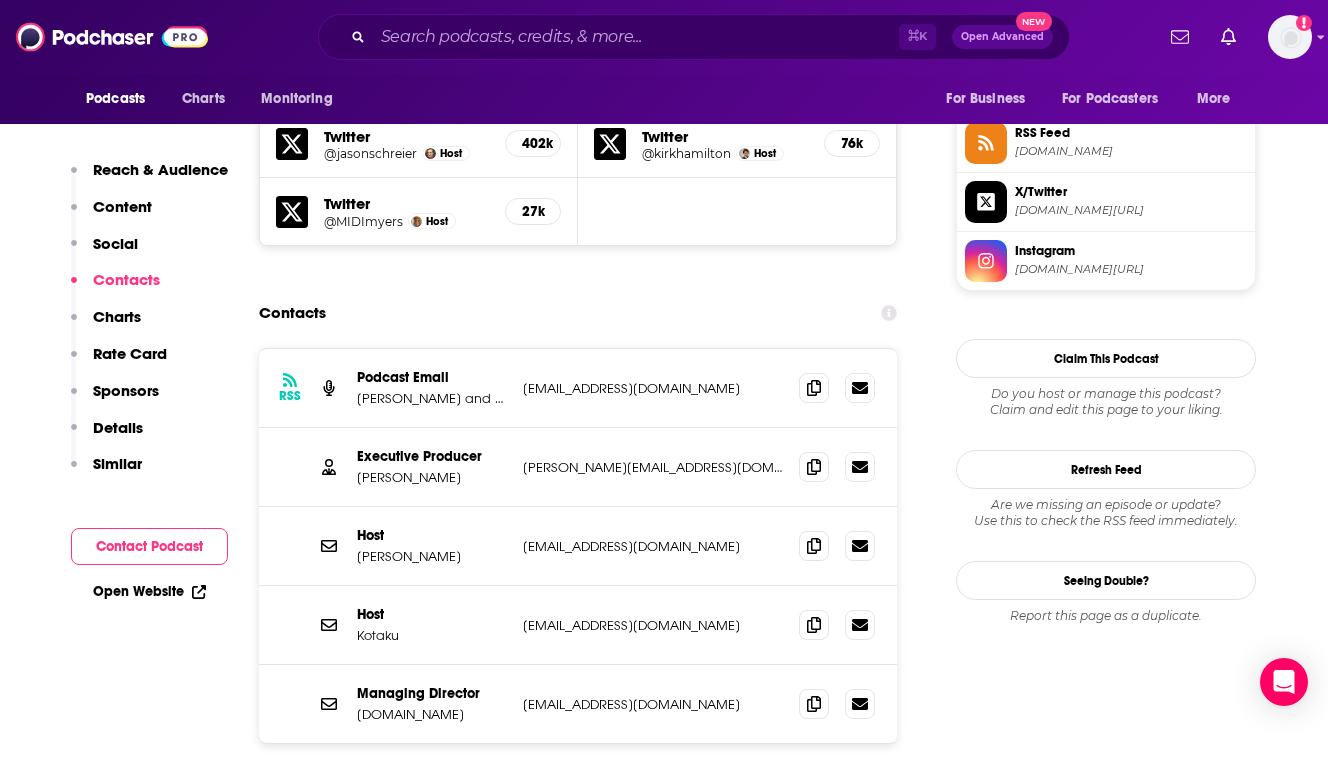 scroll, scrollTop: 1842, scrollLeft: 0, axis: vertical 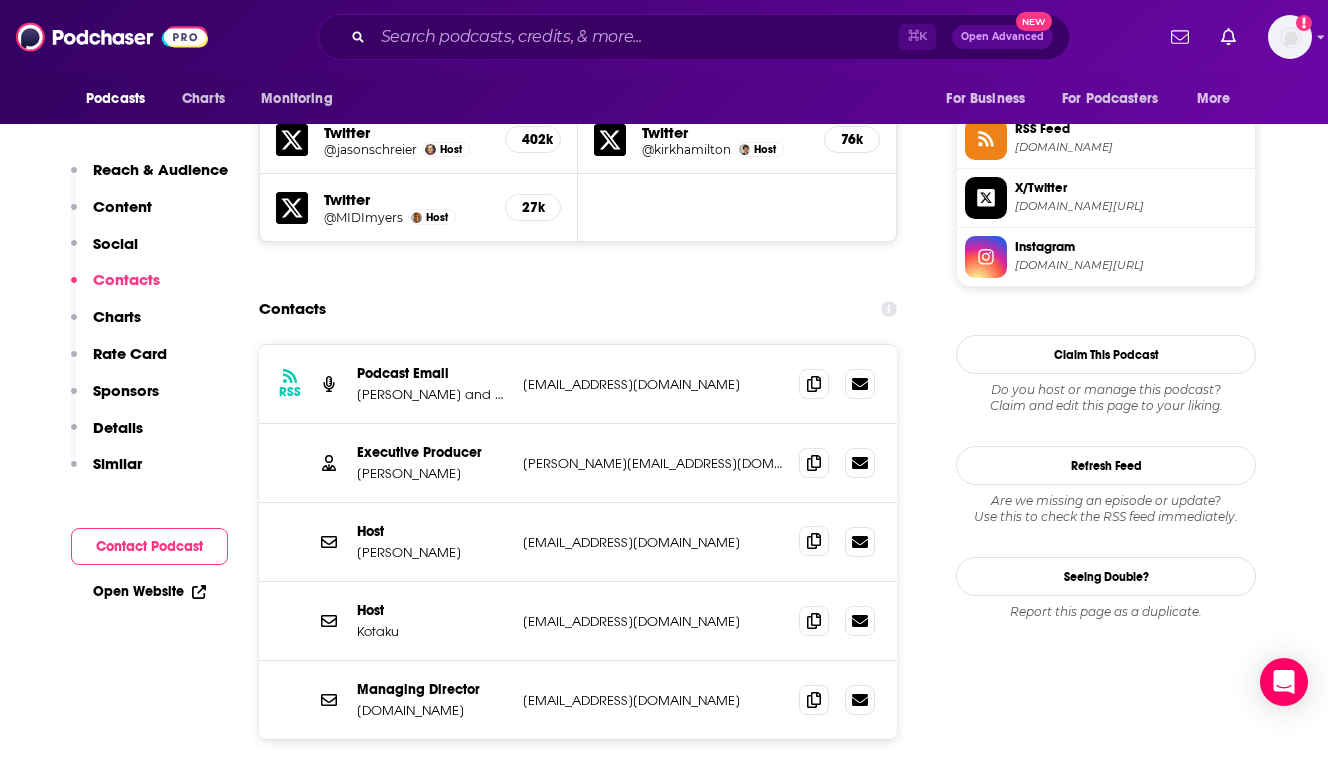 drag, startPoint x: 814, startPoint y: 577, endPoint x: 825, endPoint y: 423, distance: 154.39236 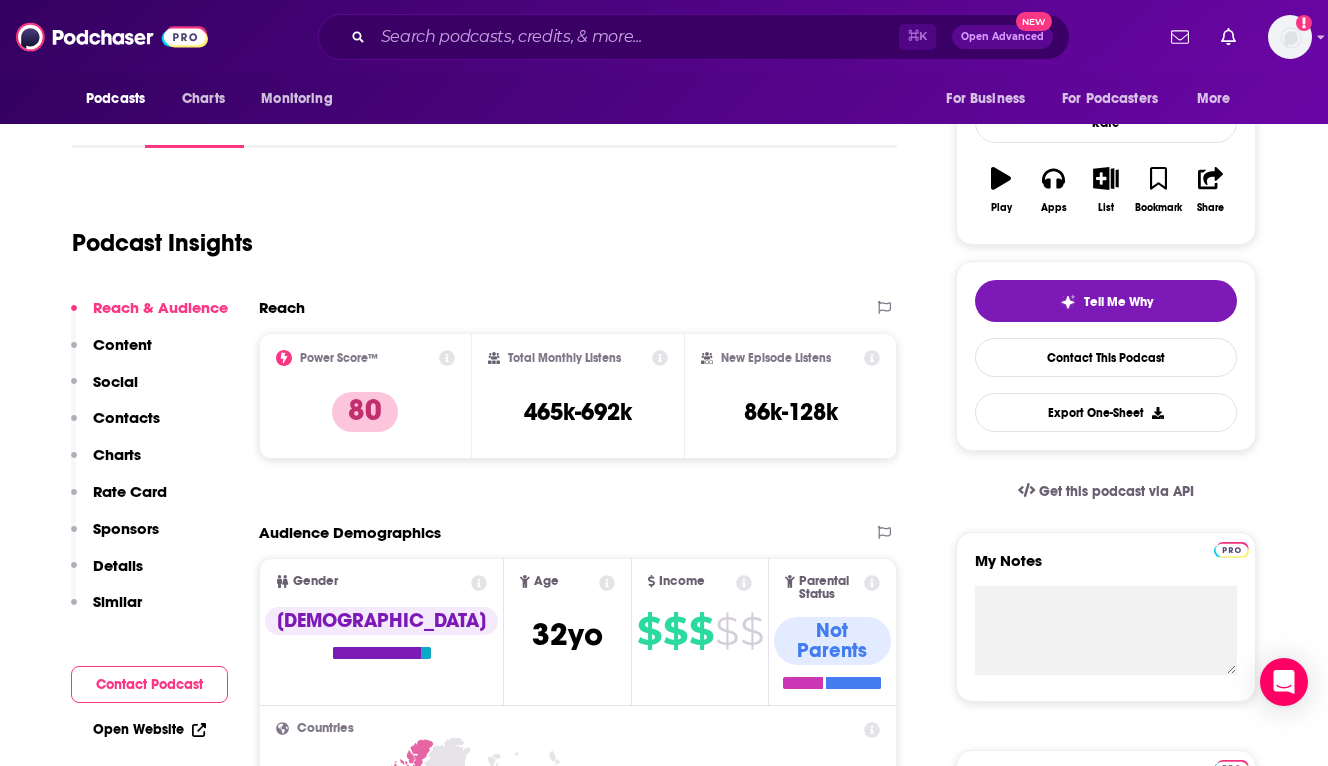 scroll, scrollTop: 0, scrollLeft: 0, axis: both 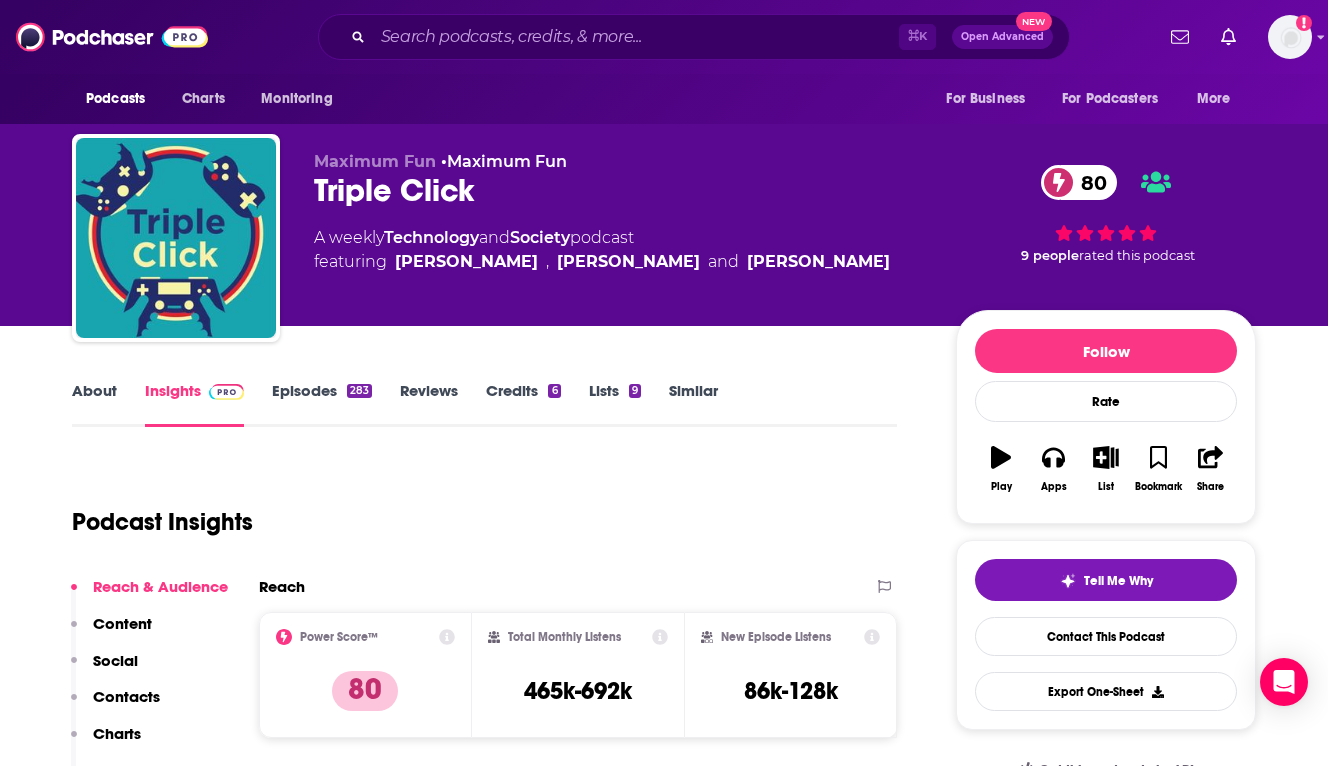 click on "About Insights Episodes 283 Reviews Credits 6 Lists 9 Similar" at bounding box center [484, 402] 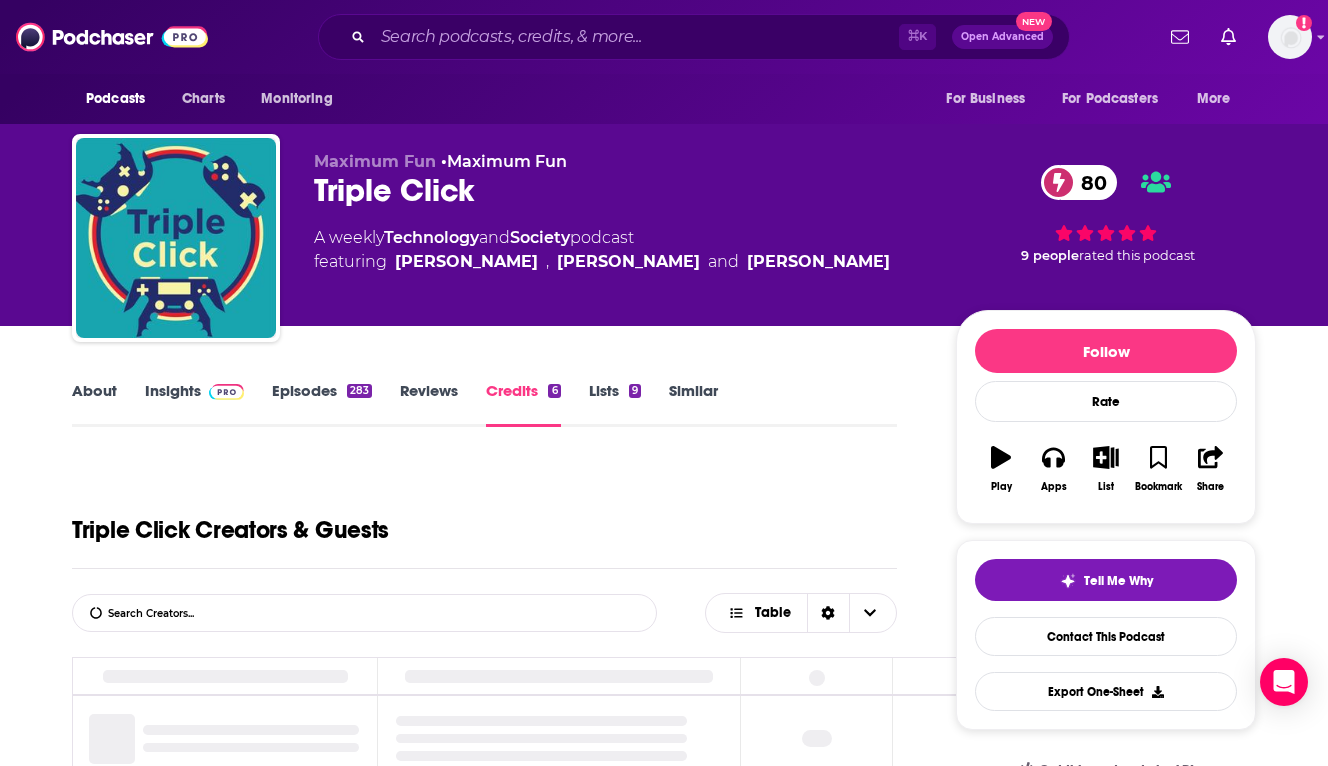 scroll, scrollTop: 523, scrollLeft: 0, axis: vertical 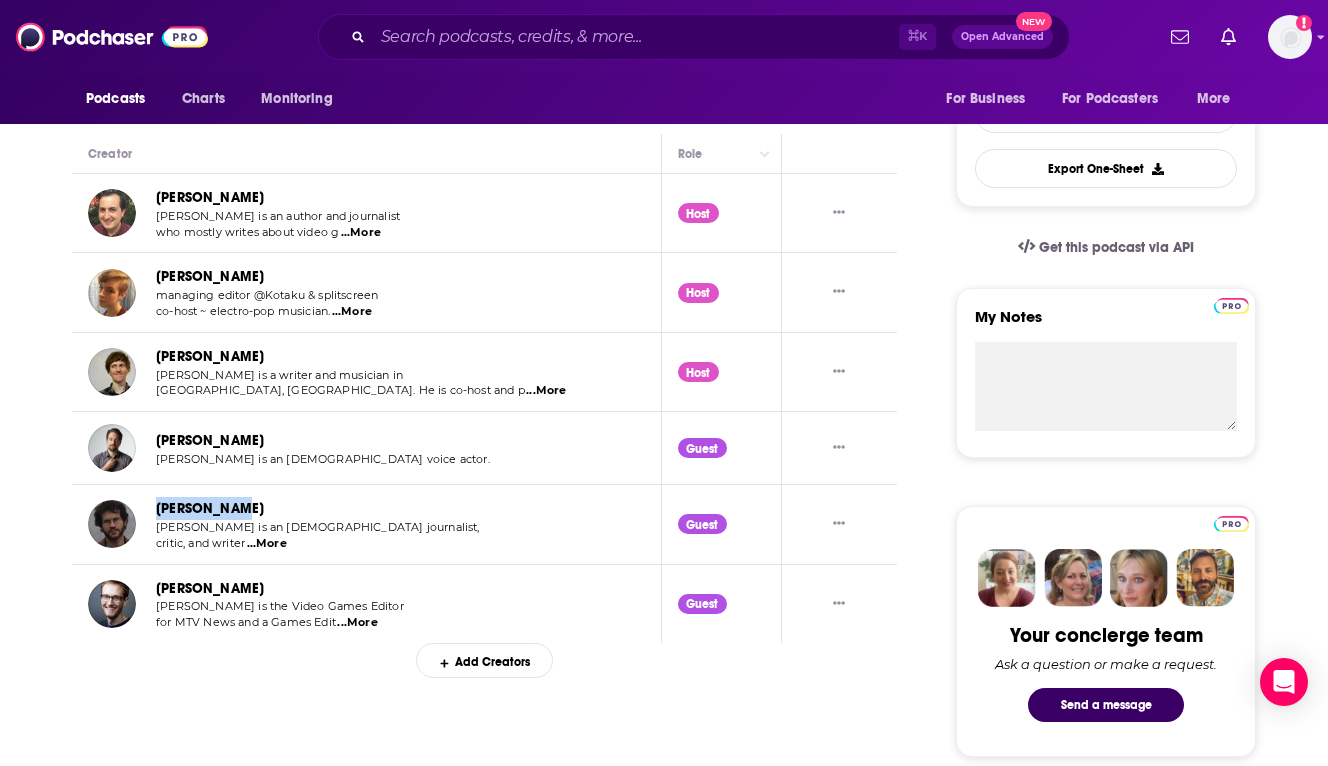 drag, startPoint x: 264, startPoint y: 511, endPoint x: 151, endPoint y: 509, distance: 113.0177 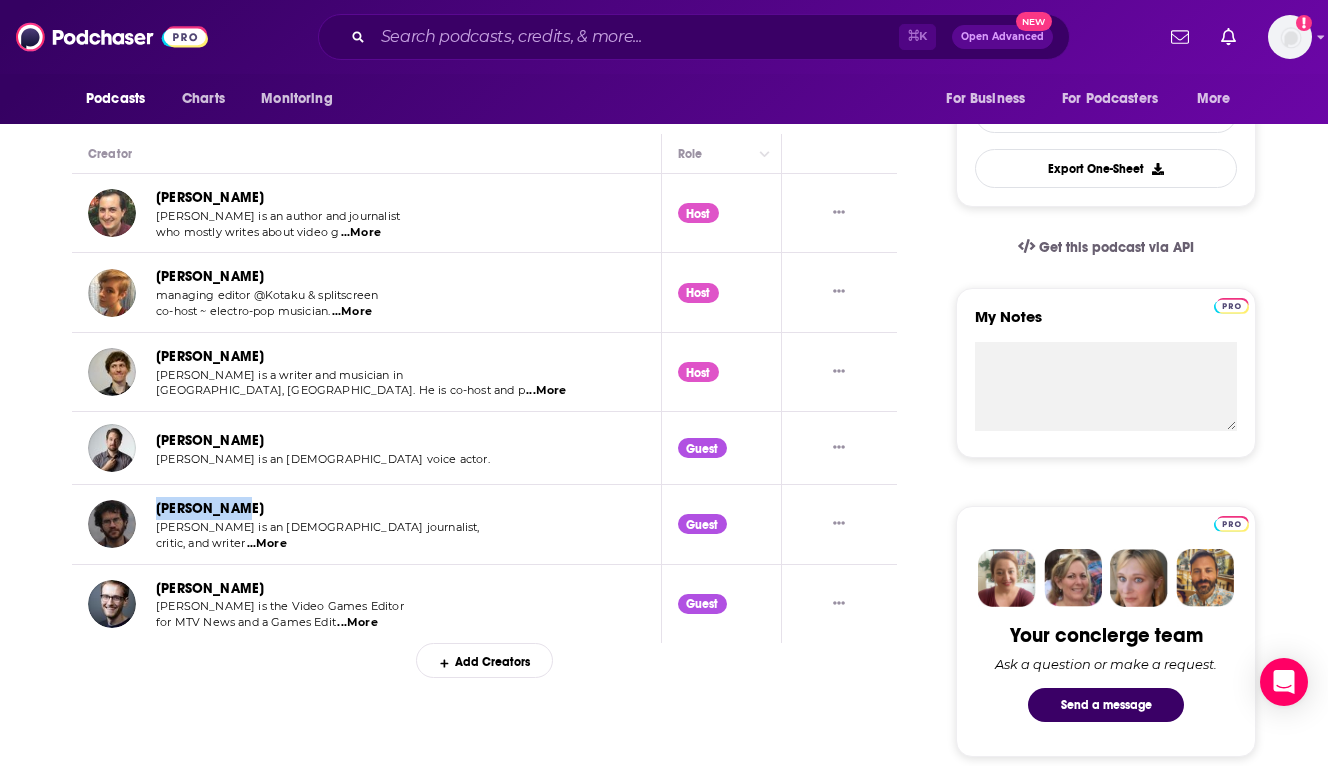 copy on "Tom Bissell" 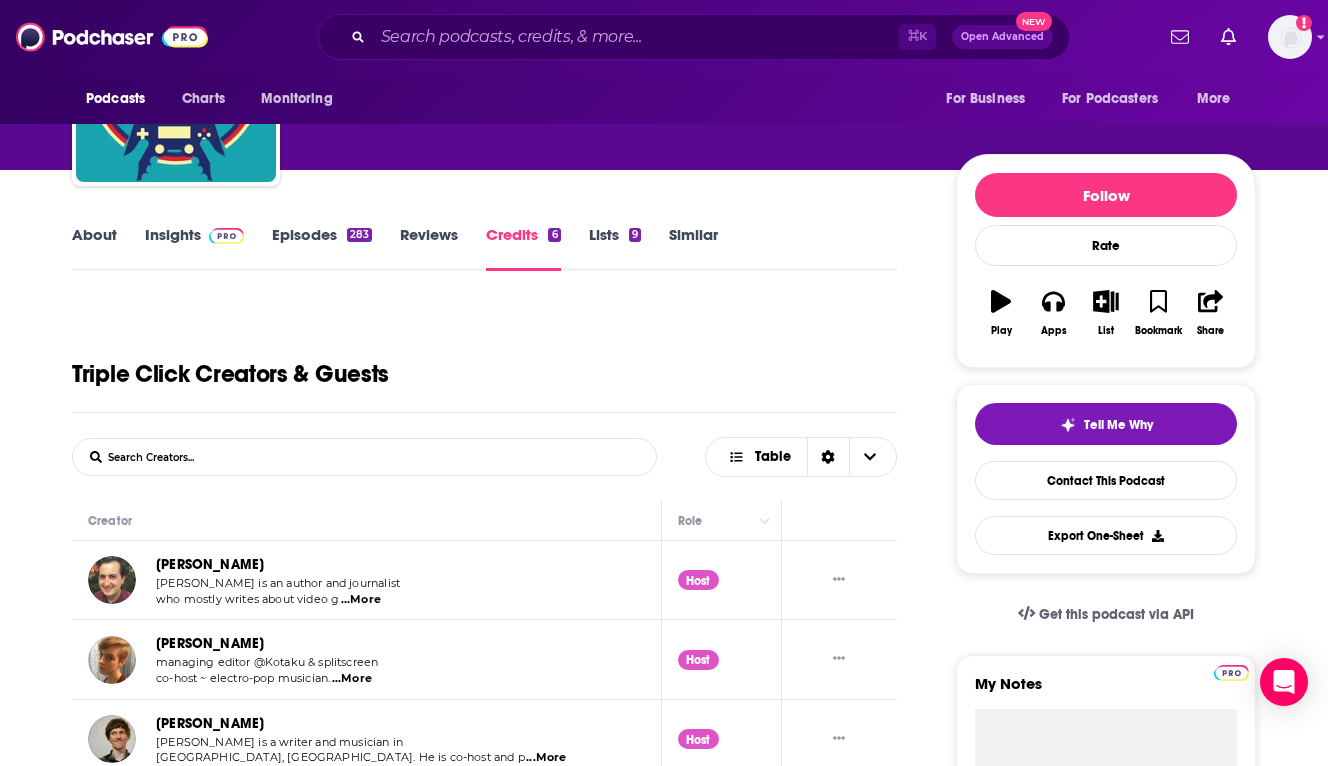 scroll, scrollTop: 0, scrollLeft: 0, axis: both 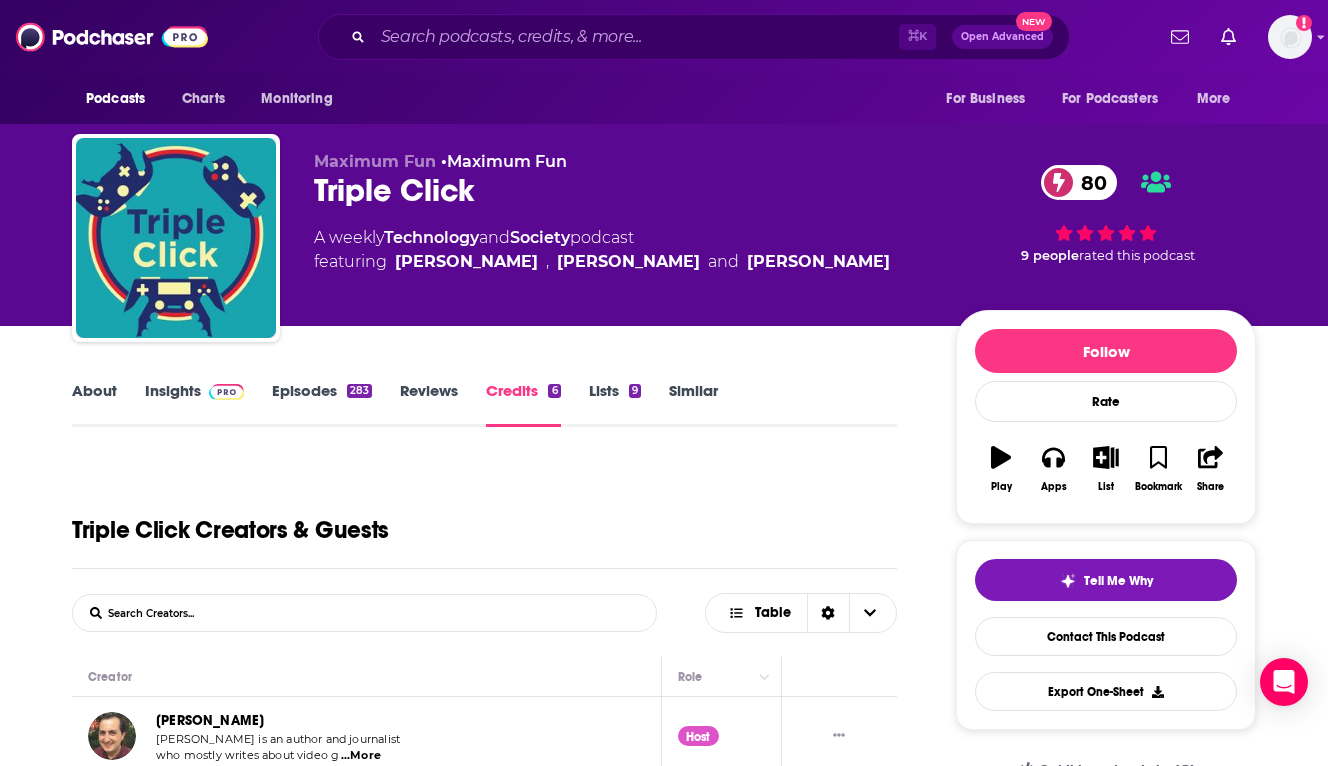 click on "About" at bounding box center (94, 404) 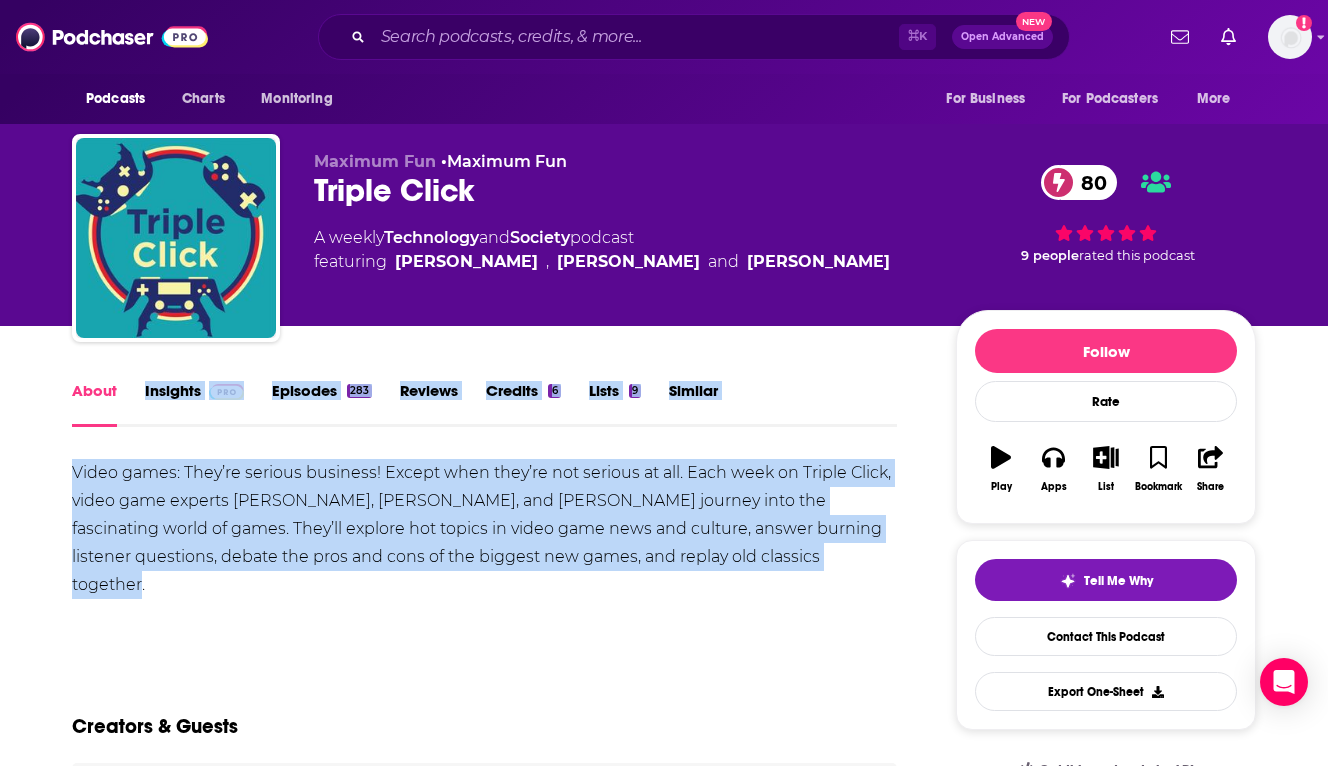 drag, startPoint x: 793, startPoint y: 559, endPoint x: -18, endPoint y: 435, distance: 820.42487 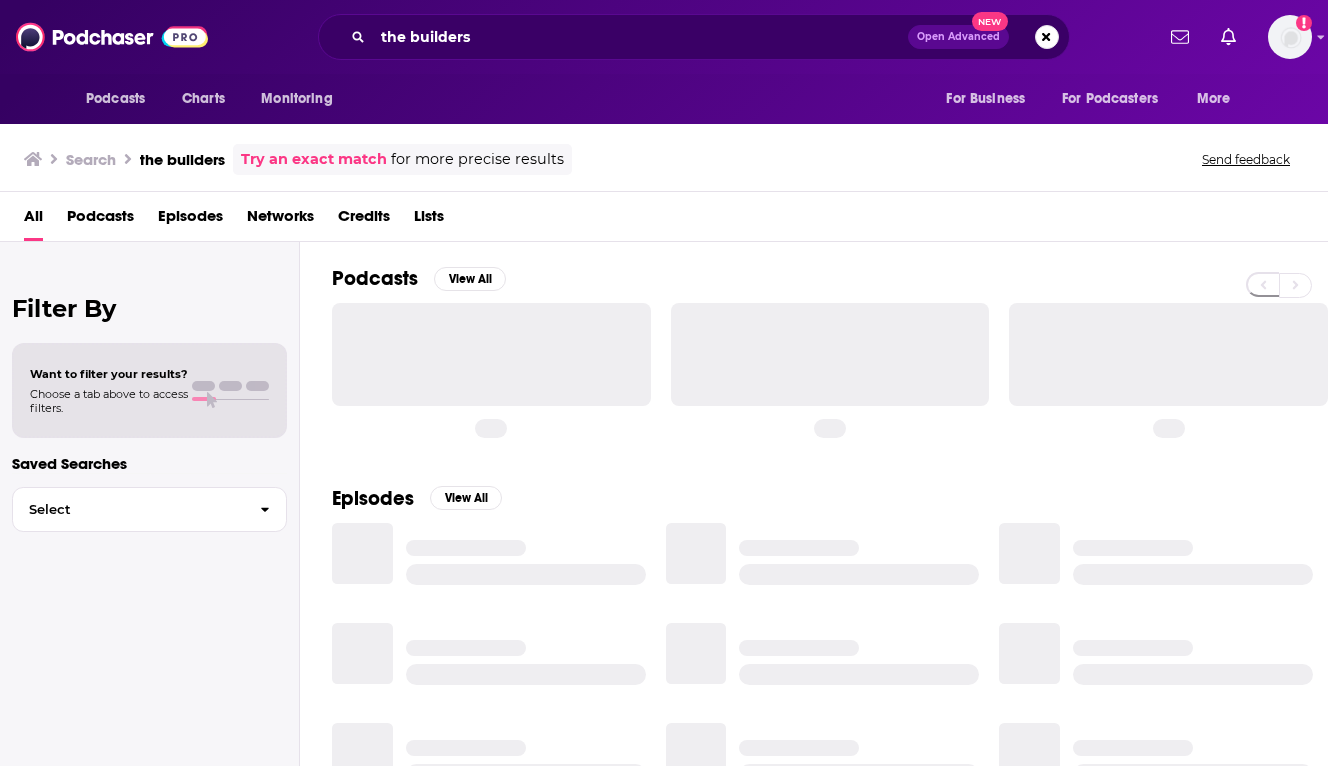 scroll, scrollTop: 0, scrollLeft: 0, axis: both 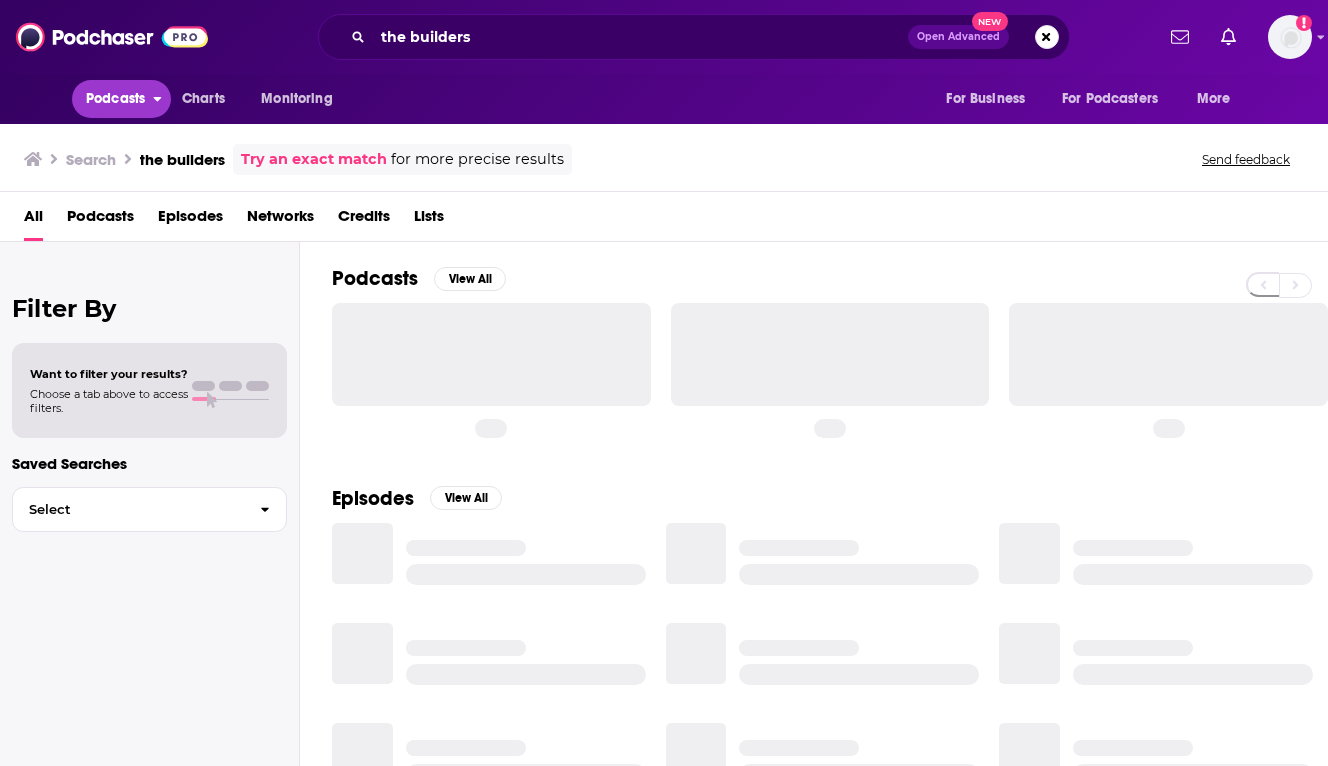 click on "Podcasts" at bounding box center (115, 99) 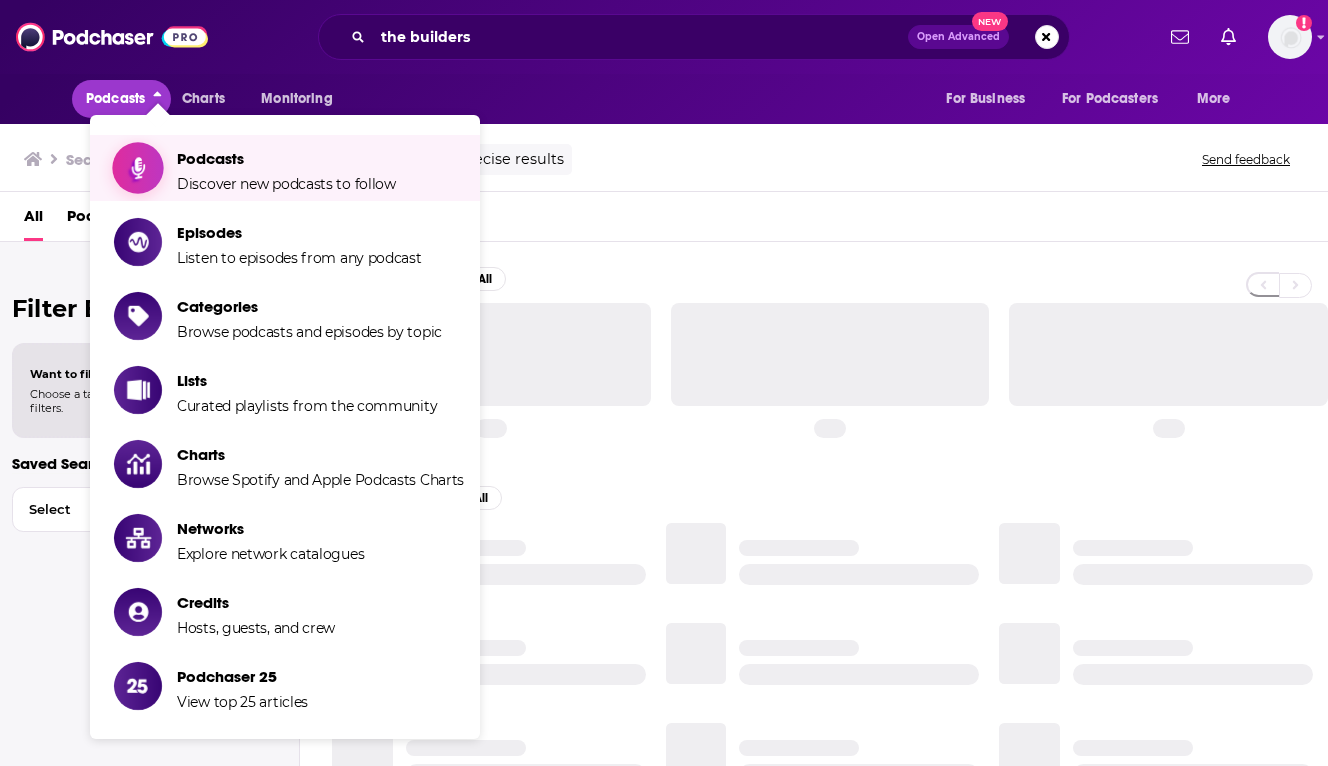 click on "Podcasts" at bounding box center (286, 158) 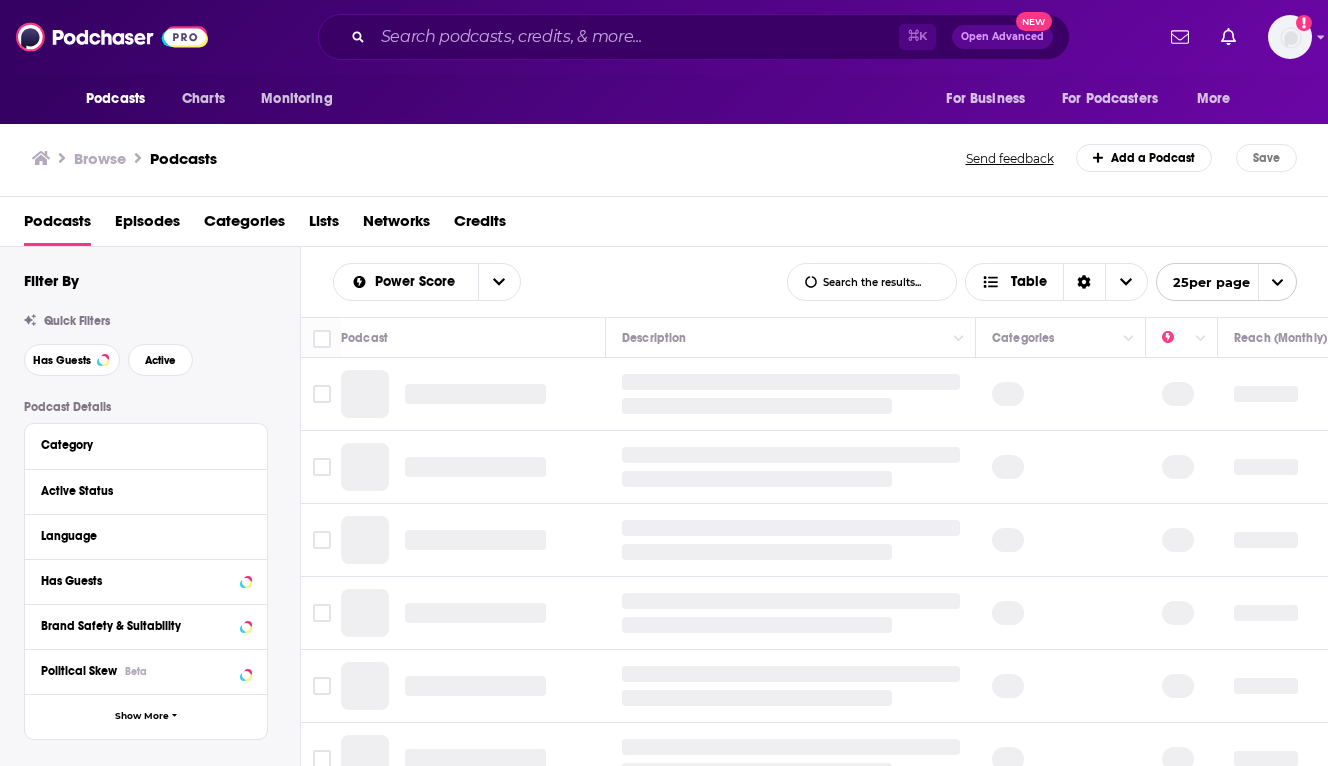 click on "Categories" at bounding box center (244, 225) 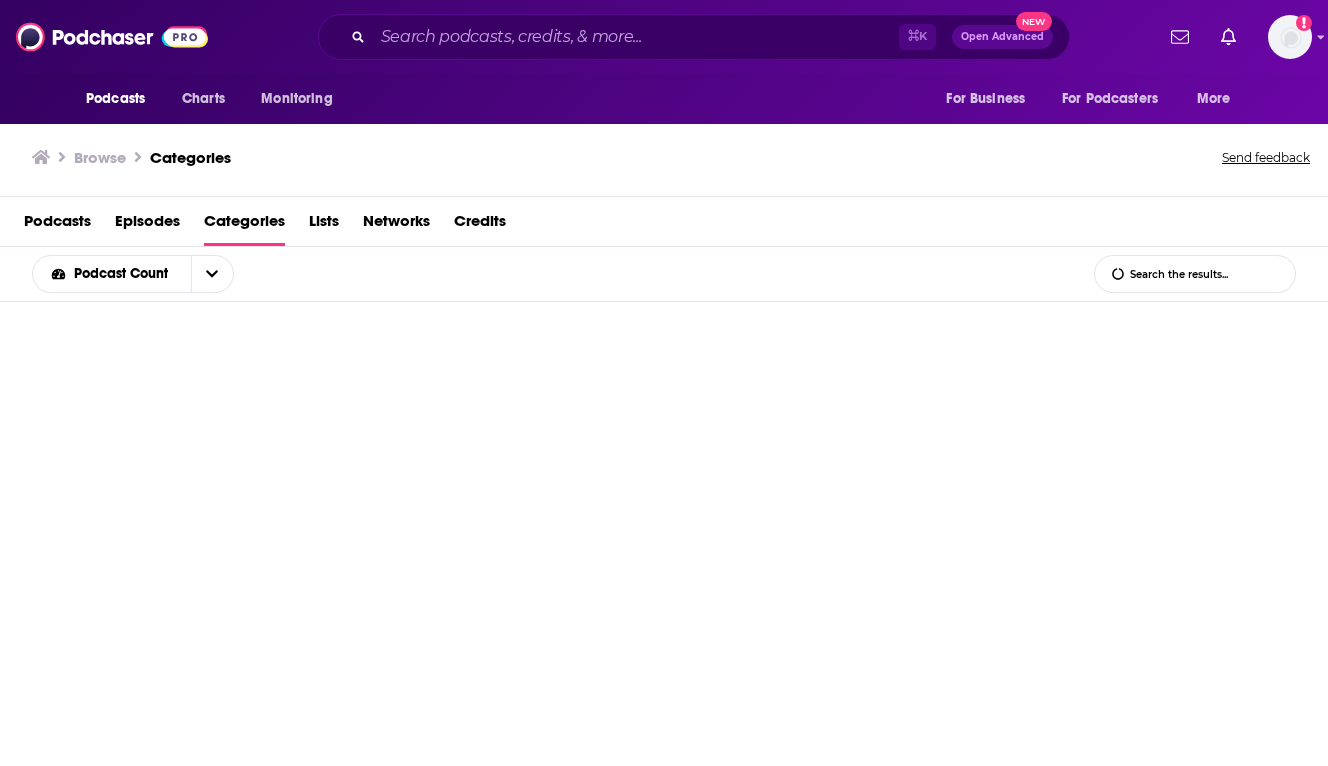 scroll, scrollTop: 134, scrollLeft: 0, axis: vertical 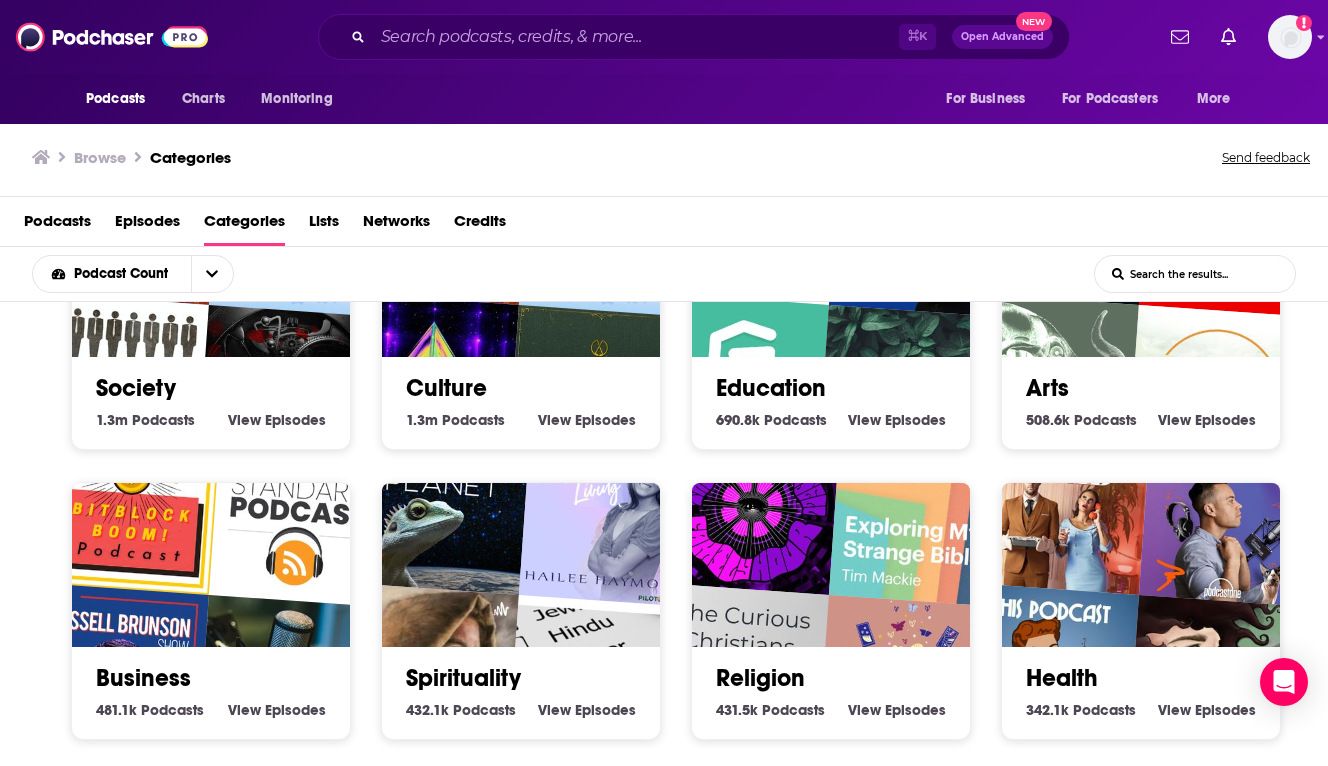 click on "Podcasts Episodes Categories Lists Networks Credits" at bounding box center [668, 225] 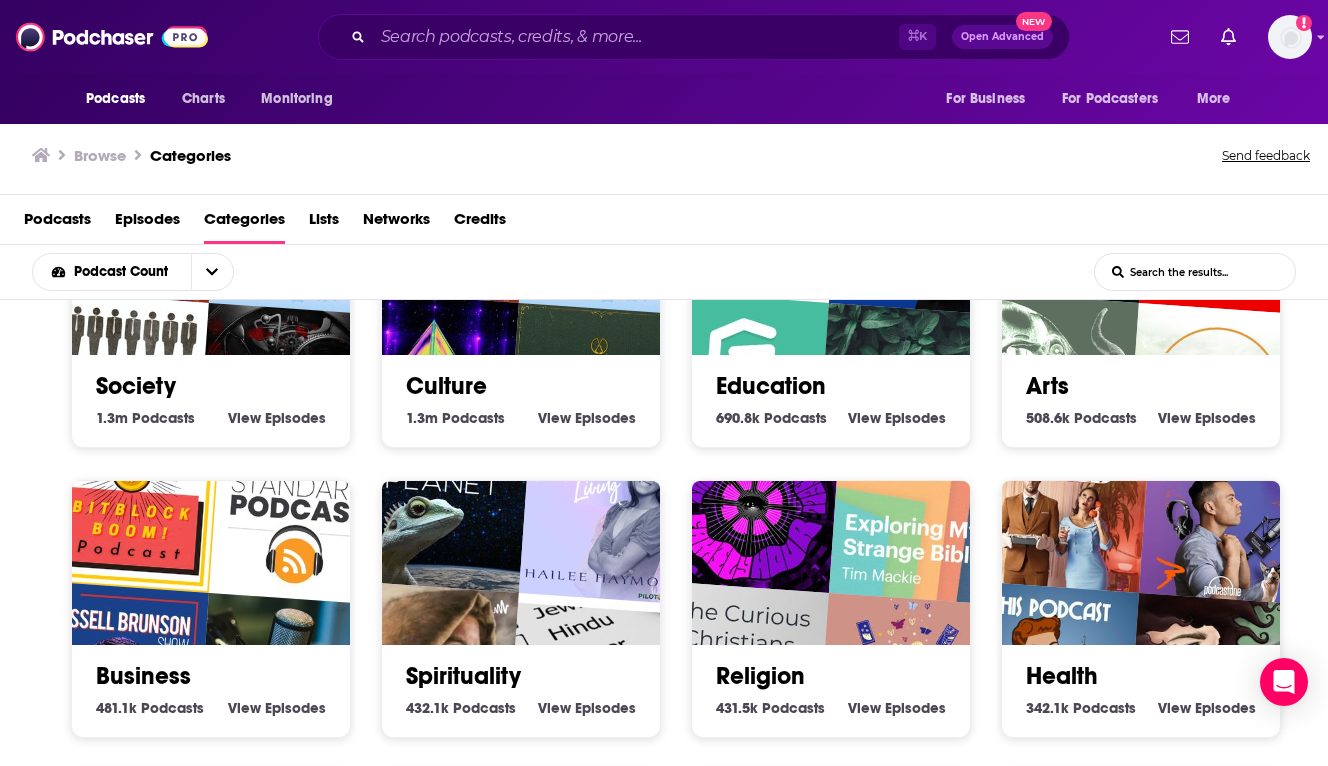 click on "Podcasts Episodes Categories Lists Networks Credits" at bounding box center (668, 223) 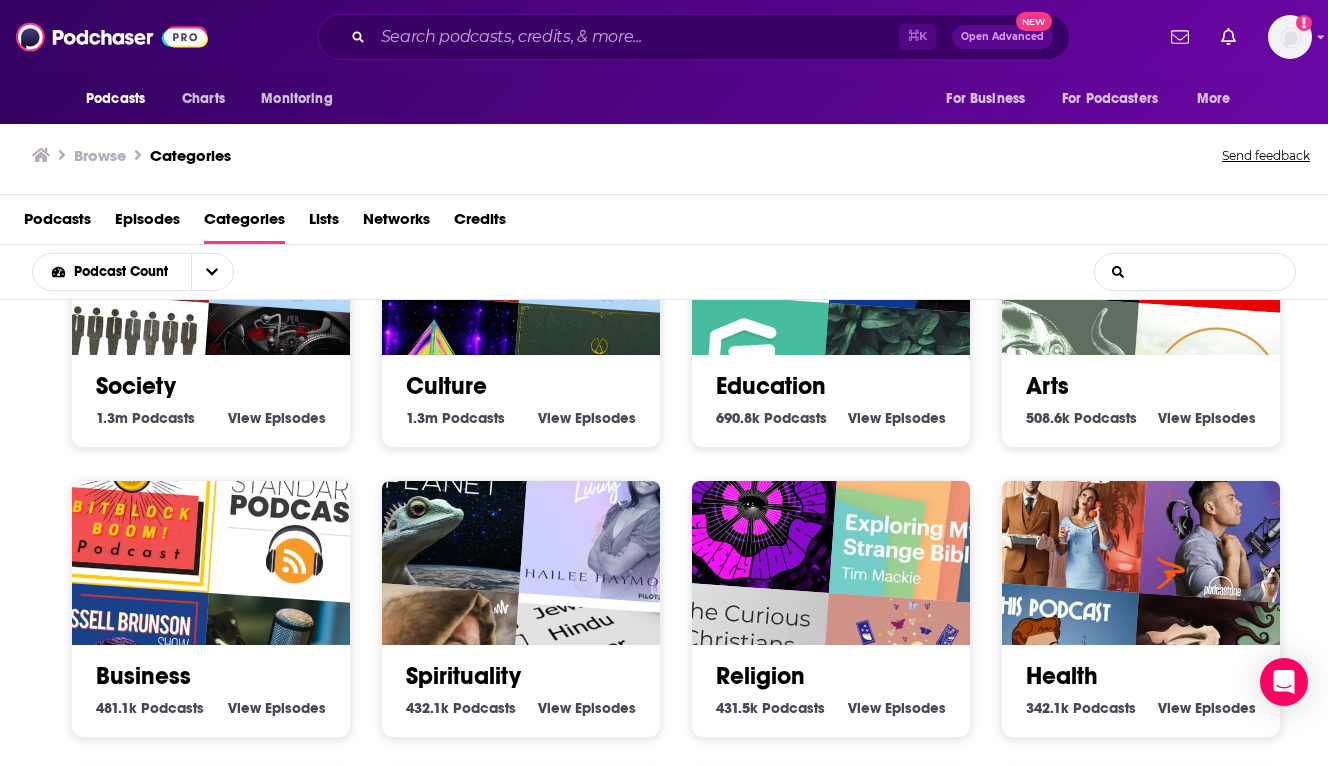 click on "List Search Input" at bounding box center (1195, 272) 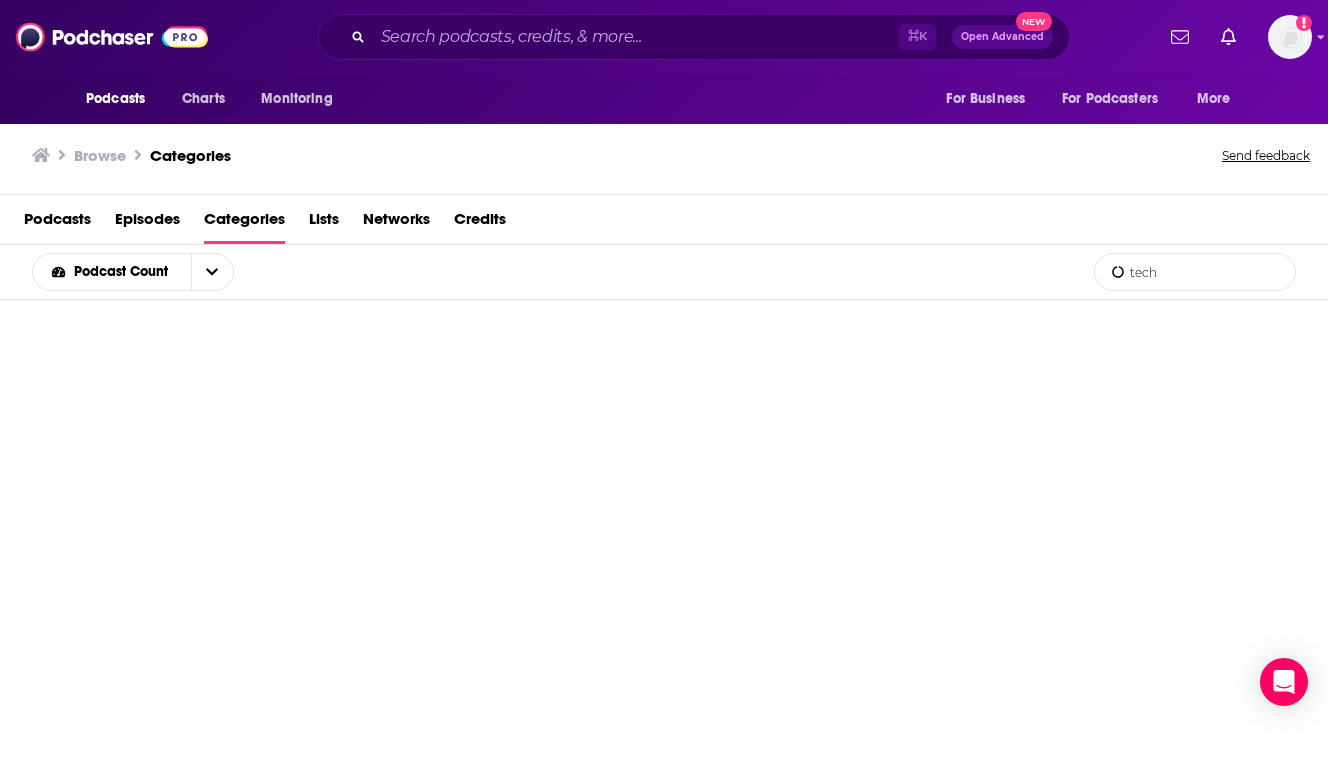 type on "tech" 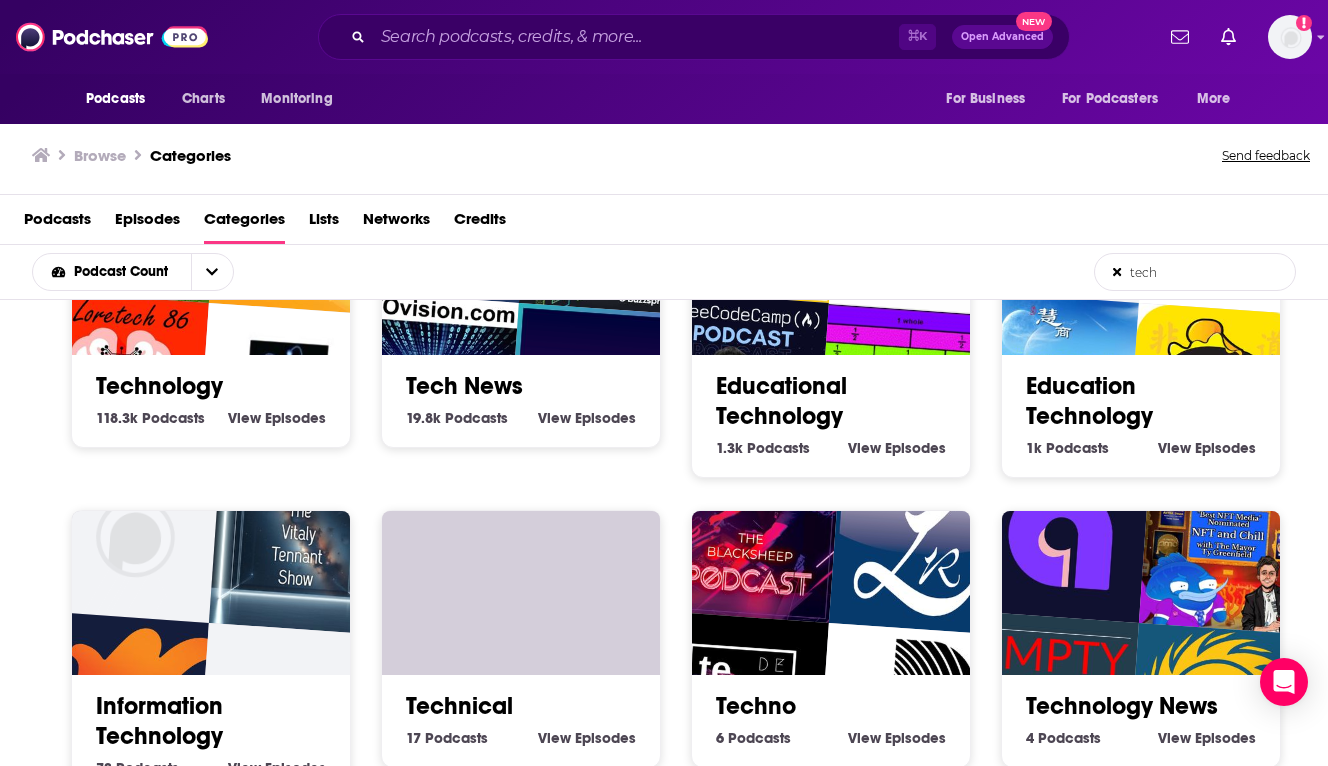 click on "Technology 118.3k   Technology   Podcasts View   Technology   Episodes" at bounding box center [211, 393] 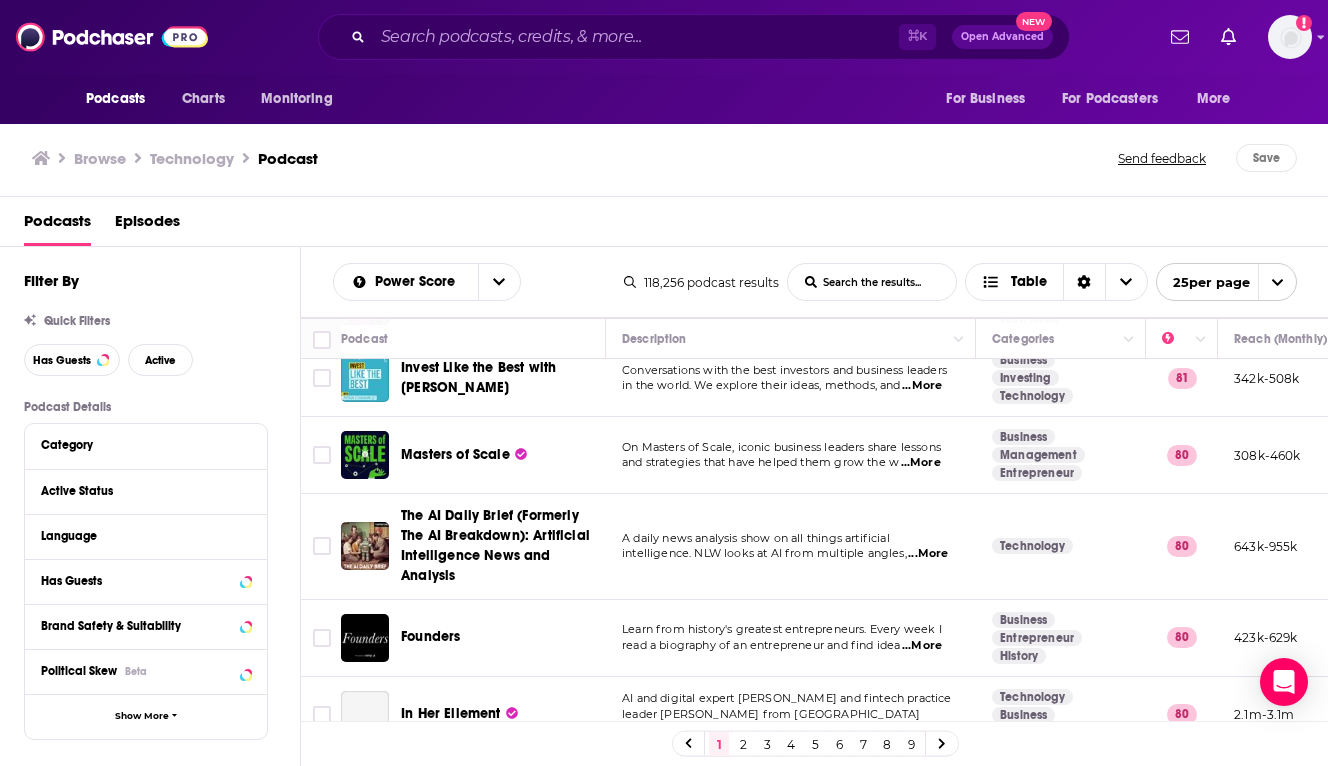 scroll, scrollTop: 1571, scrollLeft: 0, axis: vertical 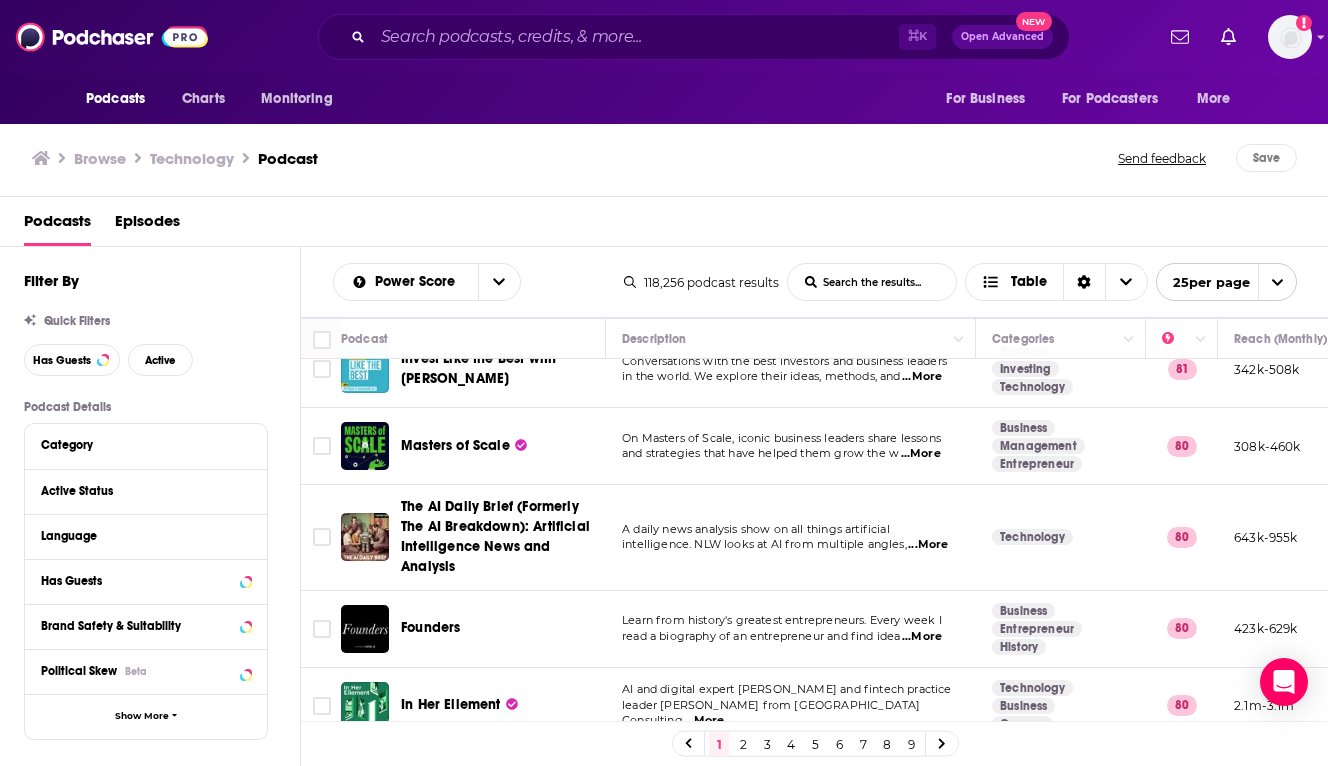 click on "2" at bounding box center (743, 744) 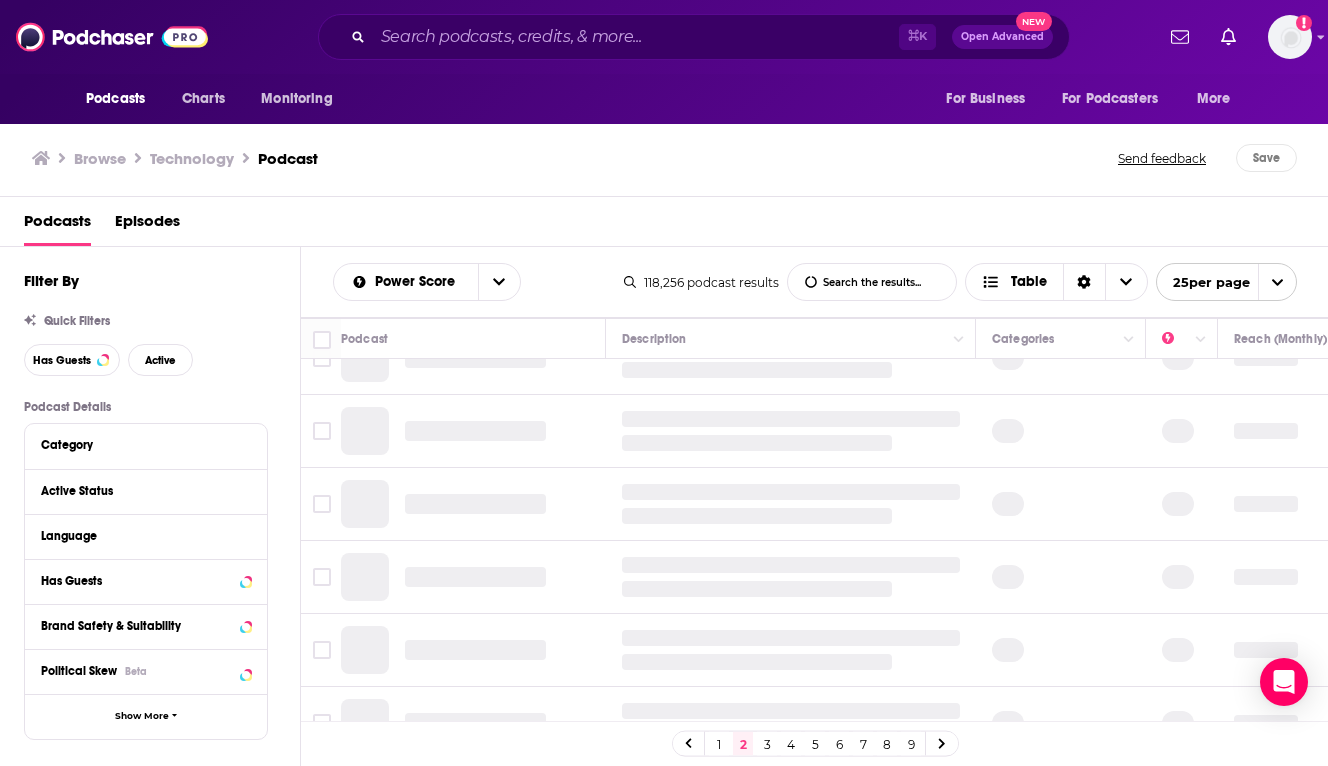 scroll, scrollTop: 0, scrollLeft: 0, axis: both 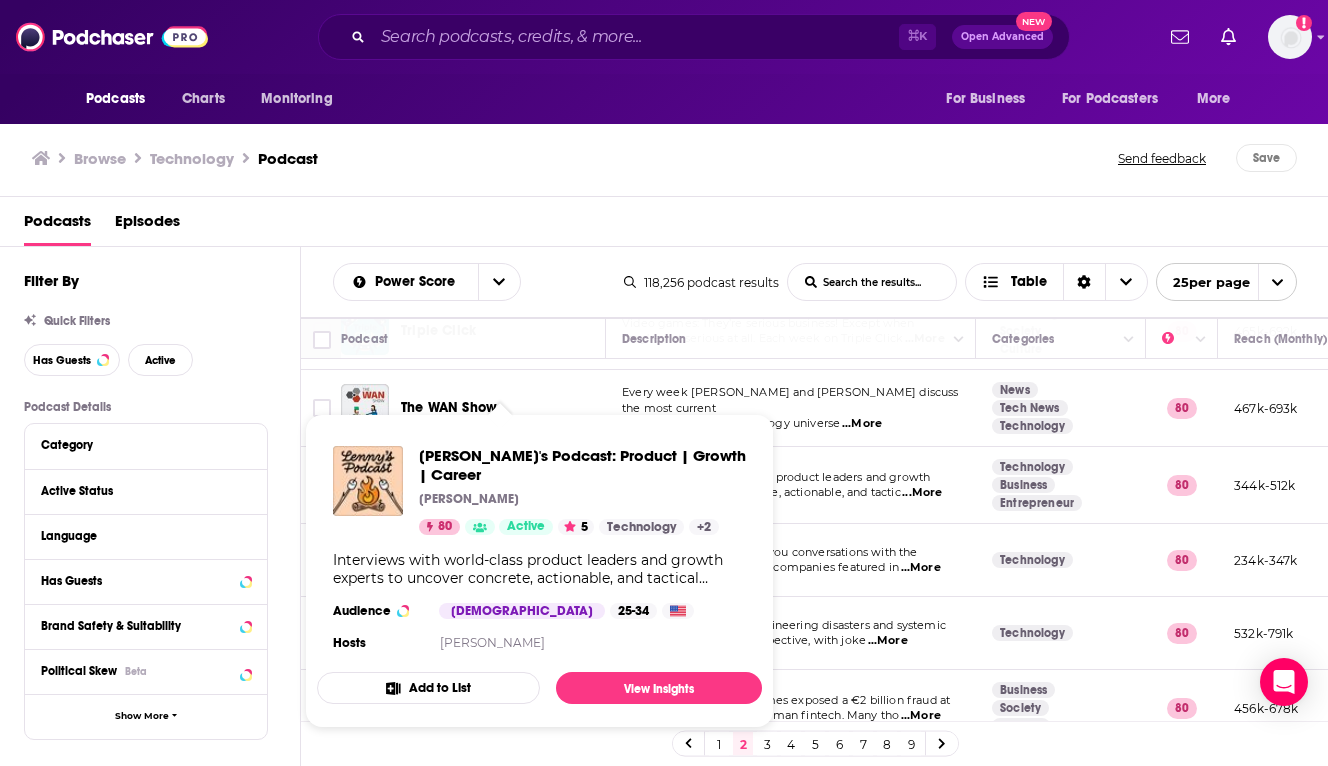 click on "The WAN Show" at bounding box center [505, 408] 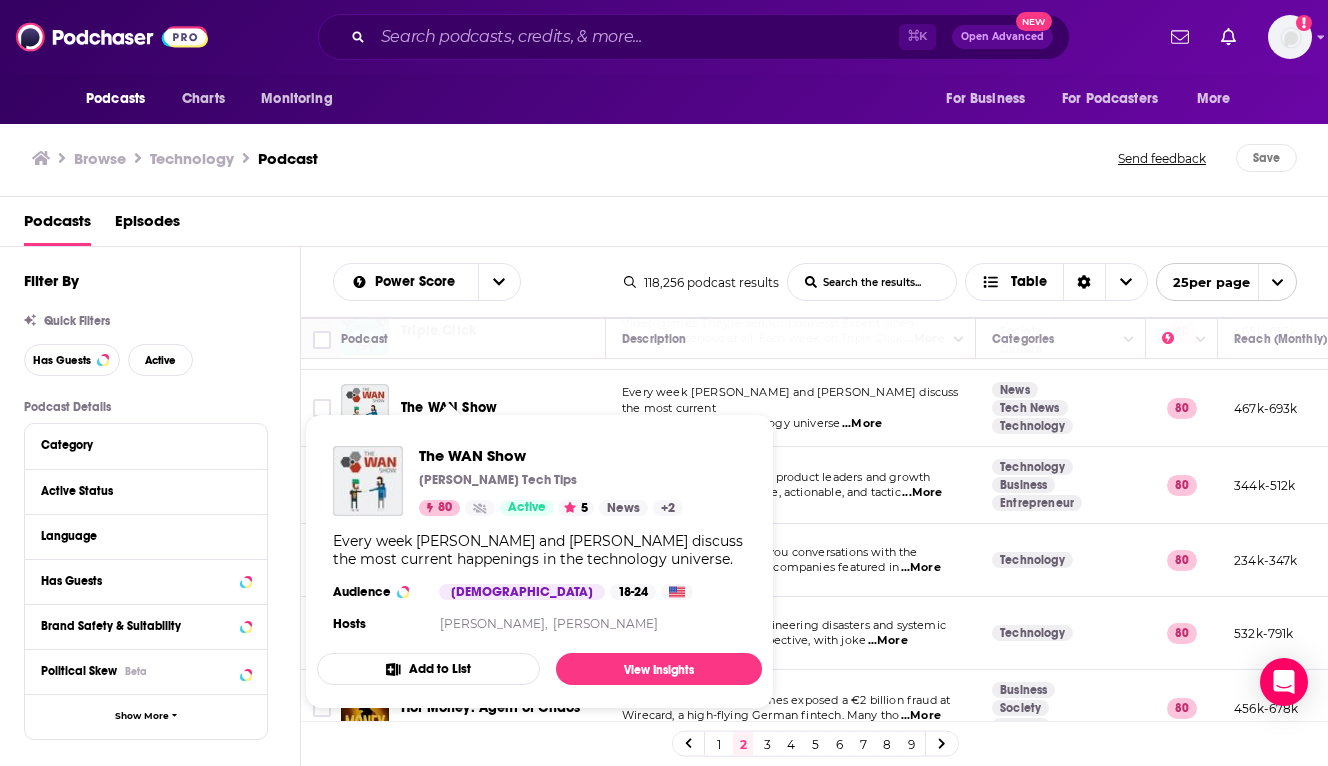 click on "The WAN Show [PERSON_NAME] Tech Tips 80 Active 5 News + 2 Every week [PERSON_NAME] and [PERSON_NAME] discuss the most current happenings in the technology universe. Audience [DEMOGRAPHIC_DATA] 18-24 Hosts   [PERSON_NAME], [PERSON_NAME] Add to List View Insights" at bounding box center [539, 561] 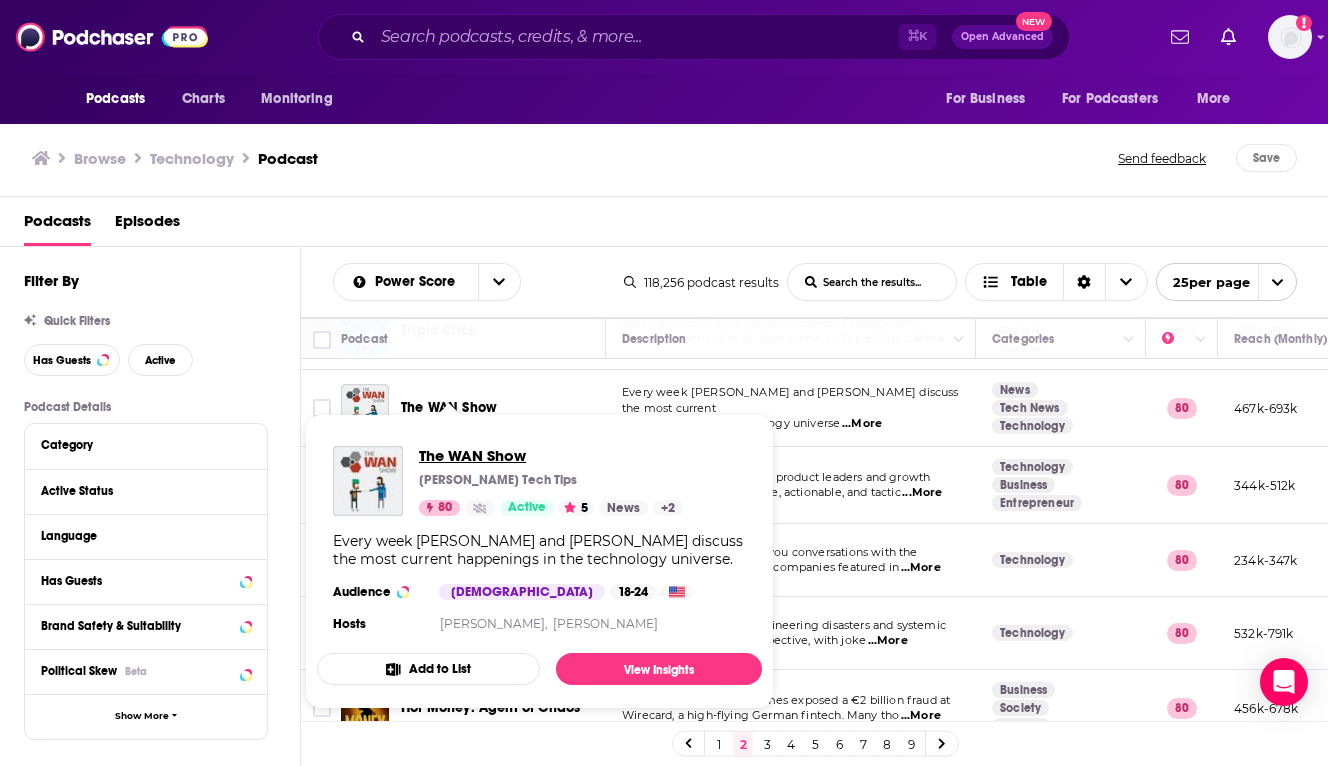click on "The WAN Show" at bounding box center [551, 455] 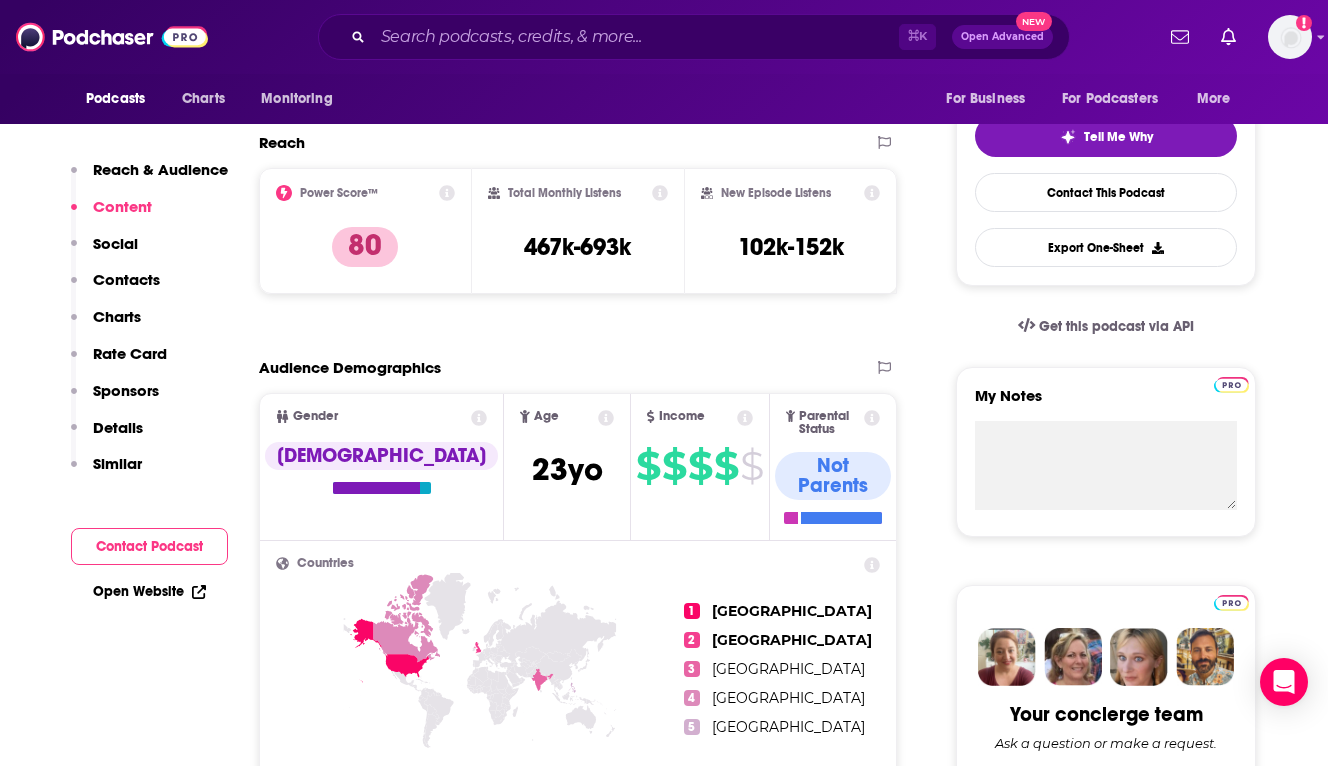 scroll, scrollTop: 165, scrollLeft: 0, axis: vertical 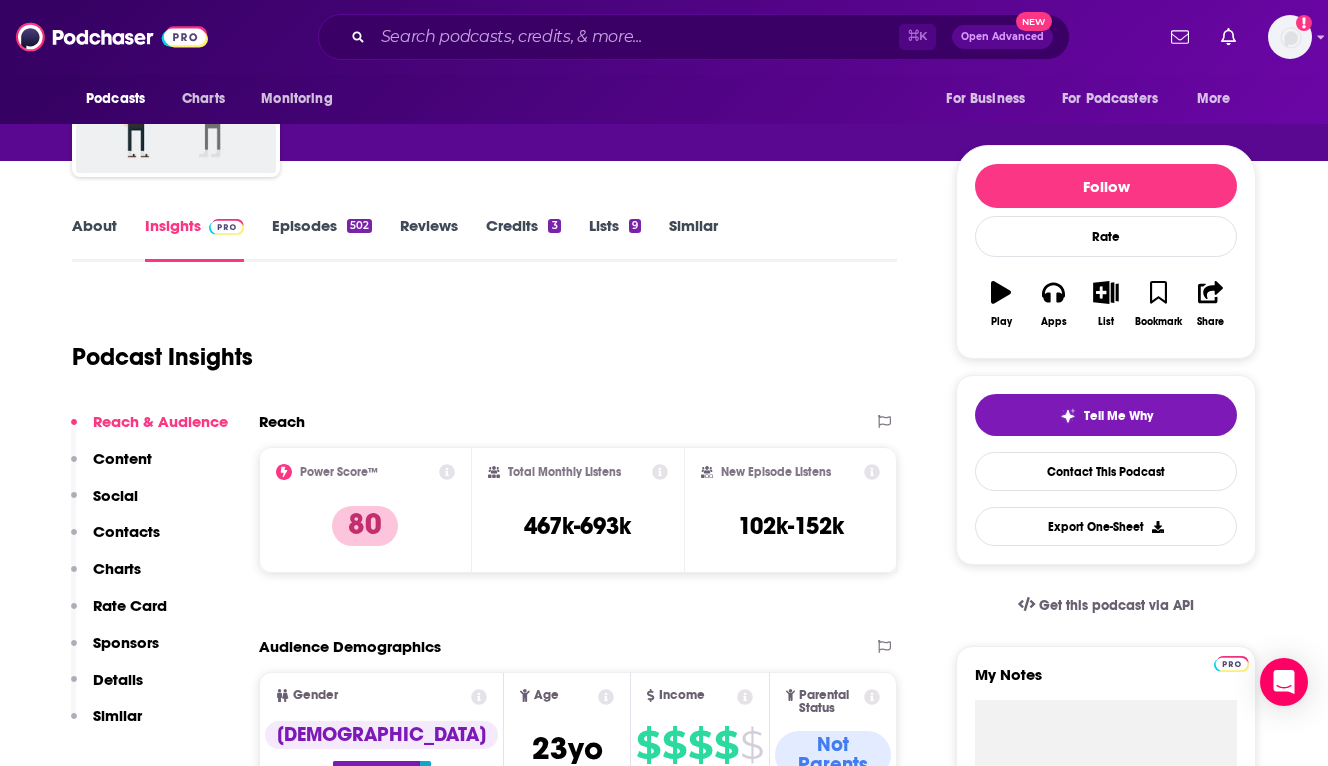 click on "About" at bounding box center (94, 239) 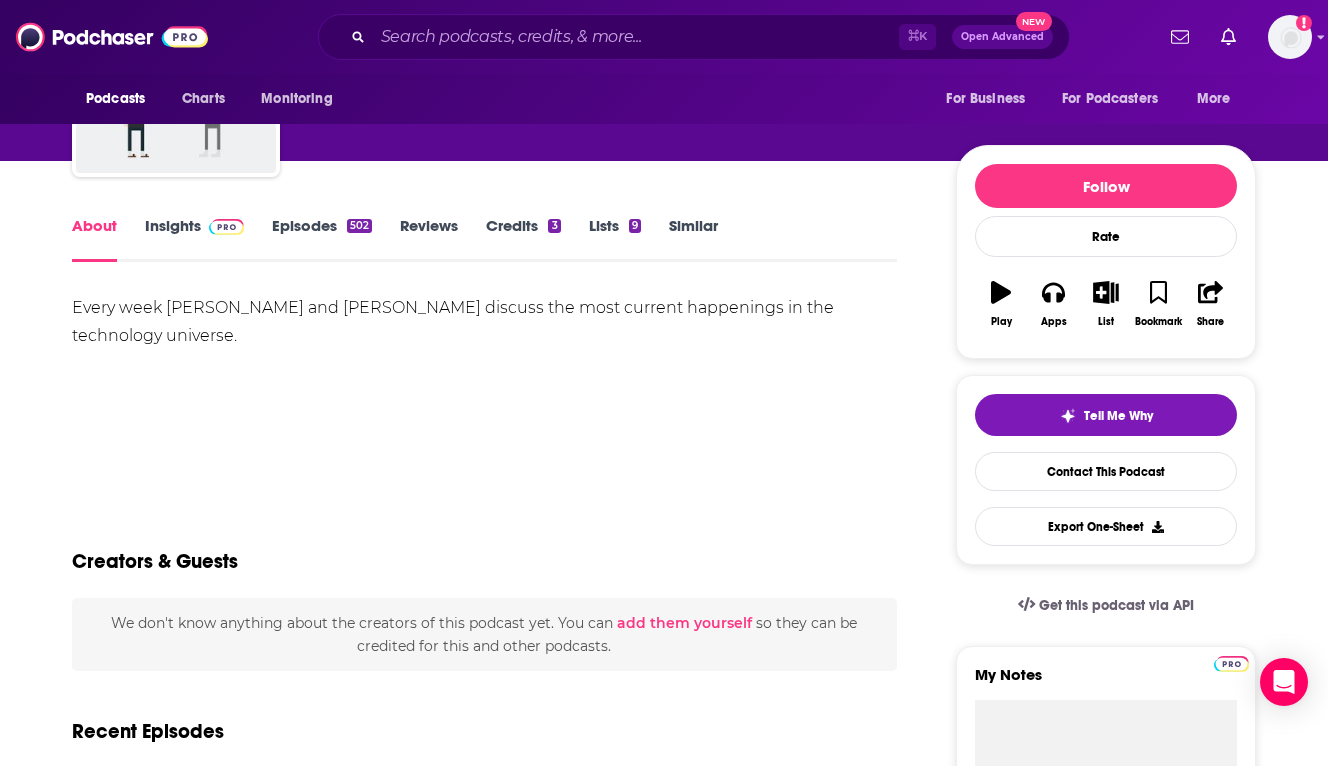scroll, scrollTop: 0, scrollLeft: 0, axis: both 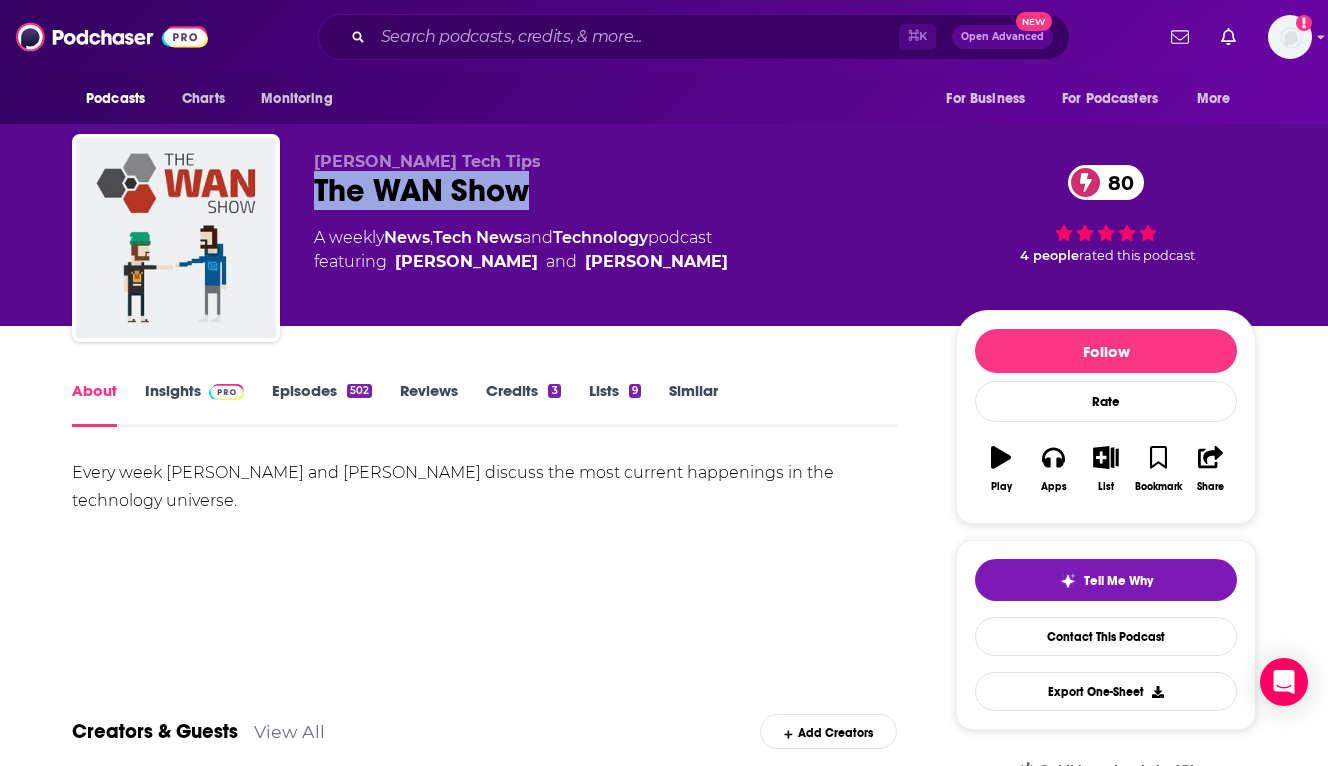 drag, startPoint x: 564, startPoint y: 207, endPoint x: 302, endPoint y: 197, distance: 262.19077 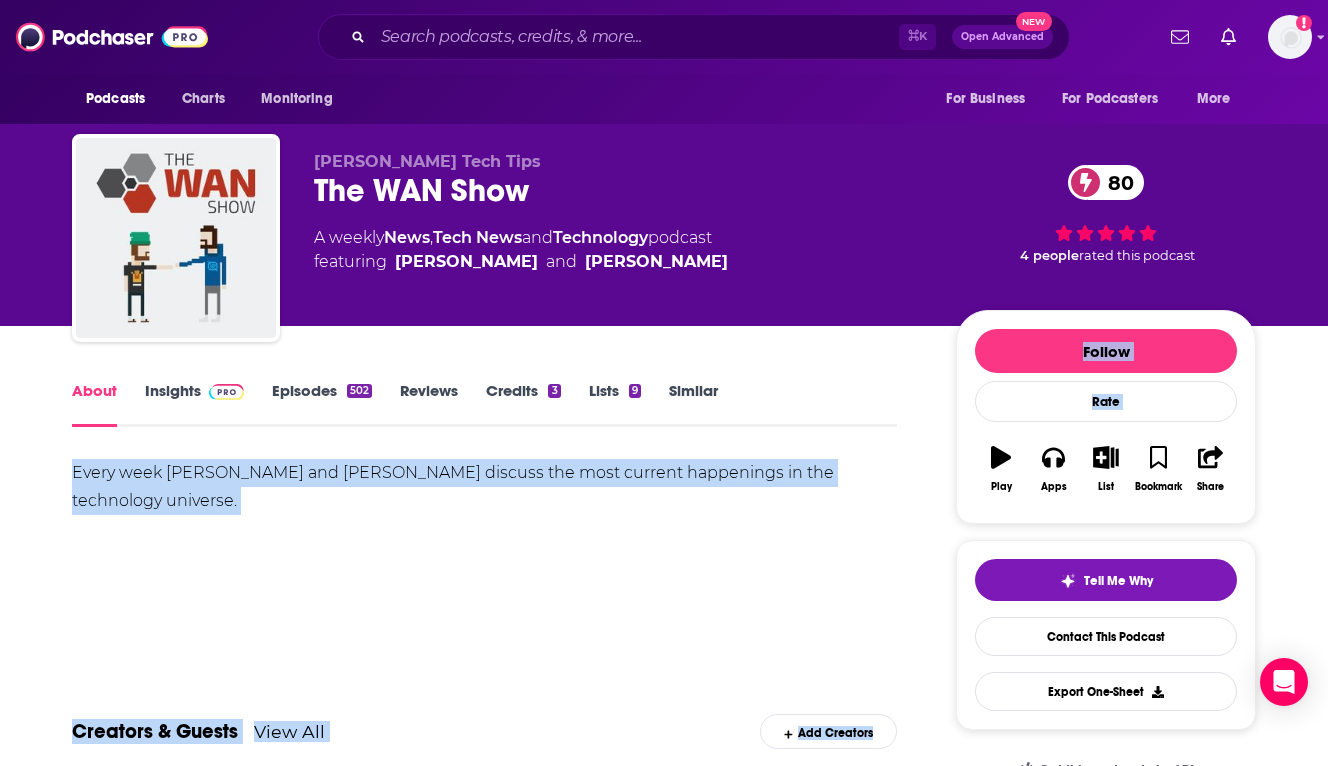 drag, startPoint x: 78, startPoint y: 468, endPoint x: 980, endPoint y: 483, distance: 902.1247 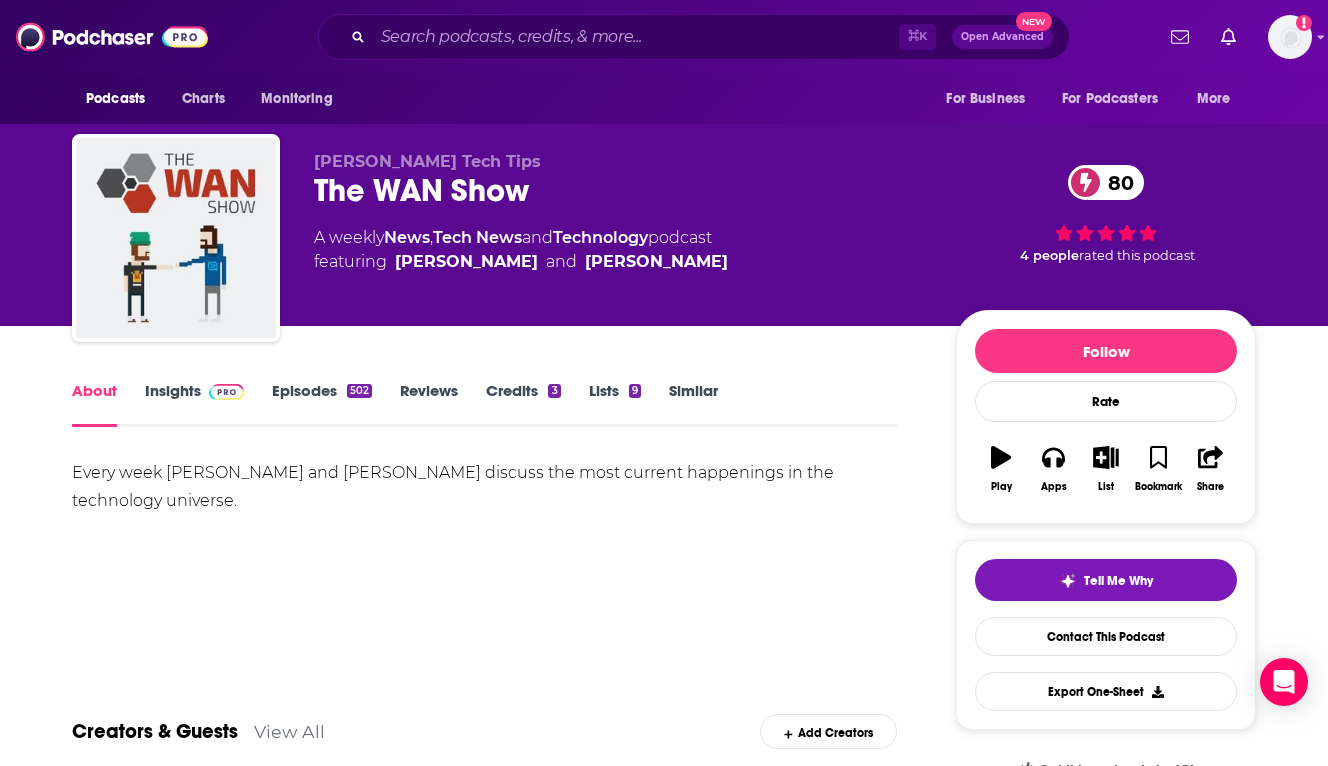 click on "Every week [PERSON_NAME] and [PERSON_NAME] discuss the most current happenings in the technology universe." at bounding box center [484, 529] 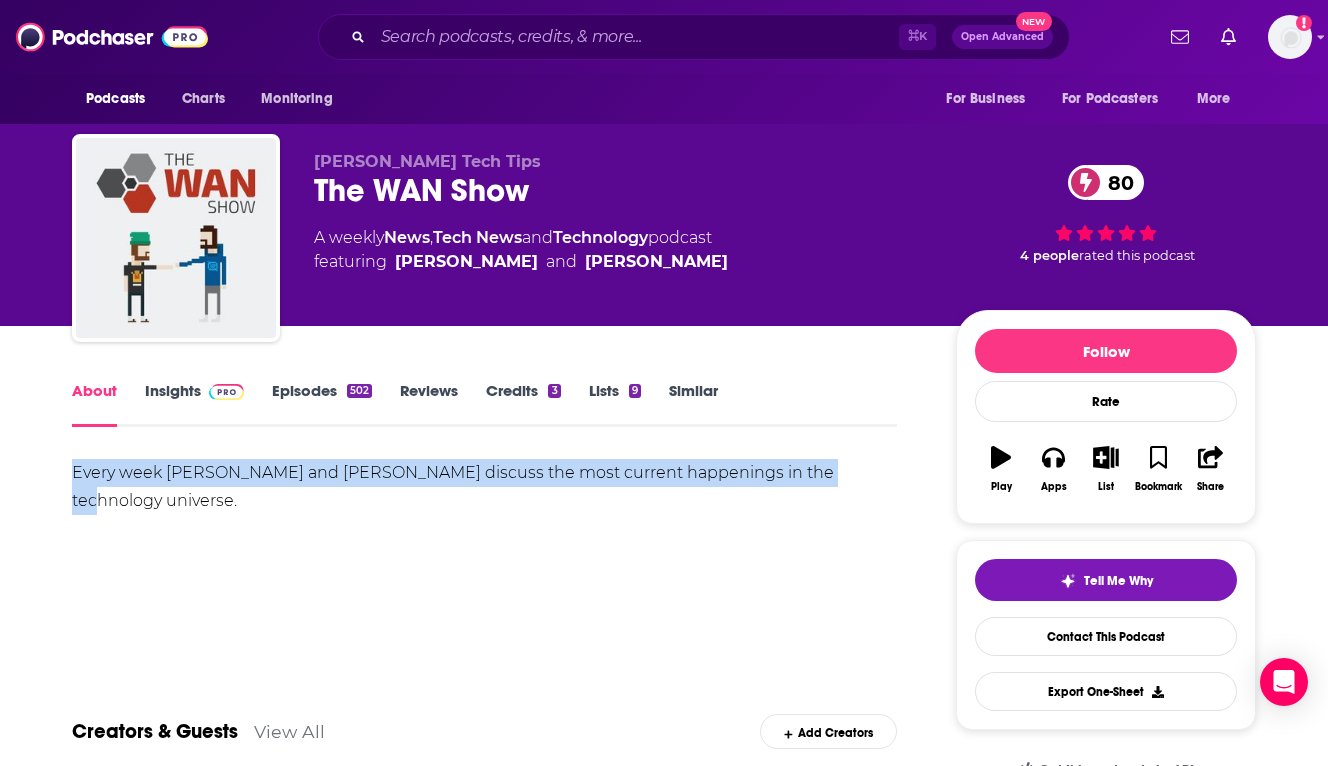 drag, startPoint x: 846, startPoint y: 464, endPoint x: 30, endPoint y: 468, distance: 816.0098 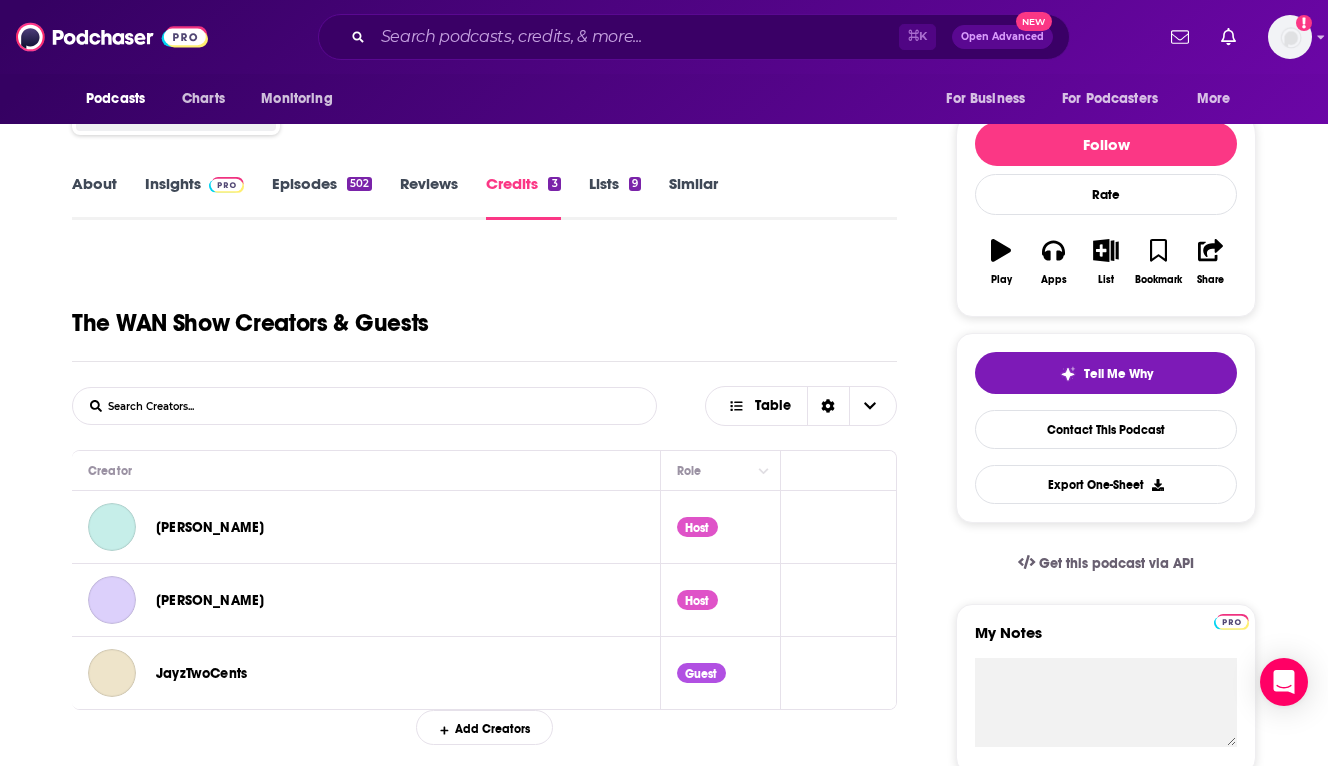 scroll, scrollTop: 480, scrollLeft: 0, axis: vertical 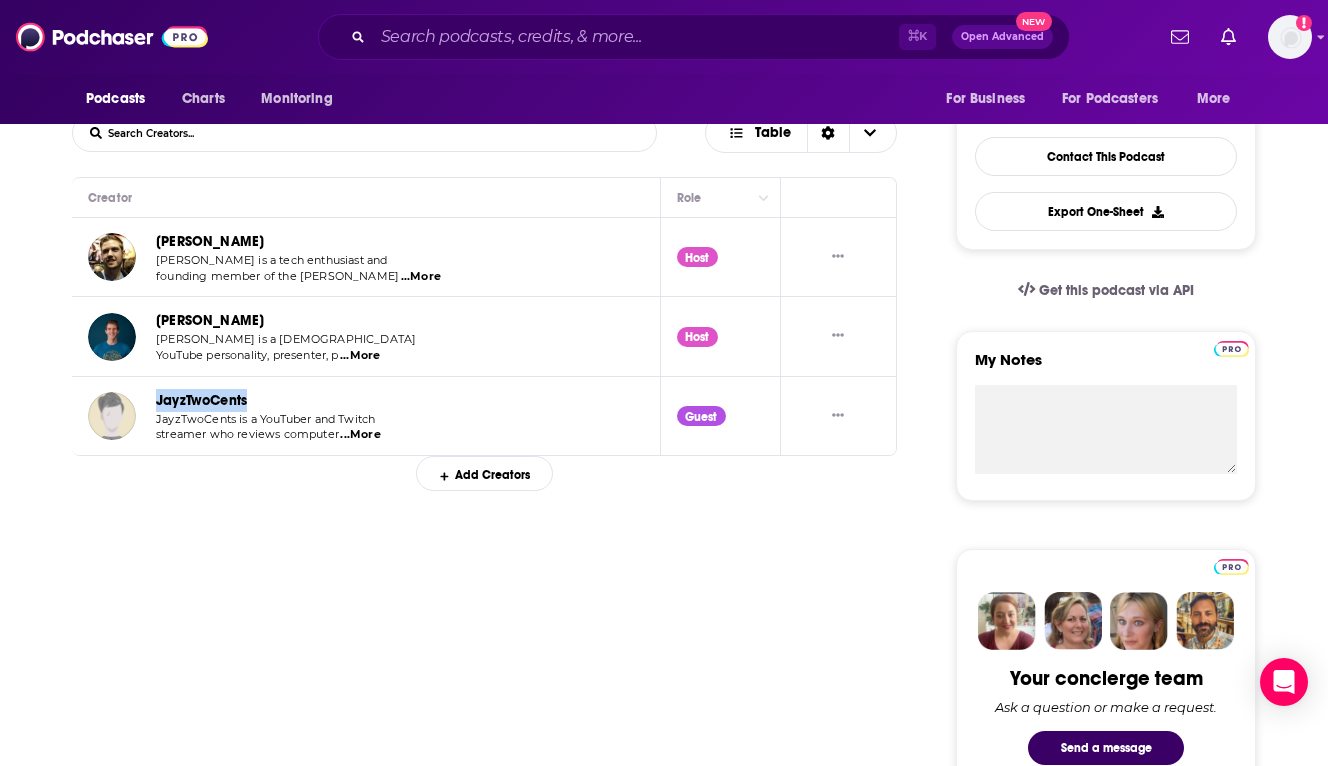copy on "JayzTwoCents" 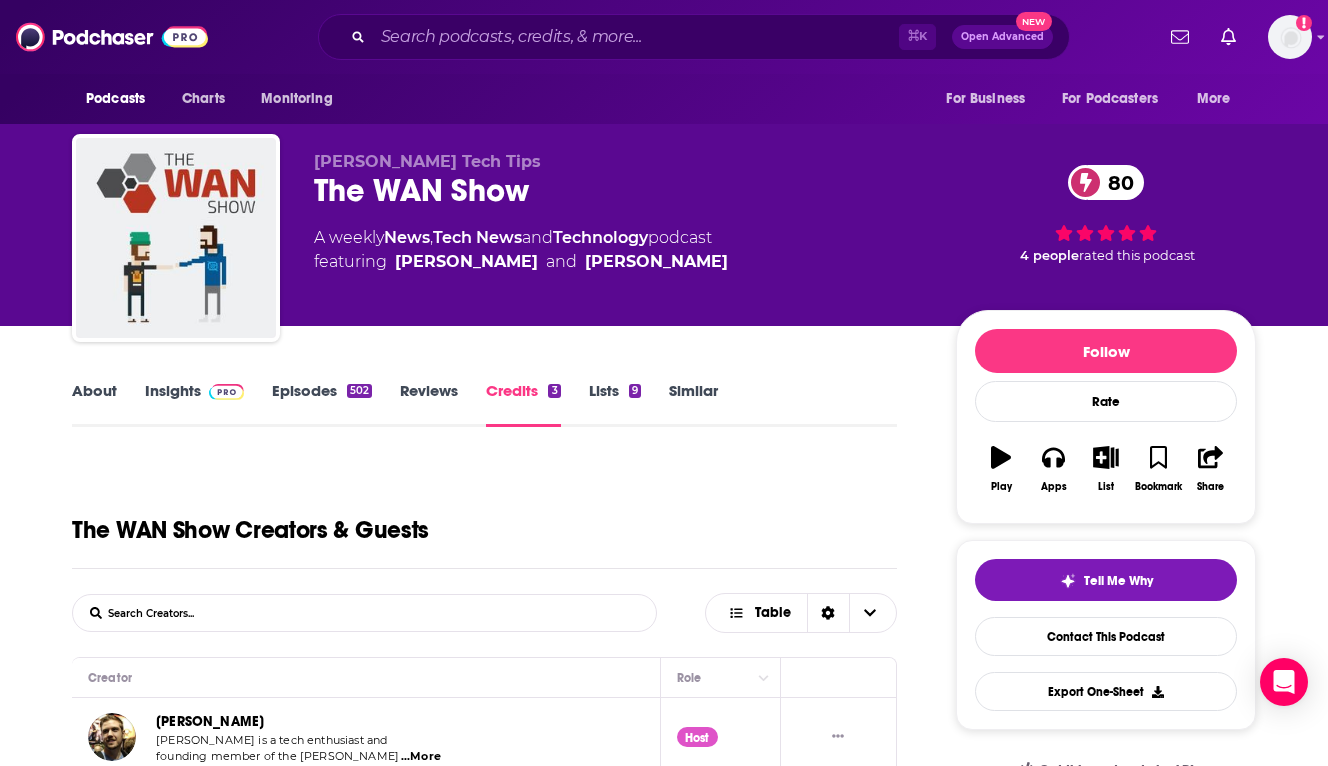 click on "Insights" at bounding box center (194, 404) 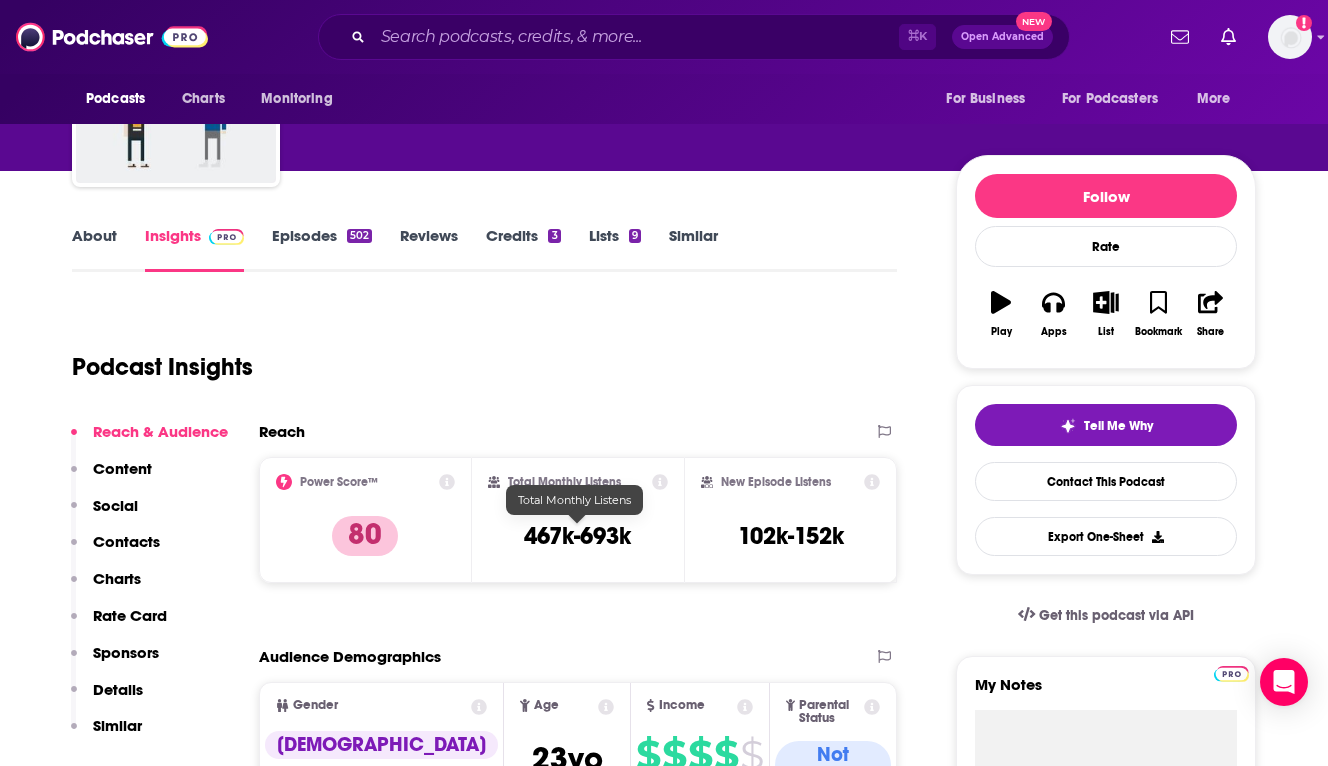 scroll, scrollTop: 353, scrollLeft: 0, axis: vertical 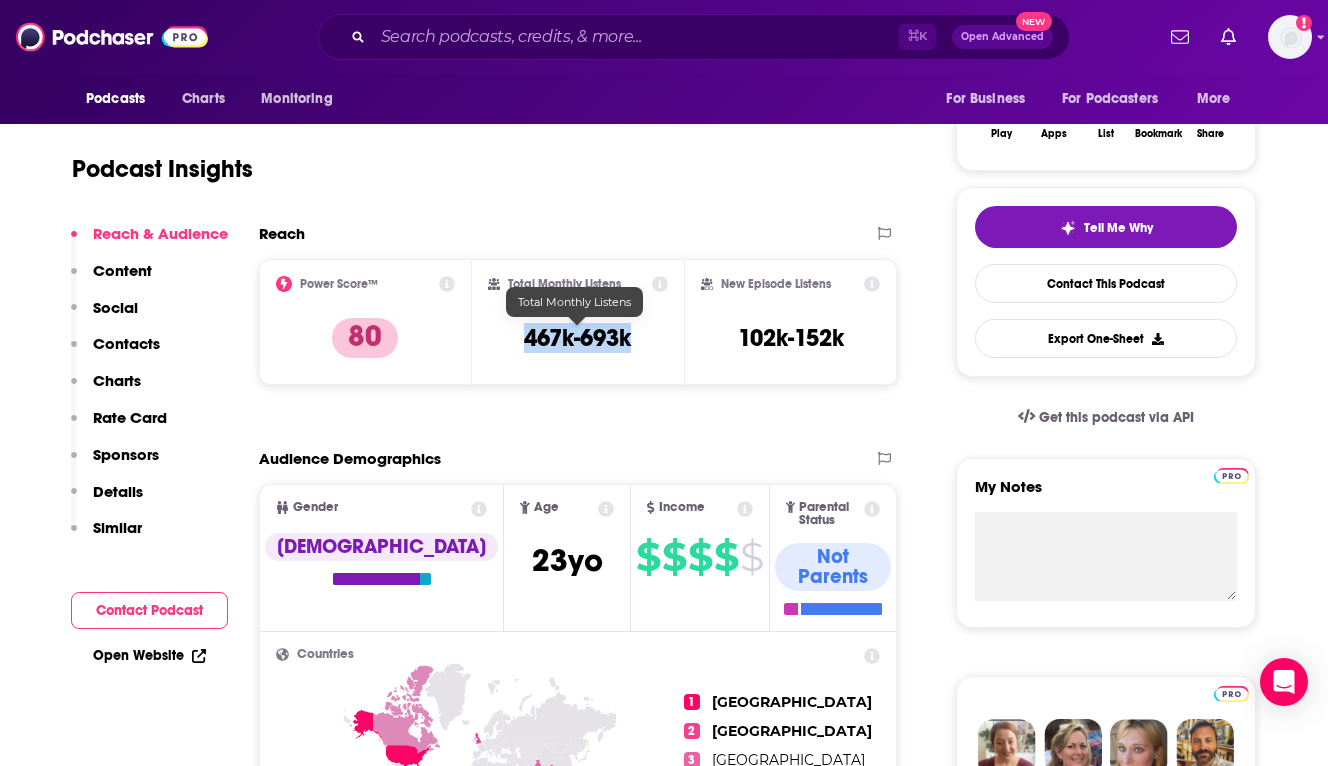 drag, startPoint x: 660, startPoint y: 335, endPoint x: 496, endPoint y: 335, distance: 164 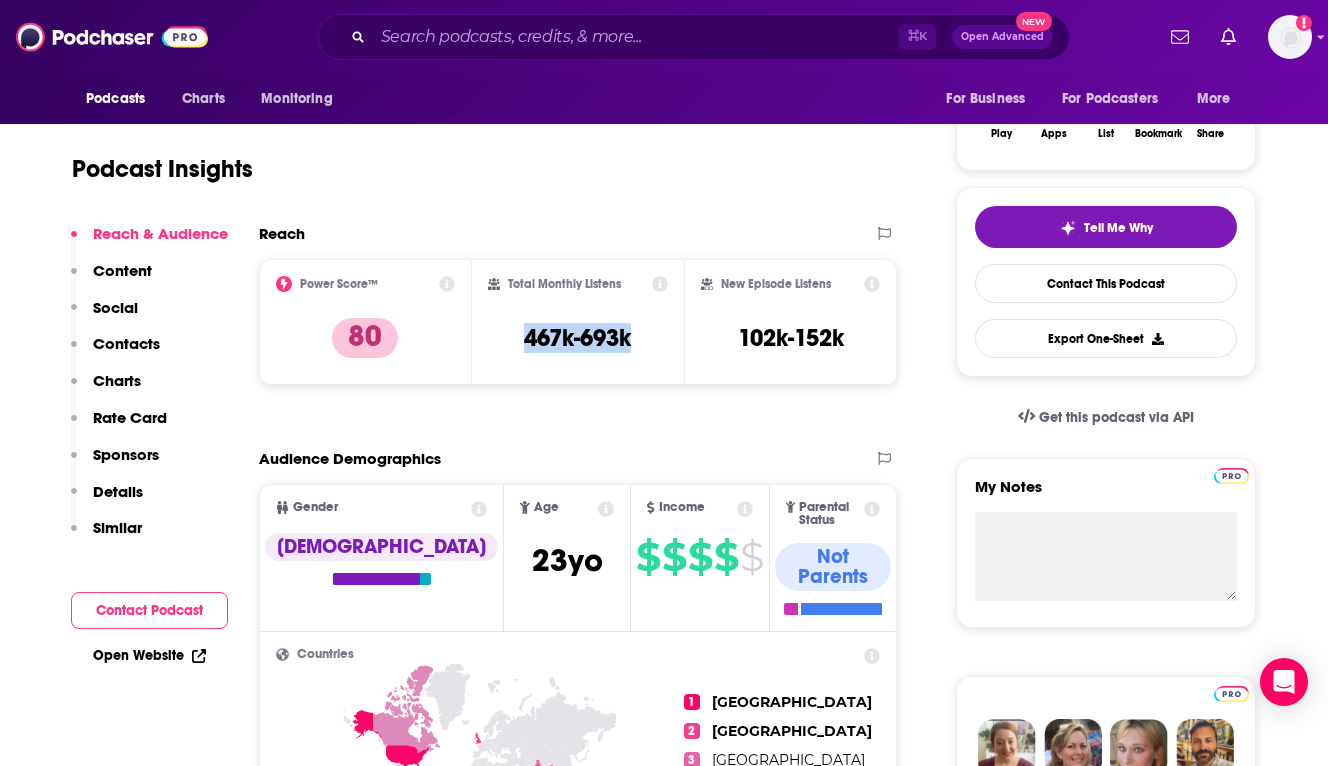 copy on "467k-693k" 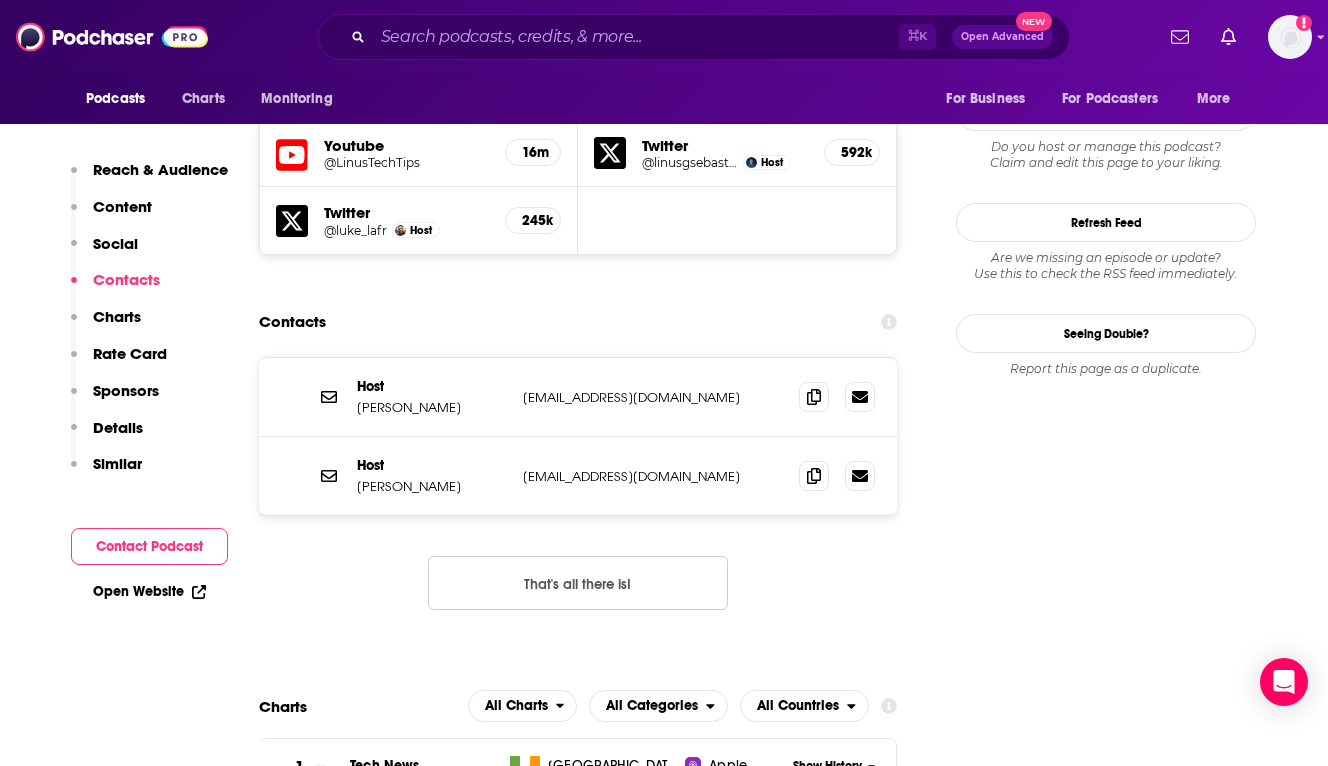 scroll, scrollTop: 1543, scrollLeft: 0, axis: vertical 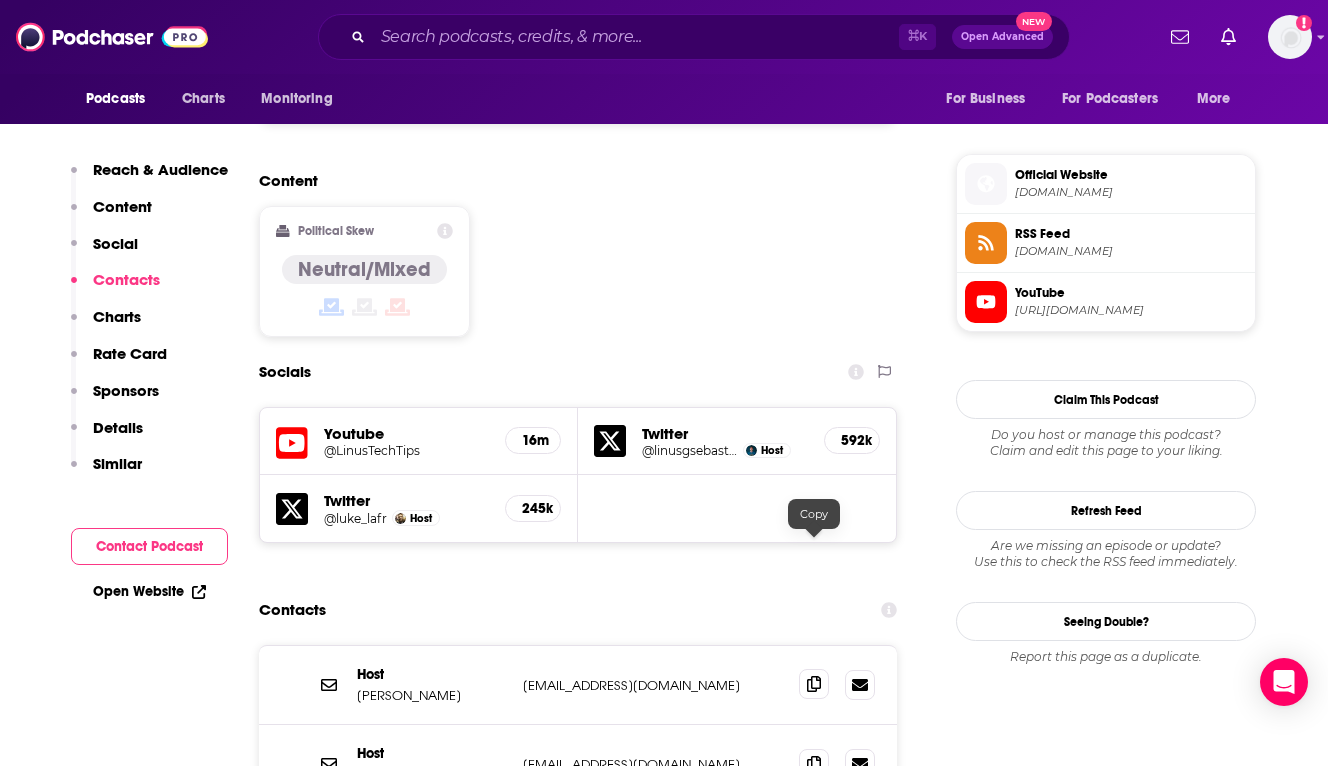 click 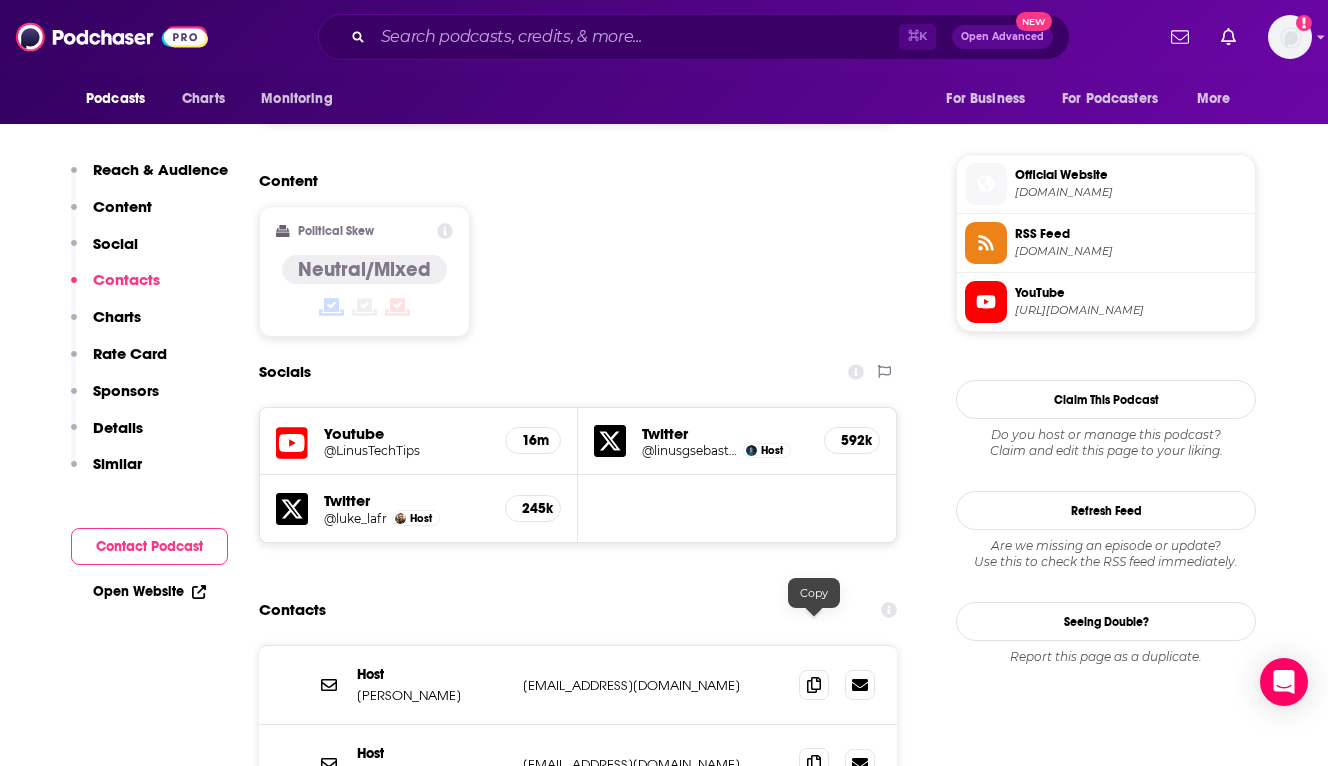 click 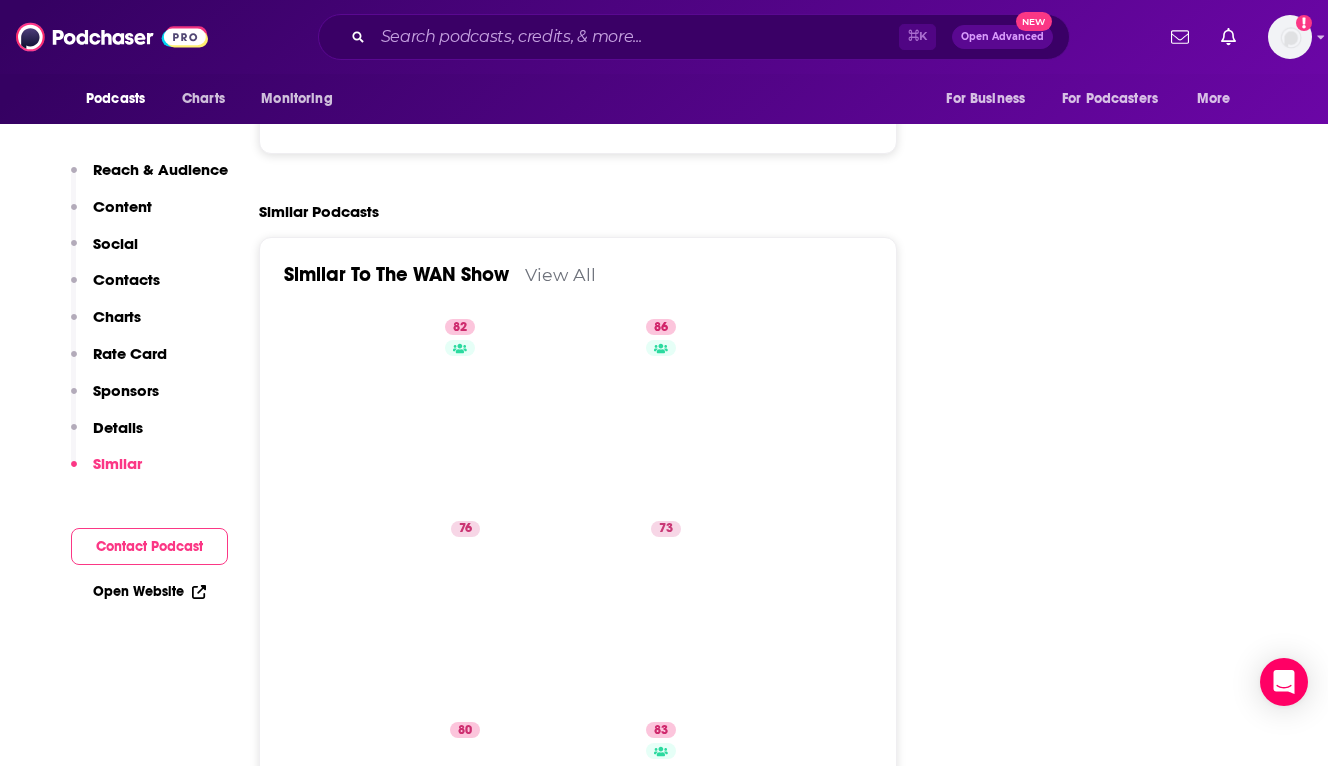 scroll, scrollTop: 4330, scrollLeft: 0, axis: vertical 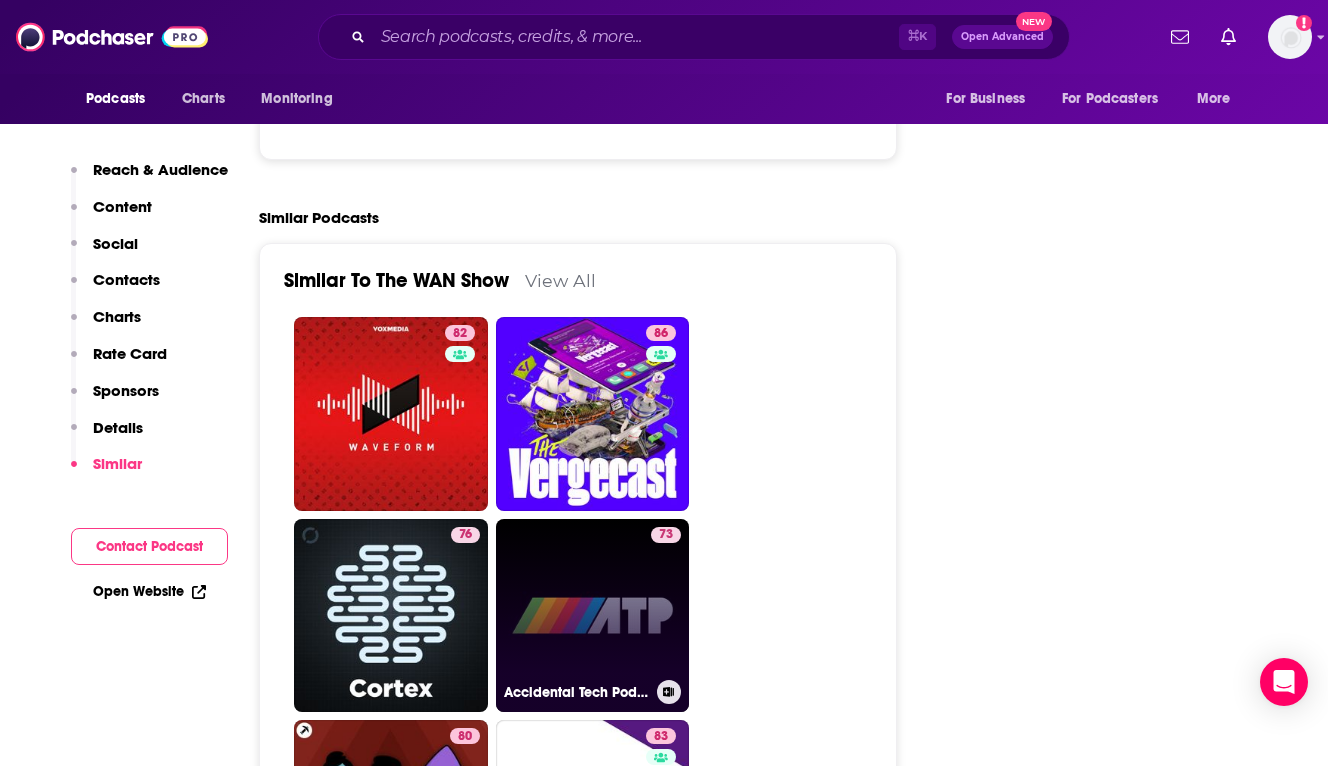 click on "73 Accidental Tech Podcast" at bounding box center [593, 616] 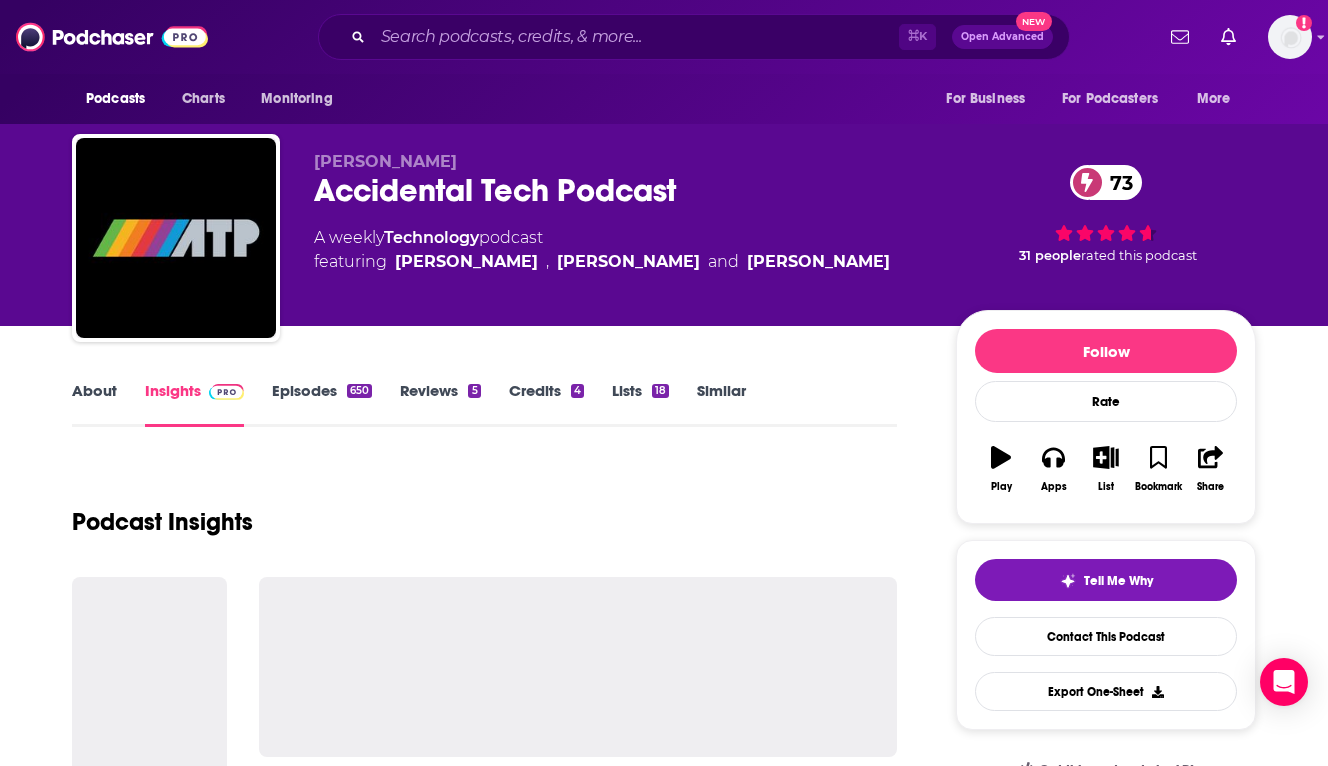 scroll, scrollTop: 200, scrollLeft: 0, axis: vertical 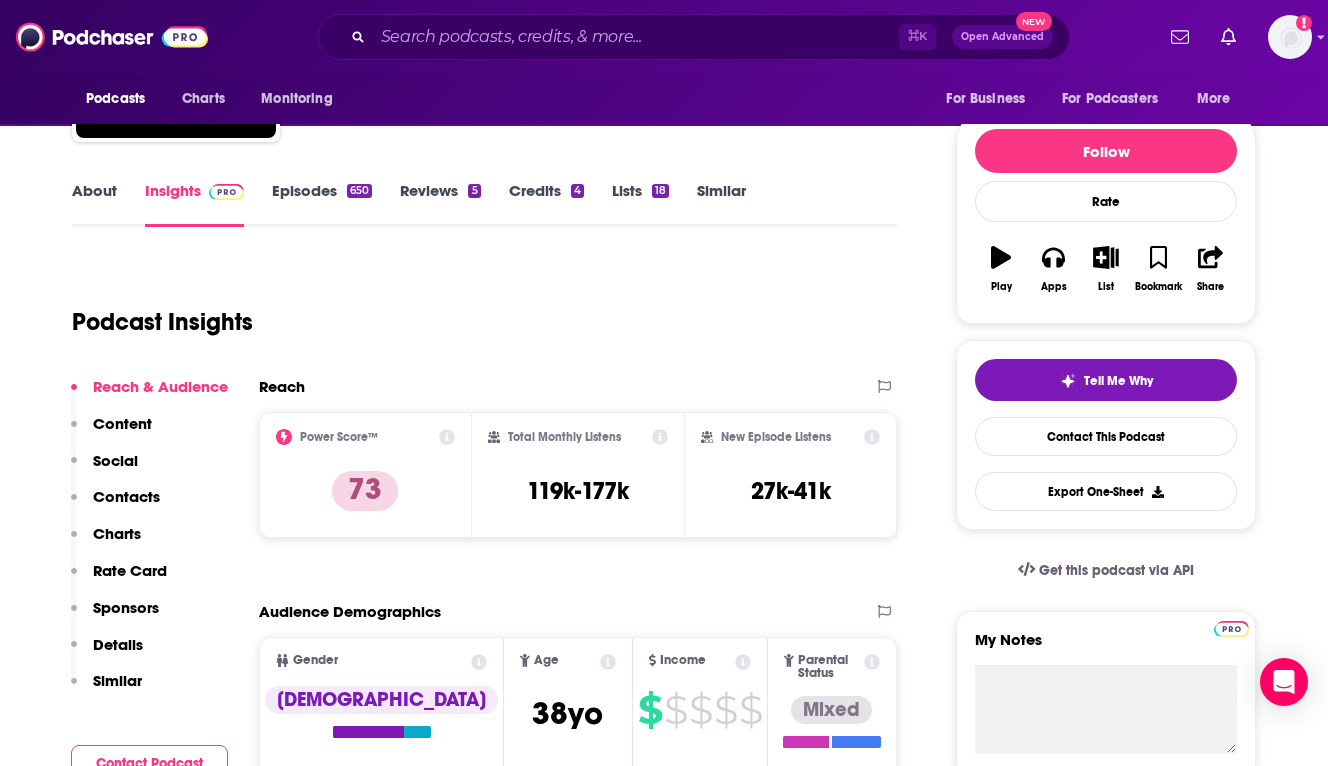 click on "Episodes 650" at bounding box center [322, 204] 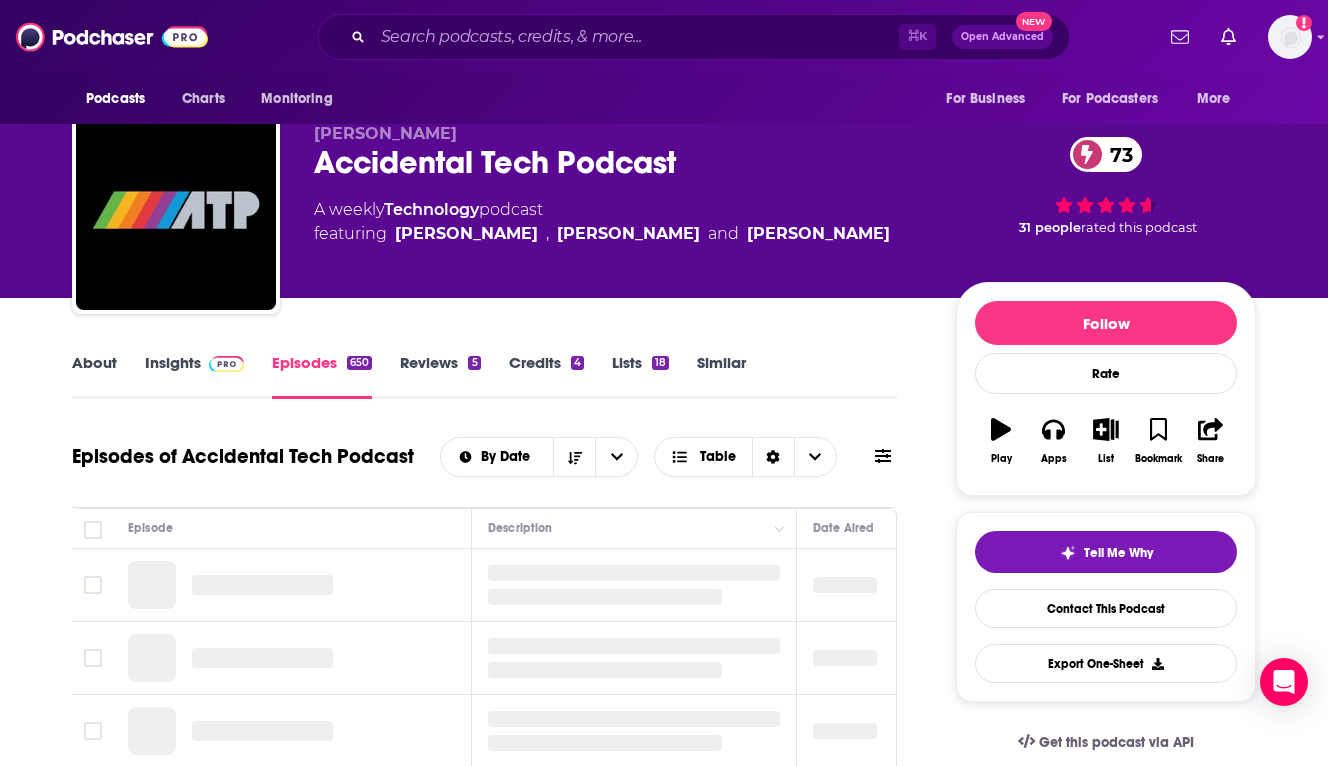 scroll, scrollTop: 15, scrollLeft: 0, axis: vertical 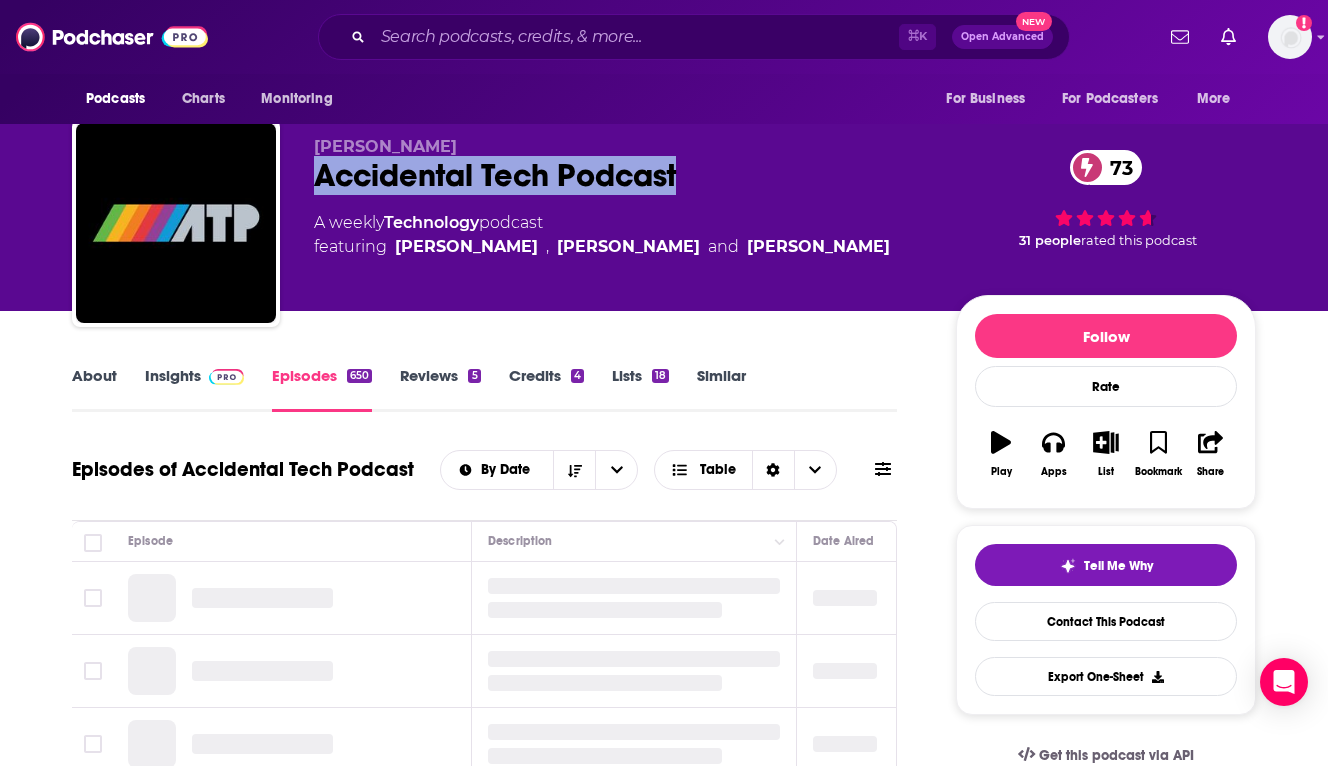 drag, startPoint x: 730, startPoint y: 179, endPoint x: 302, endPoint y: 173, distance: 428.04205 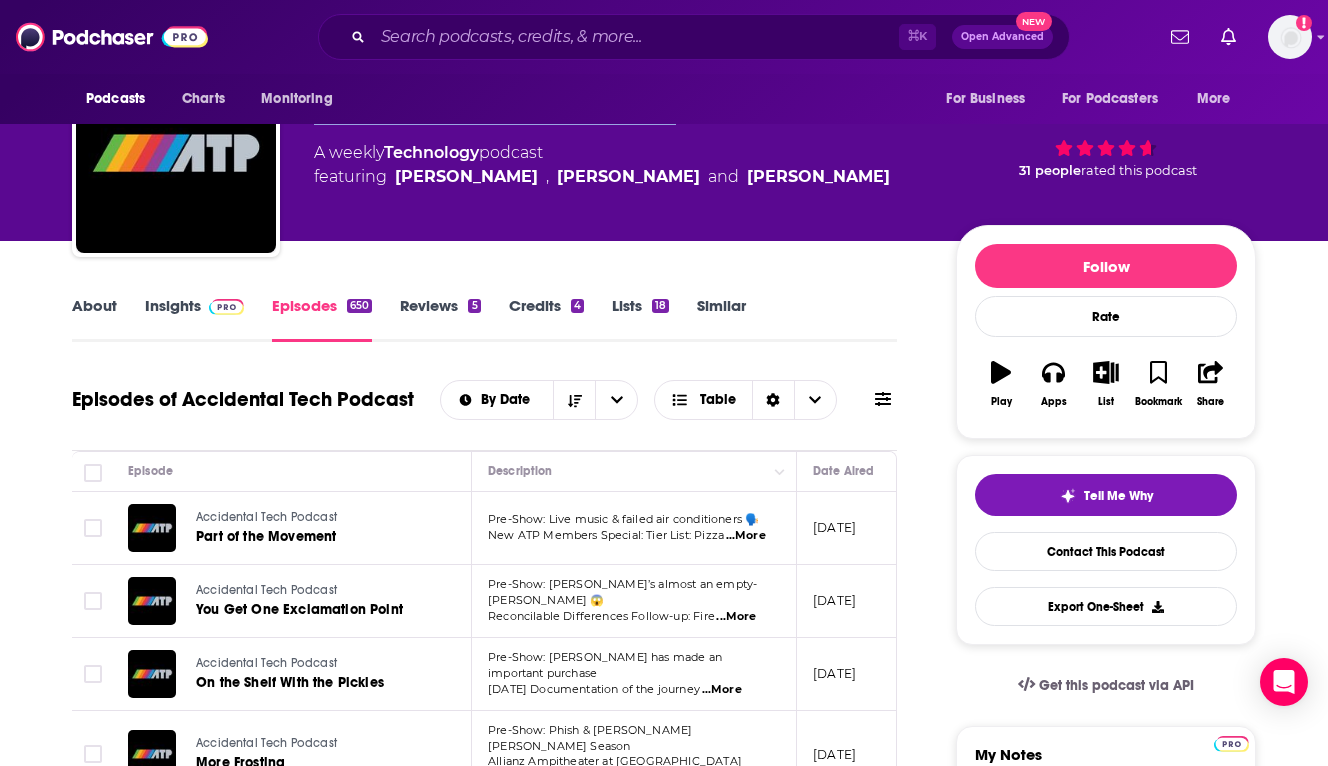 scroll, scrollTop: 13, scrollLeft: 0, axis: vertical 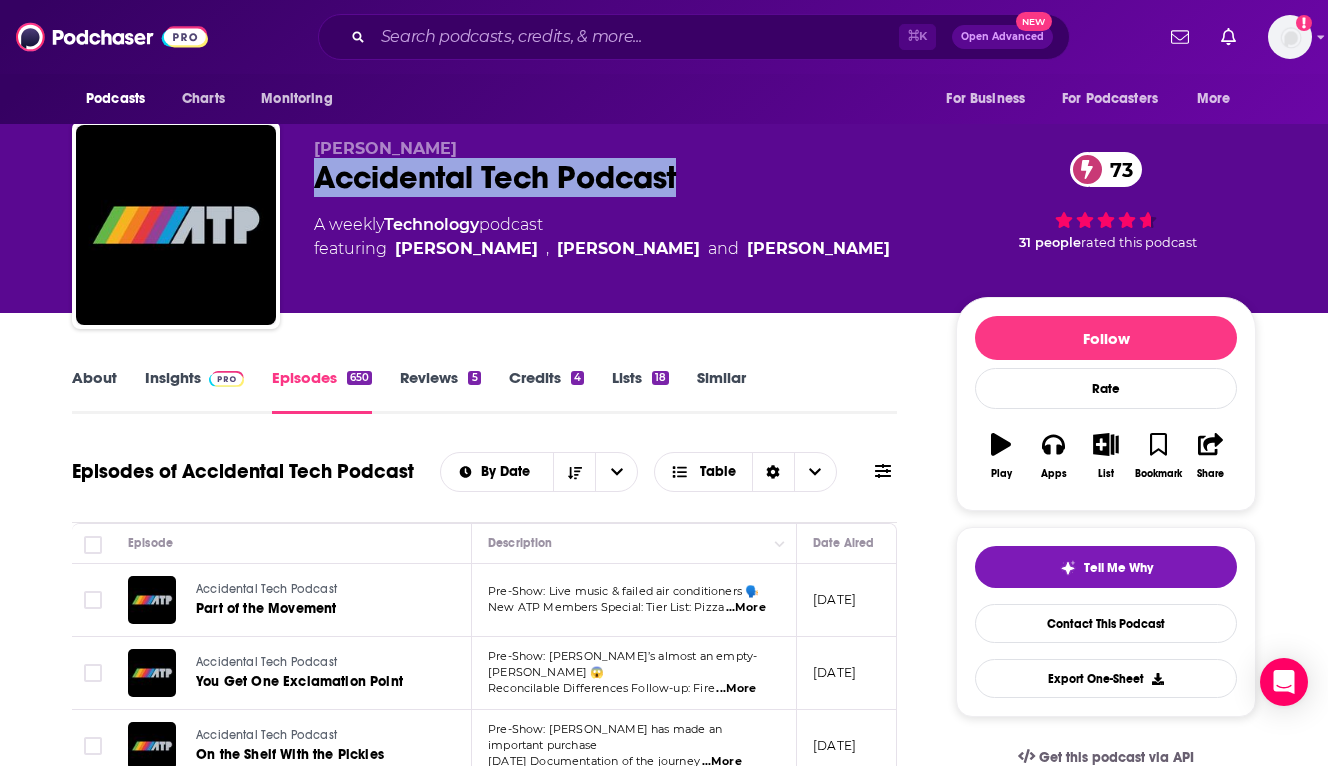 click on "About" at bounding box center (94, 391) 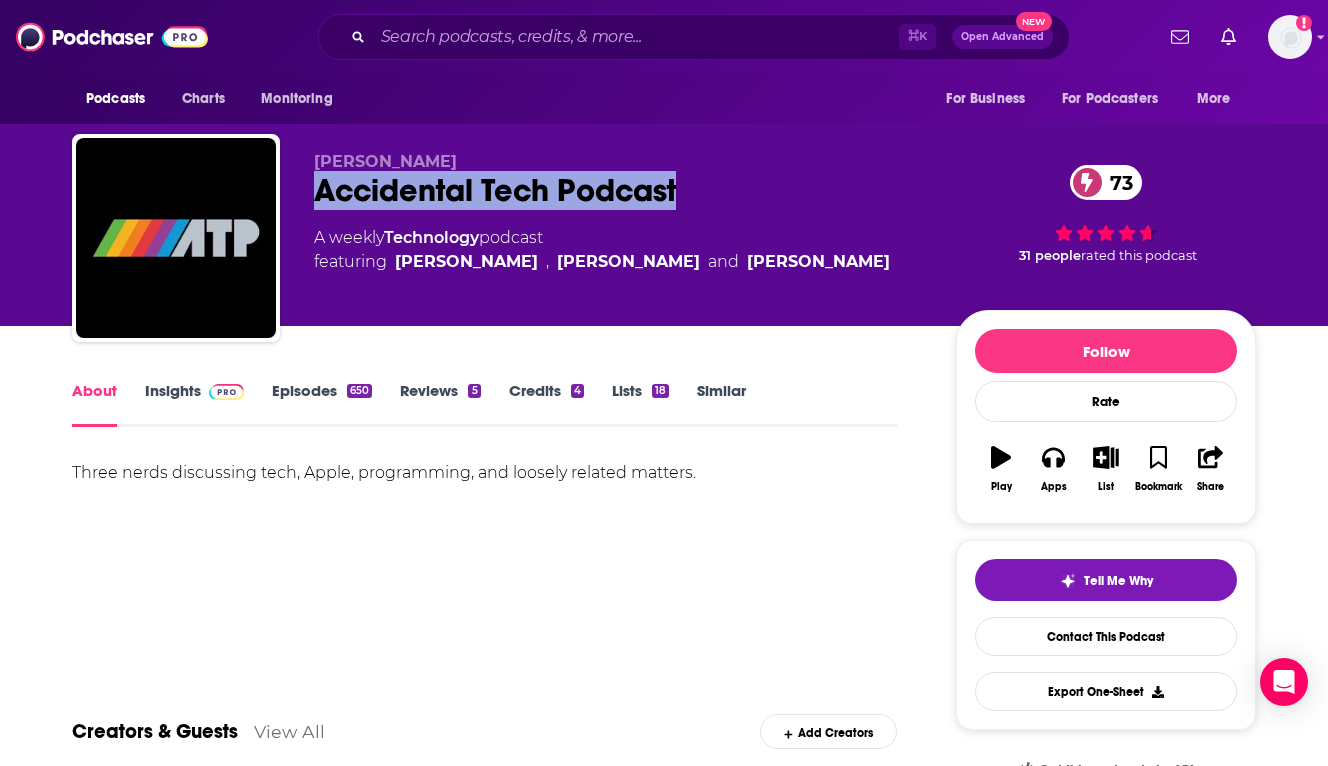 drag, startPoint x: 676, startPoint y: 184, endPoint x: 296, endPoint y: 183, distance: 380.0013 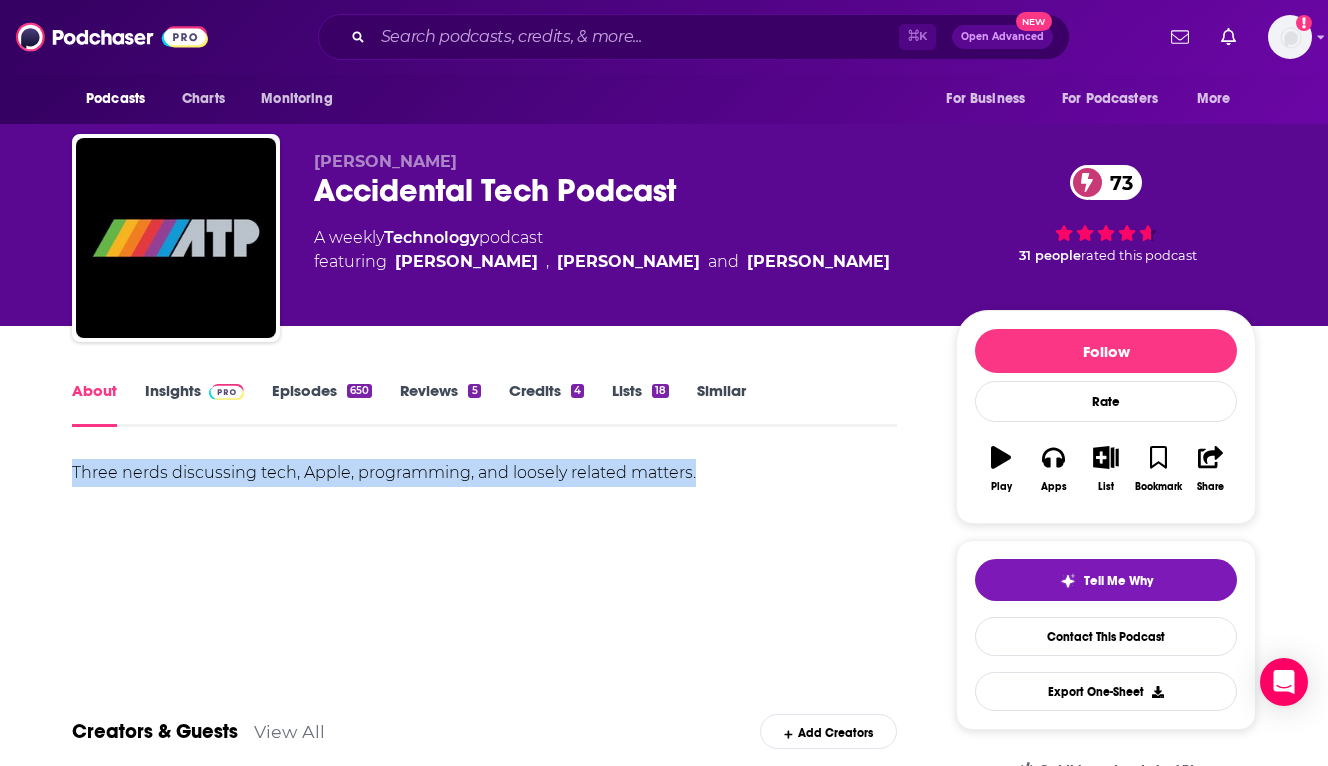 drag, startPoint x: 750, startPoint y: 466, endPoint x: 26, endPoint y: 487, distance: 724.3045 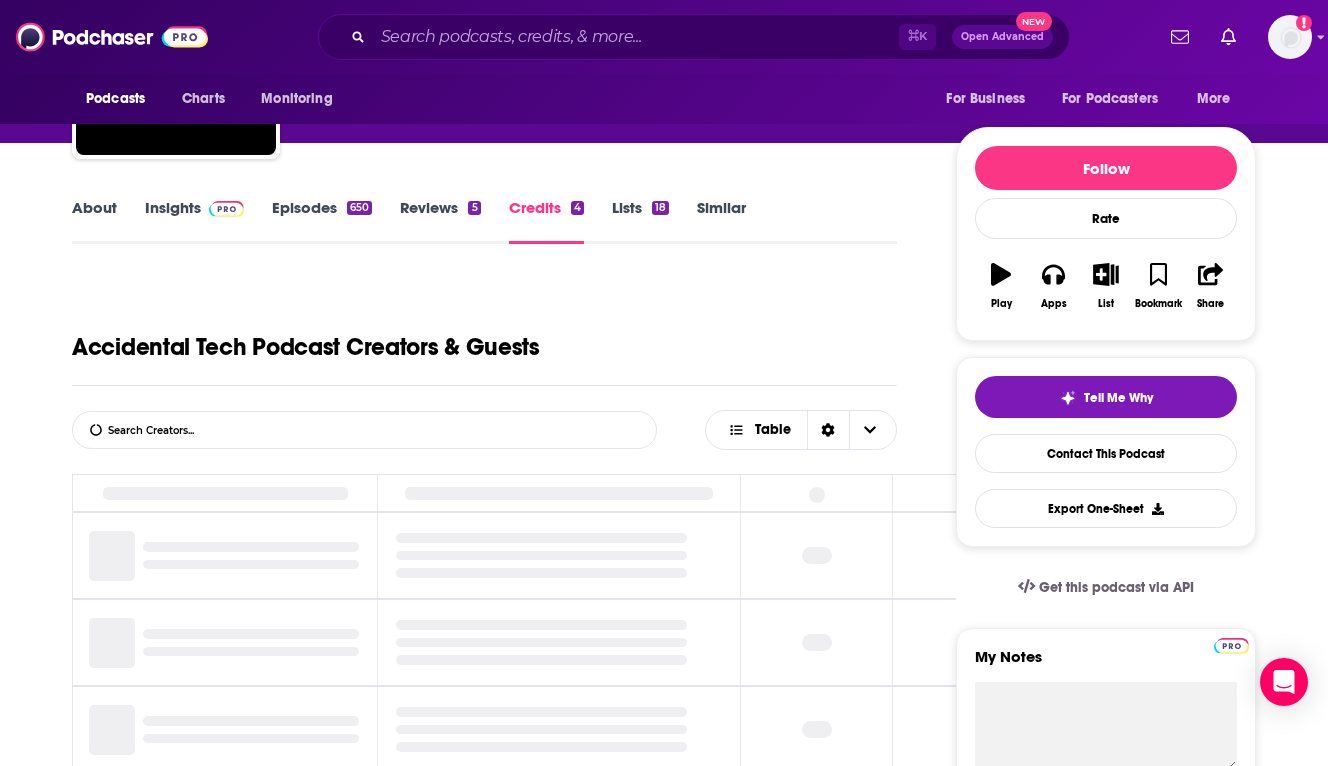 scroll, scrollTop: 485, scrollLeft: 0, axis: vertical 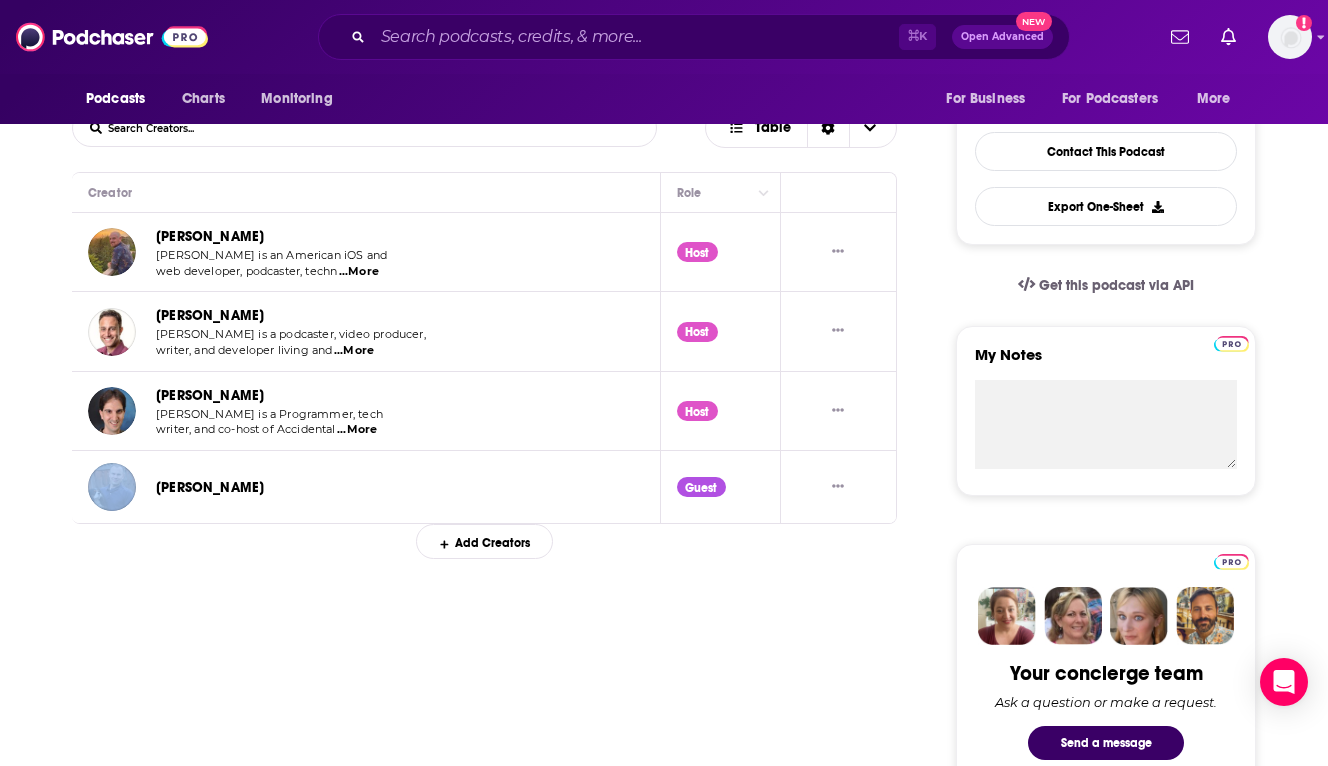 drag, startPoint x: 299, startPoint y: 476, endPoint x: 143, endPoint y: 476, distance: 156 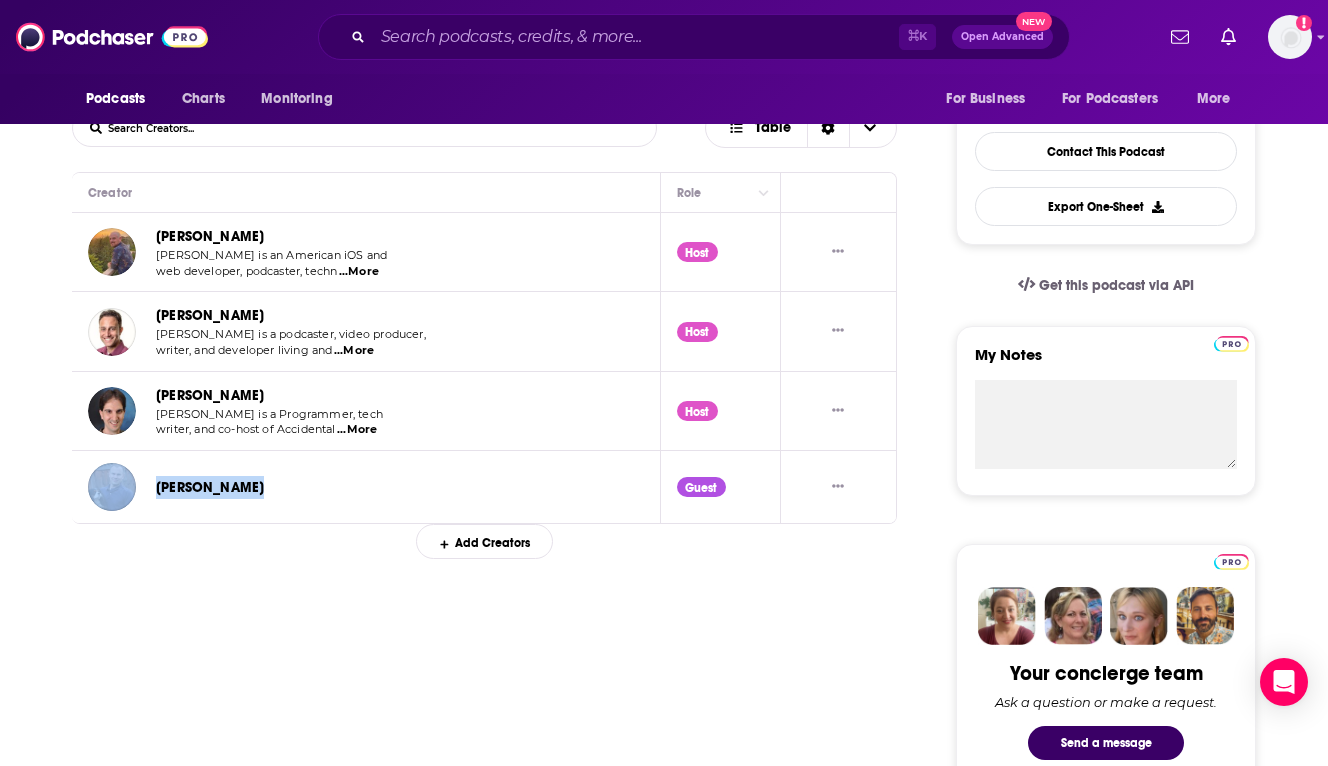drag, startPoint x: 333, startPoint y: 492, endPoint x: 139, endPoint y: 492, distance: 194 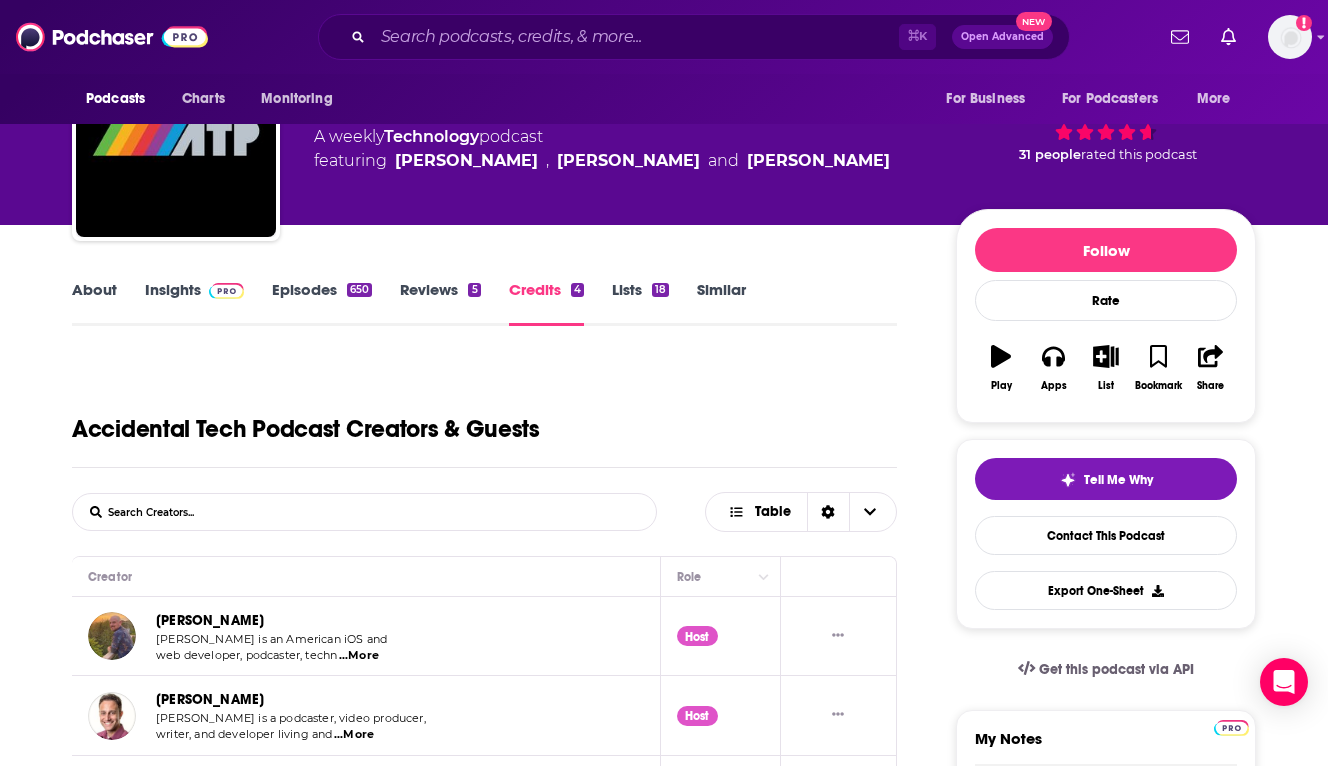 scroll, scrollTop: 0, scrollLeft: 0, axis: both 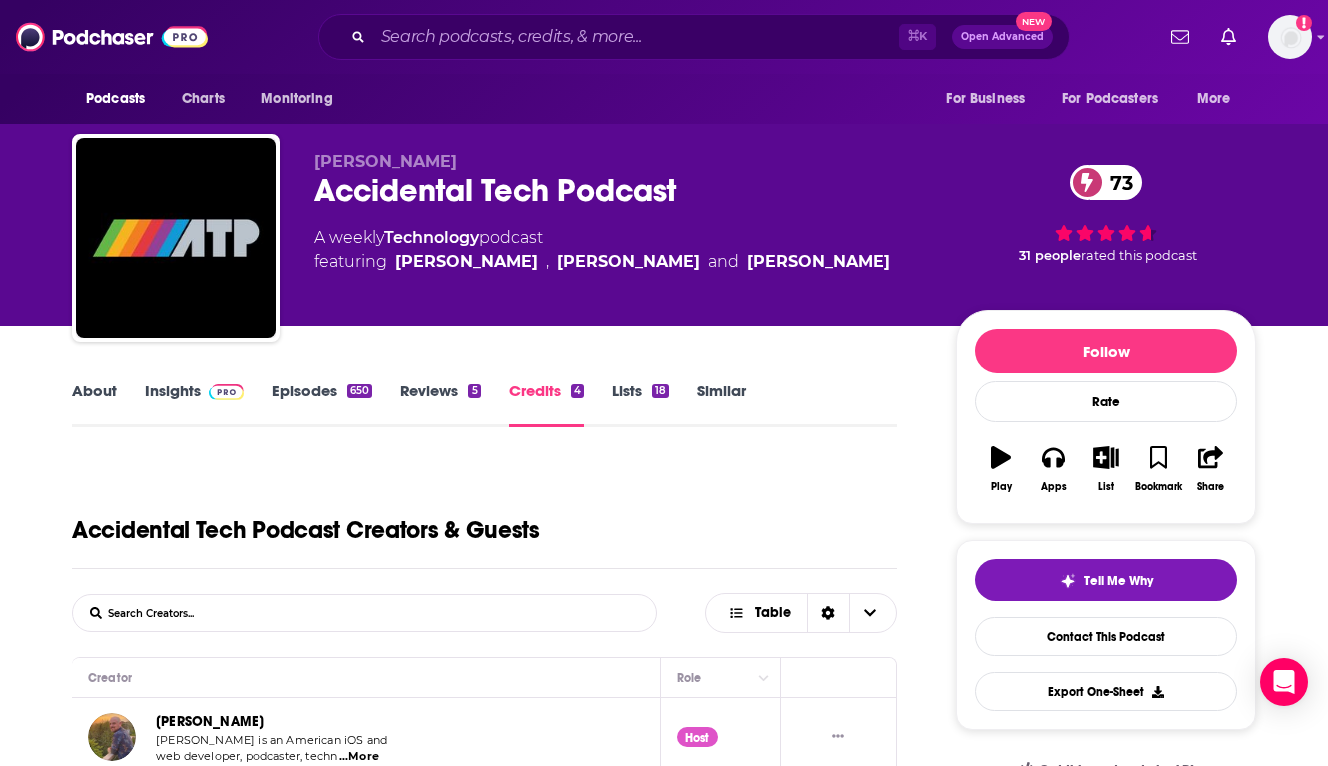 click on "Insights" at bounding box center [194, 404] 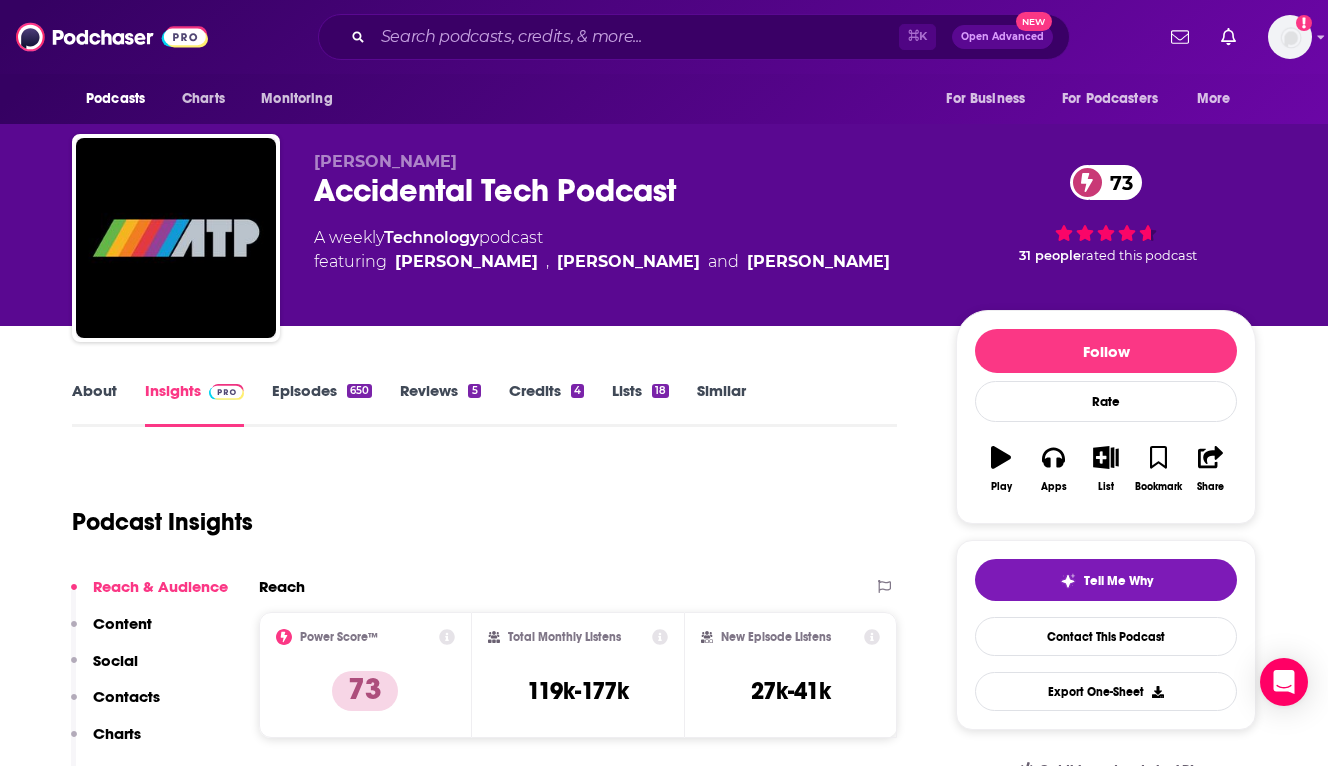 scroll, scrollTop: 419, scrollLeft: 0, axis: vertical 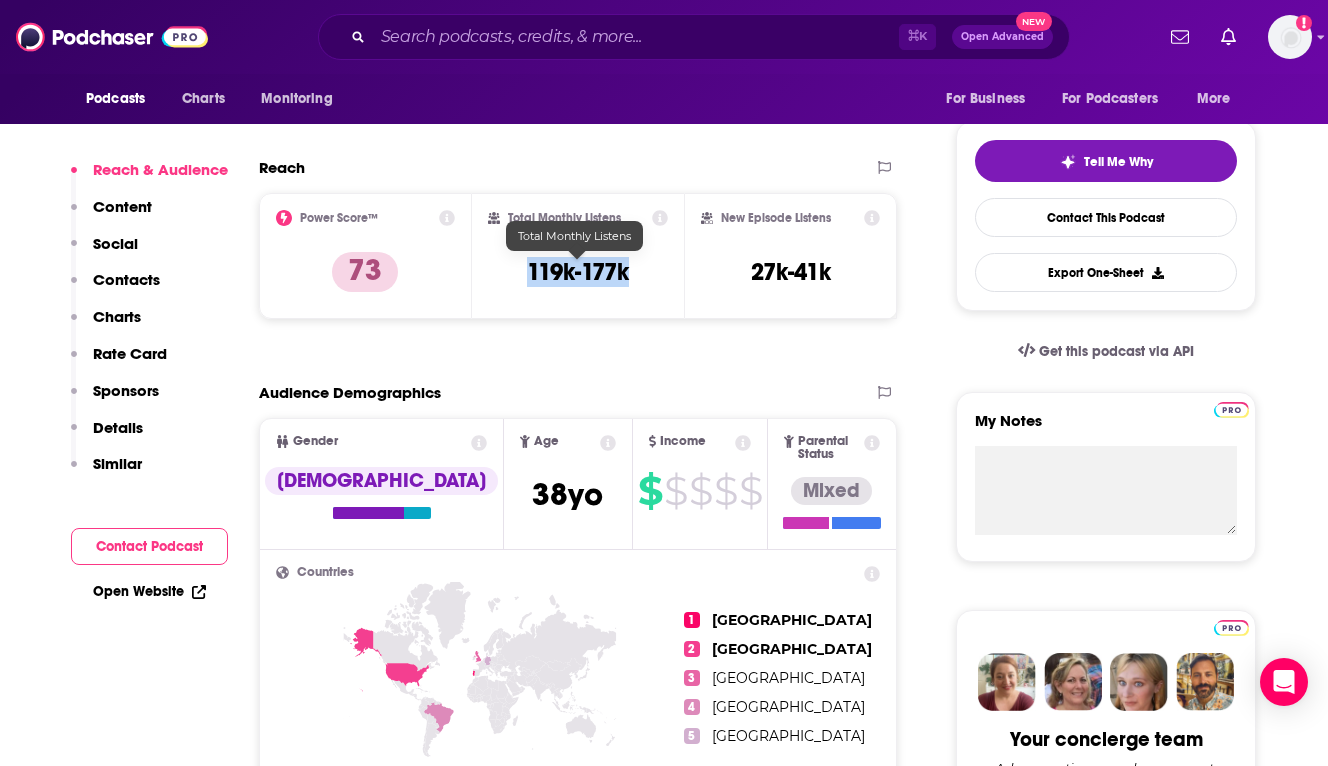 drag, startPoint x: 640, startPoint y: 289, endPoint x: 511, endPoint y: 273, distance: 129.98846 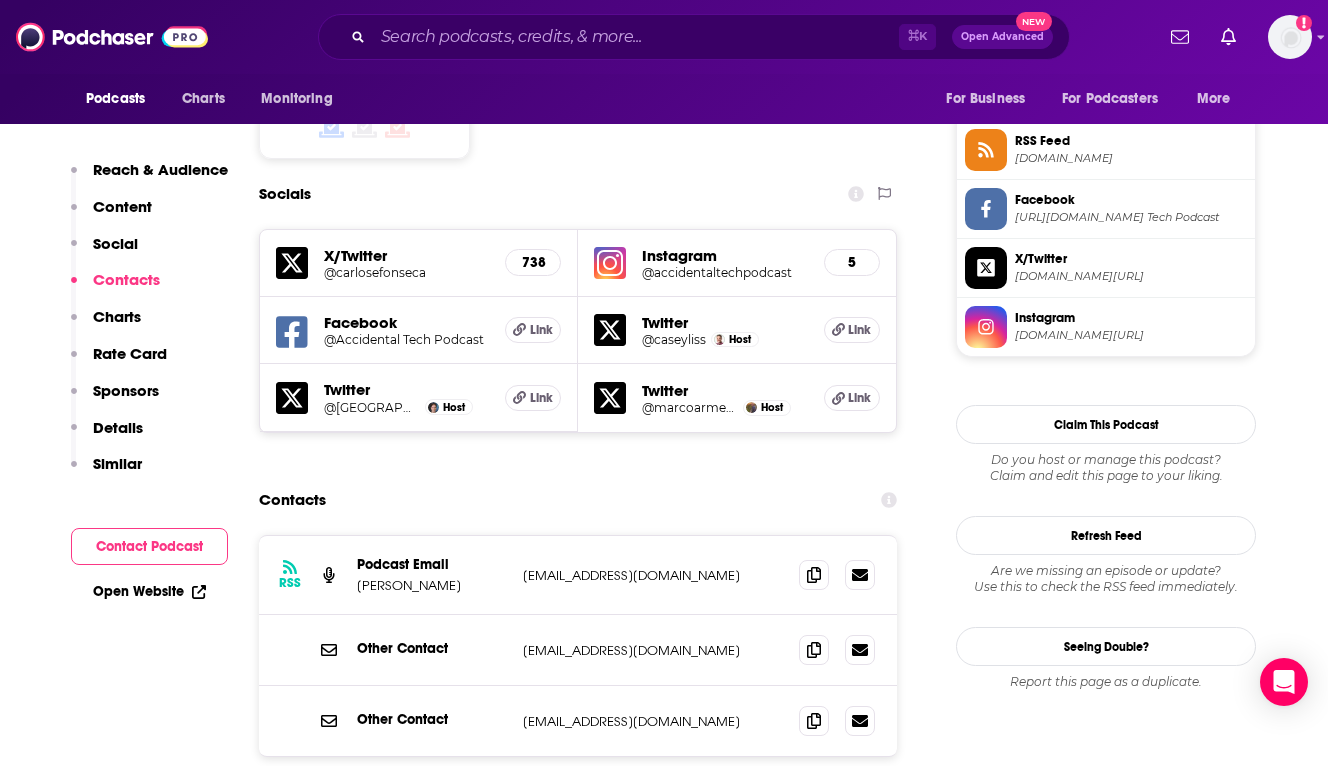 scroll, scrollTop: 1668, scrollLeft: 0, axis: vertical 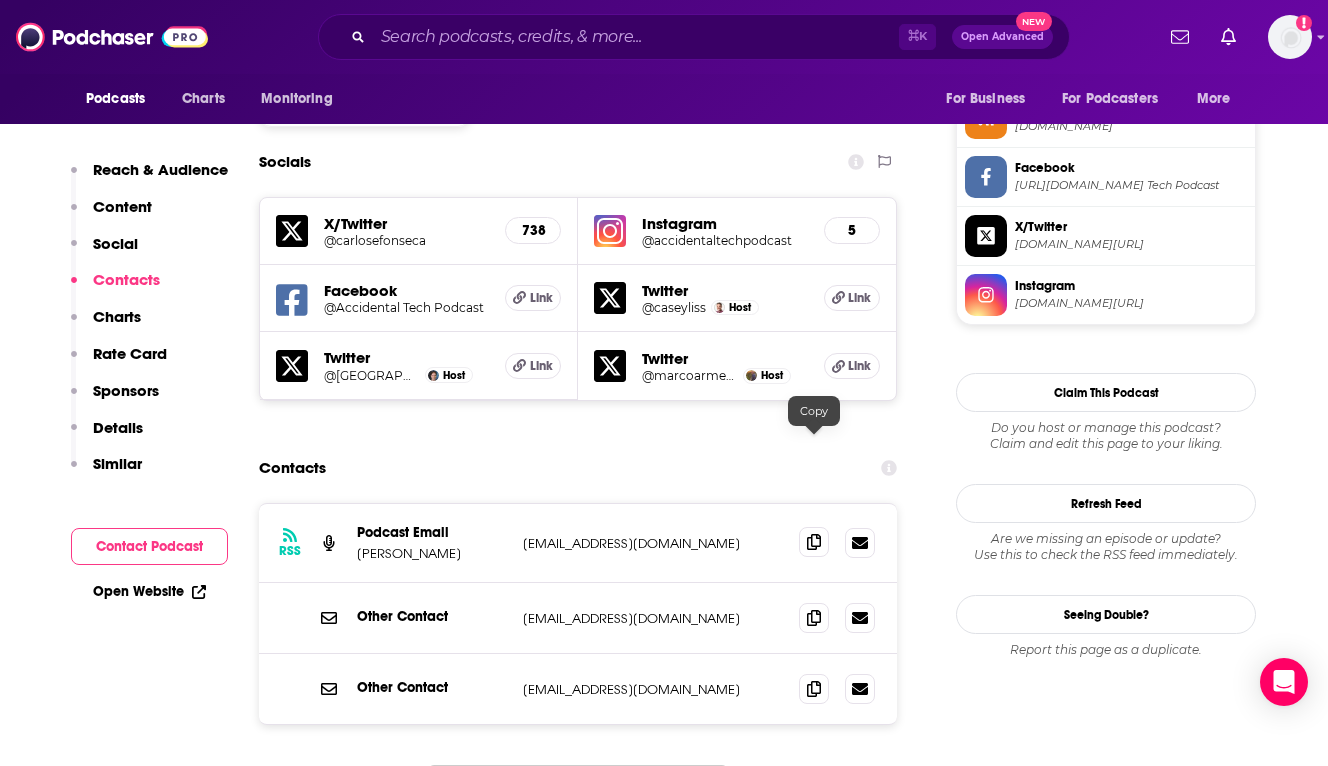 click 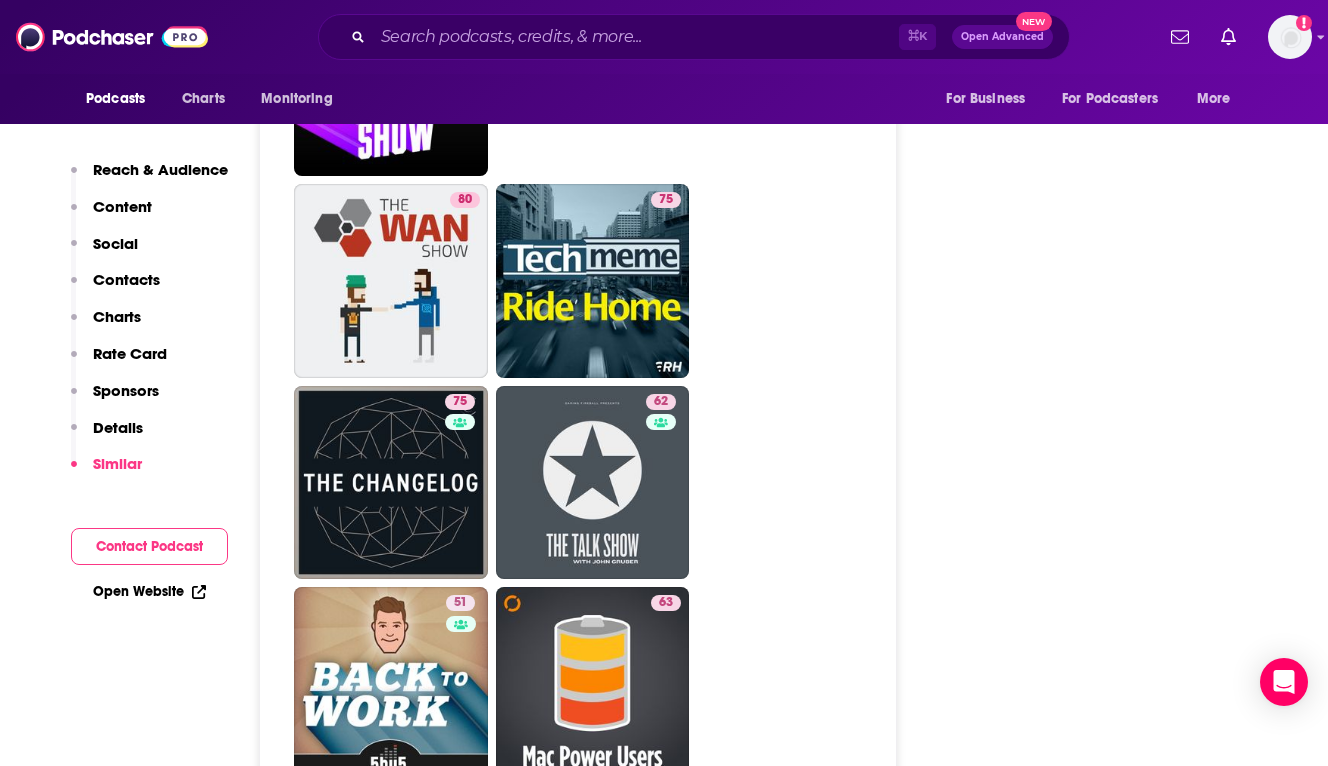 scroll, scrollTop: 5338, scrollLeft: 0, axis: vertical 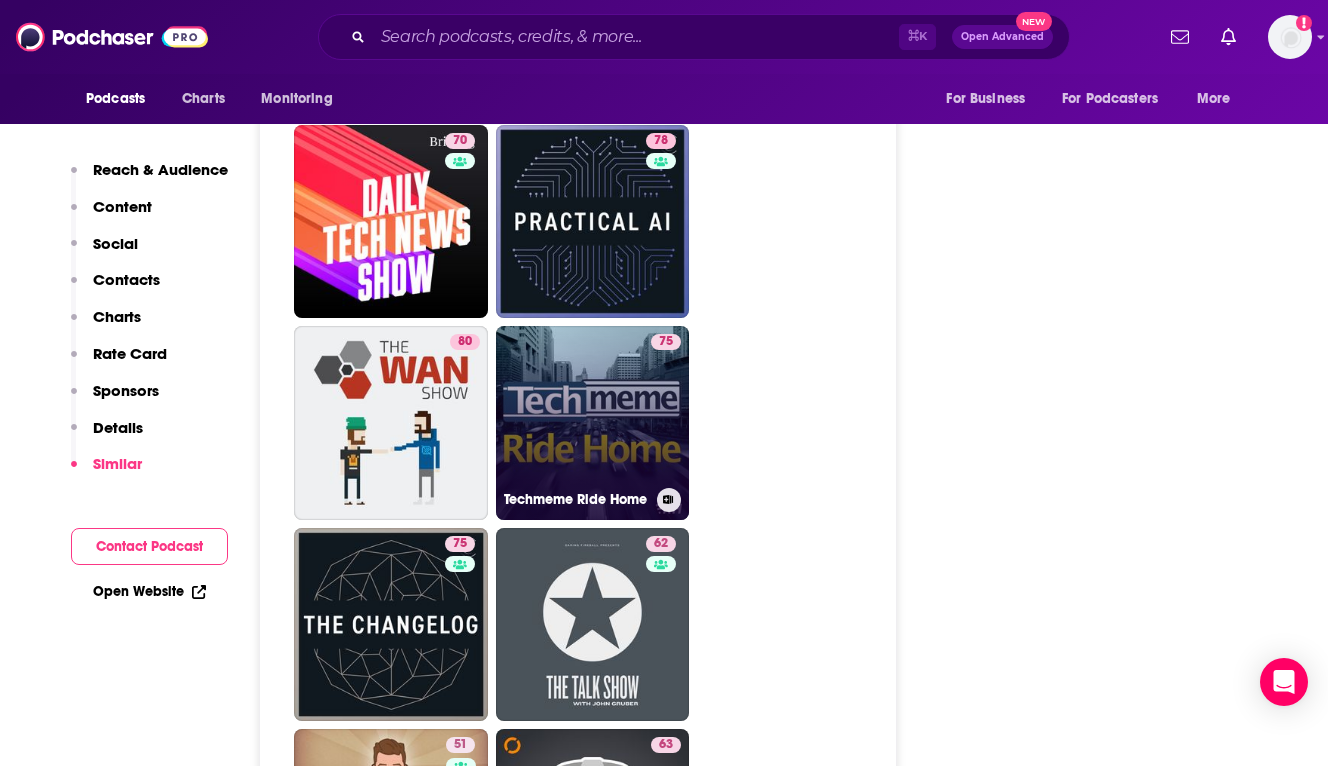 click on "75 Techmeme Ride Home" at bounding box center (593, 423) 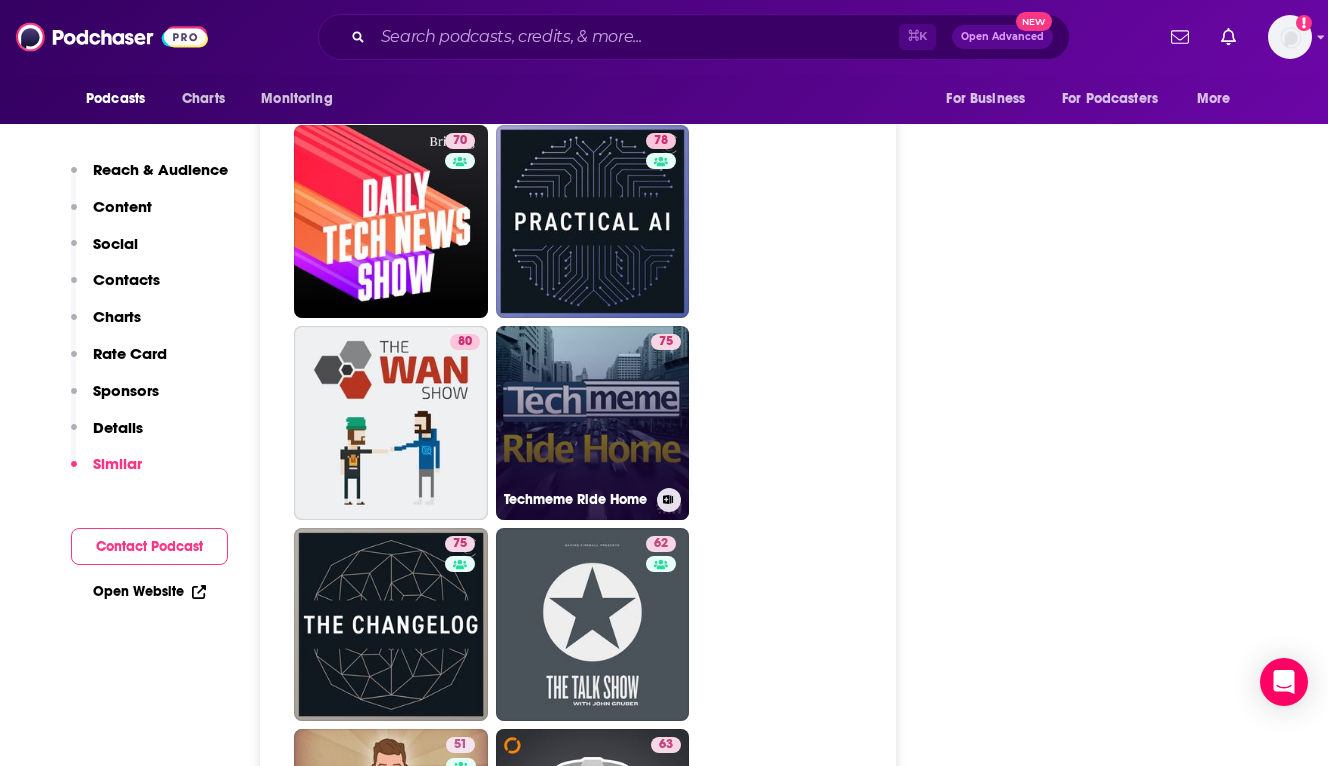 type on "[URL][DOMAIN_NAME]" 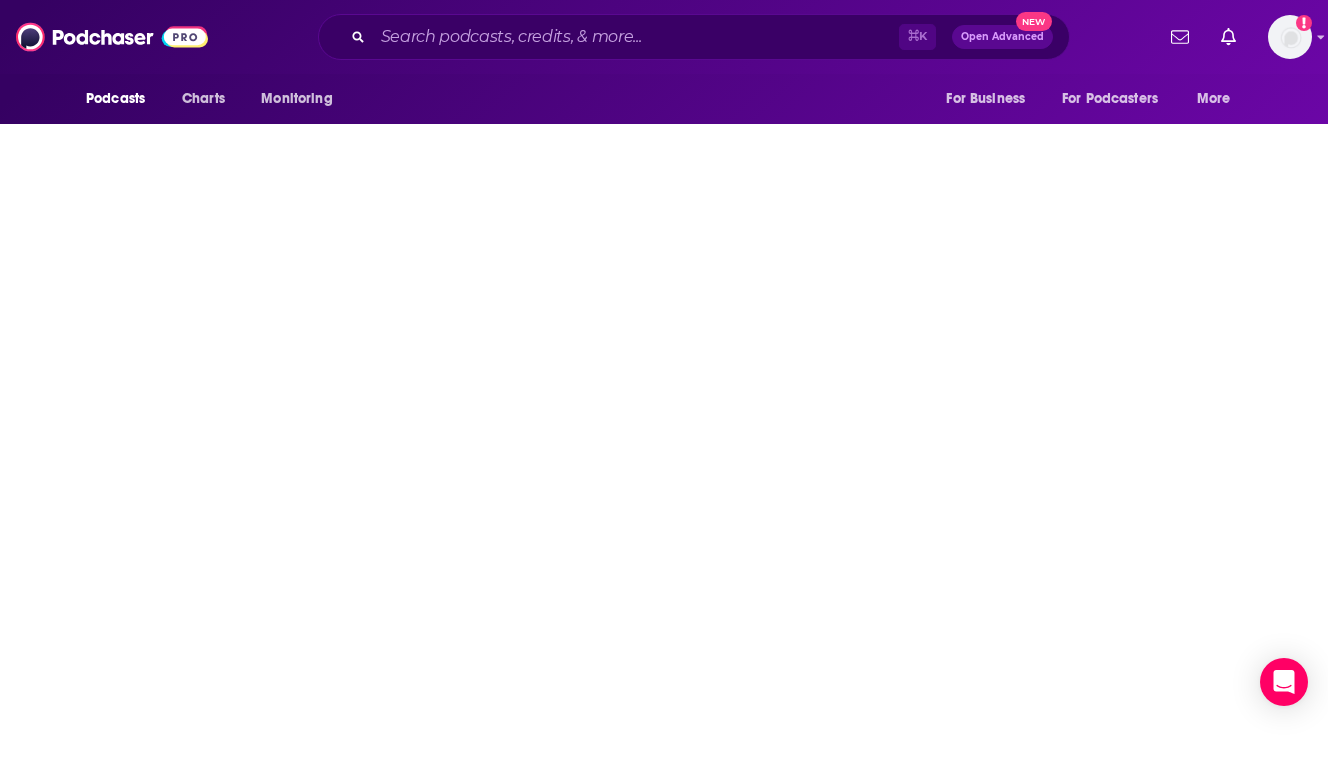 scroll, scrollTop: 0, scrollLeft: 0, axis: both 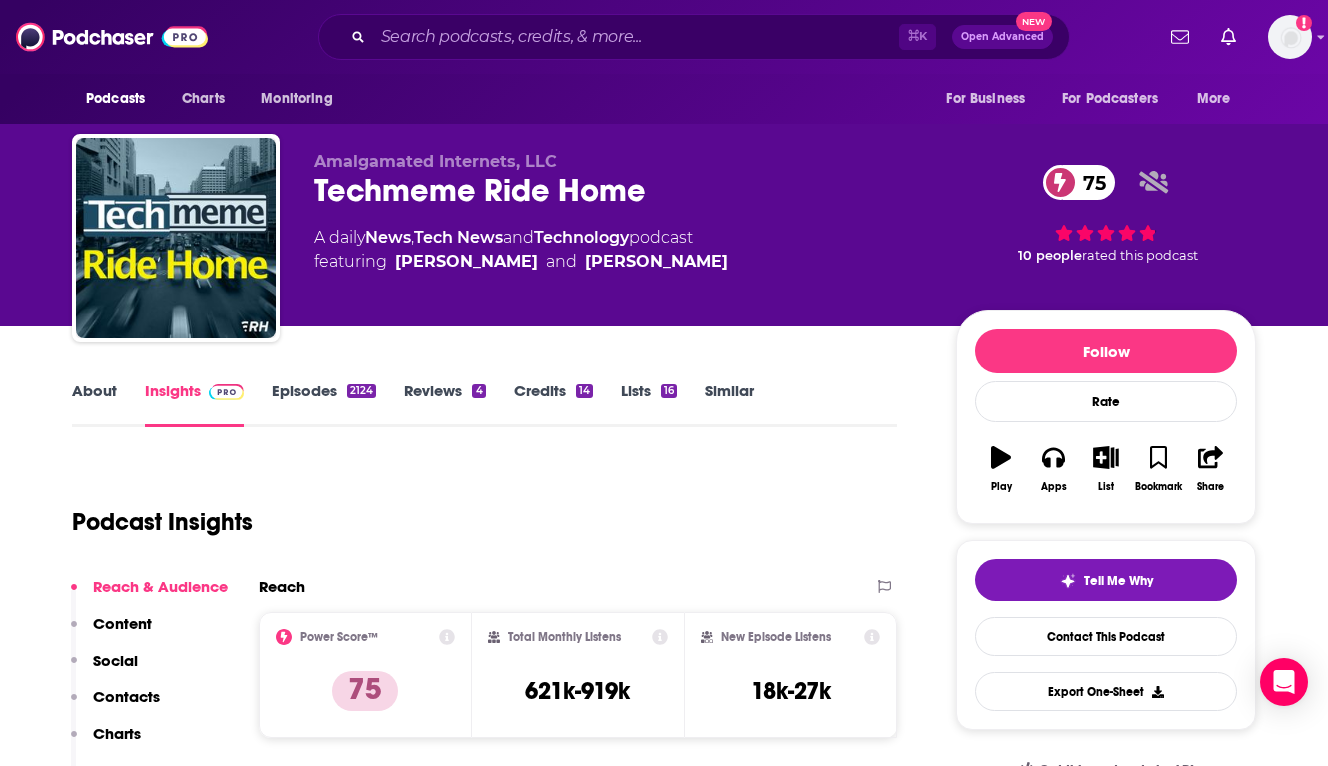 click on "About" at bounding box center [94, 404] 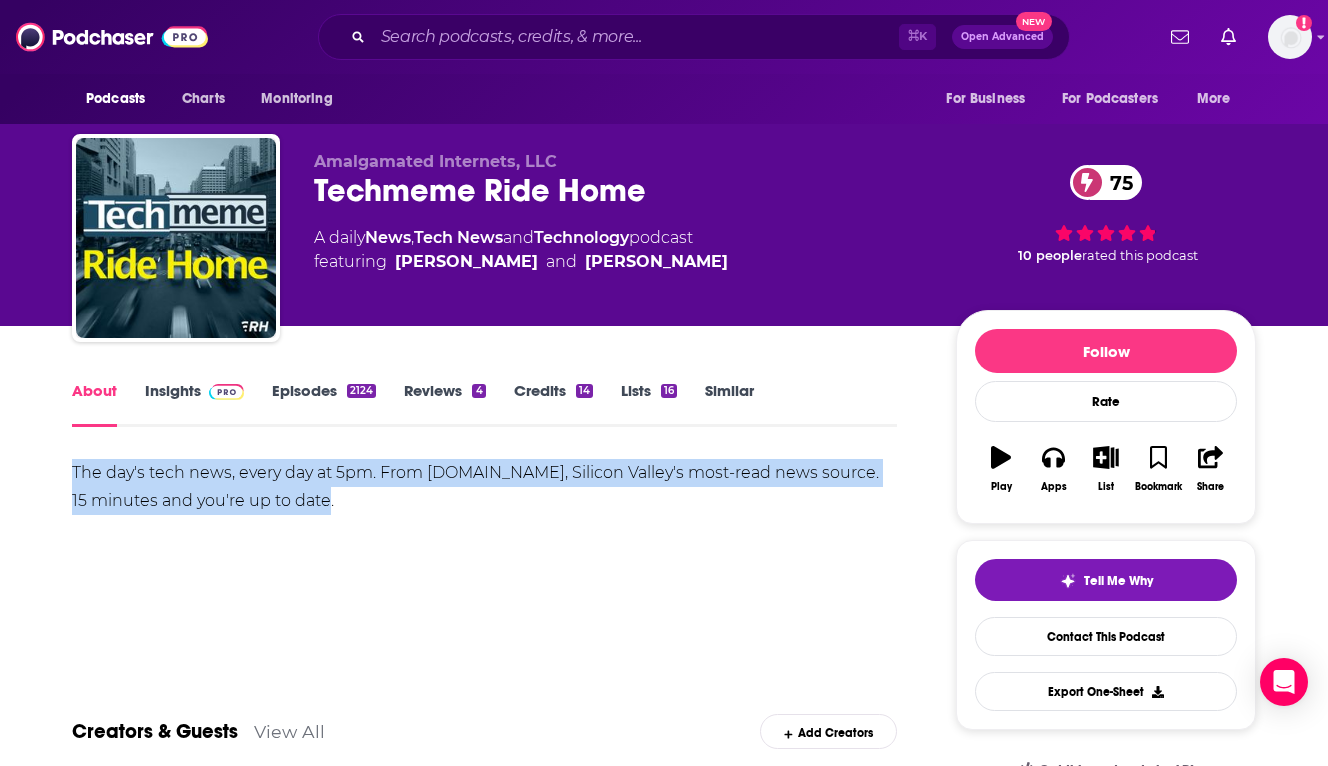 copy on "The day's tech news, every day at 5pm. From [DOMAIN_NAME], Silicon Valley's most-read news source. 15 minutes and you're up to date." 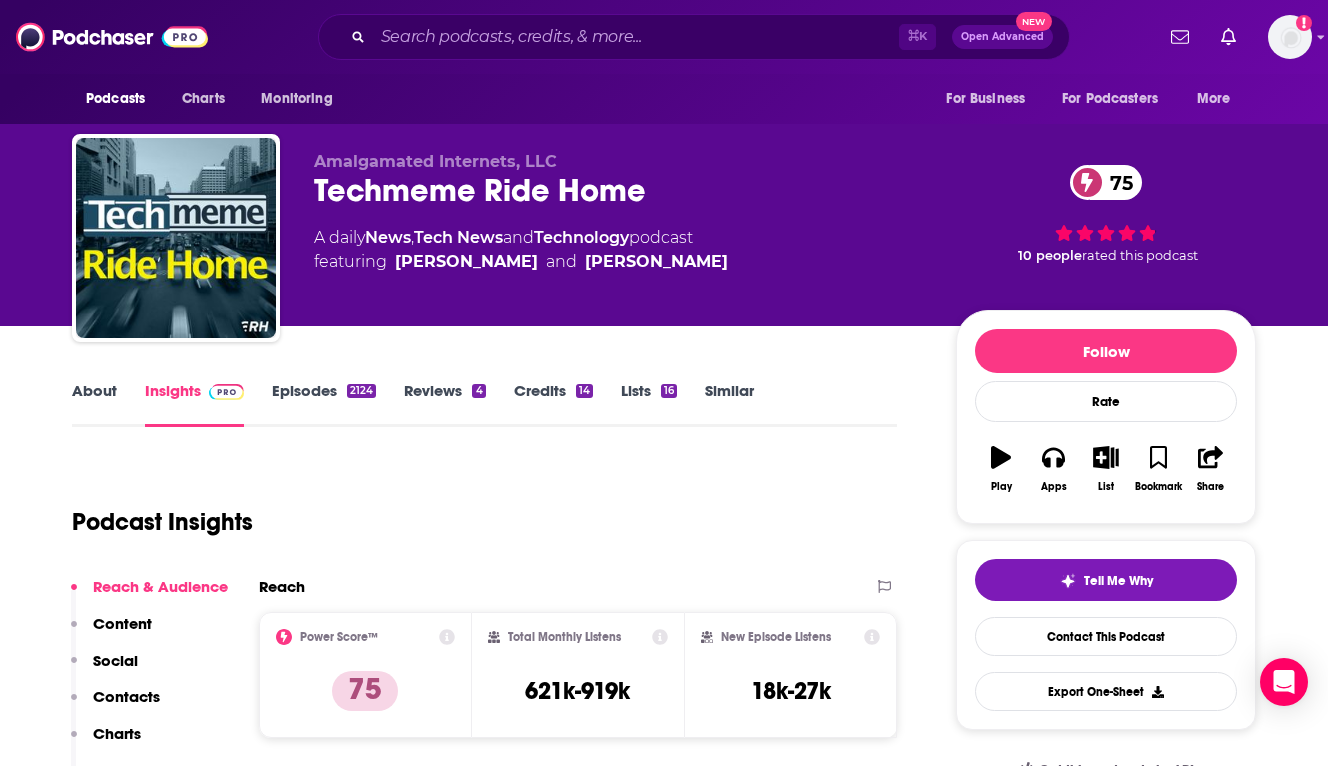click on "Credits 14" at bounding box center (553, 404) 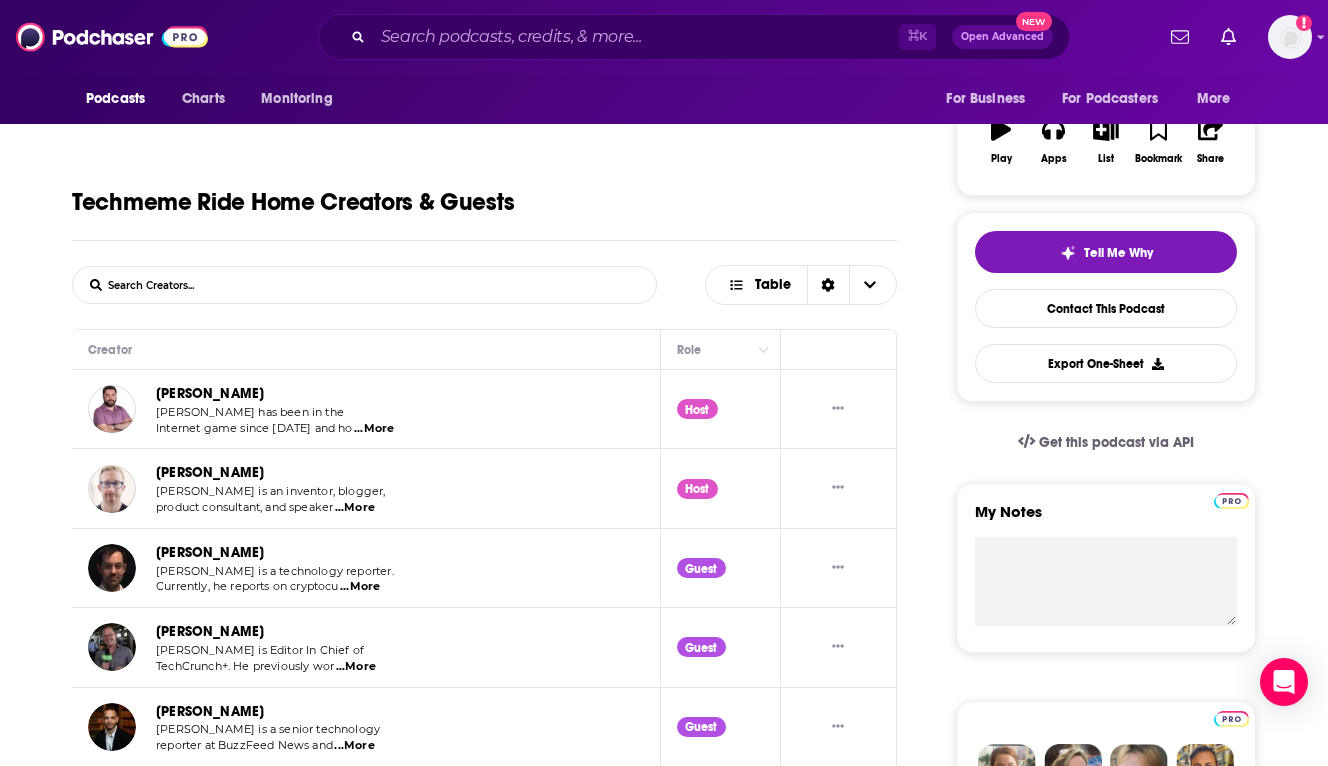scroll, scrollTop: 0, scrollLeft: 0, axis: both 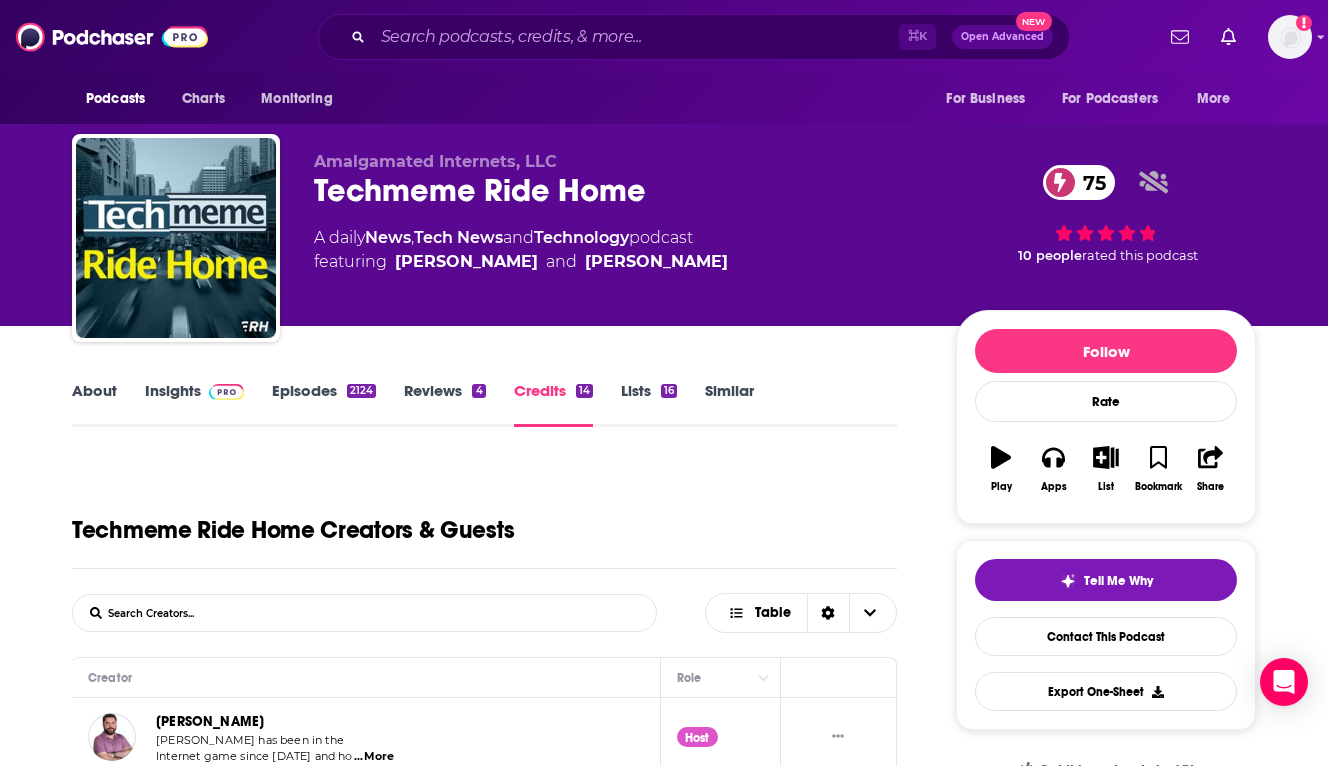 click on "About" at bounding box center [94, 404] 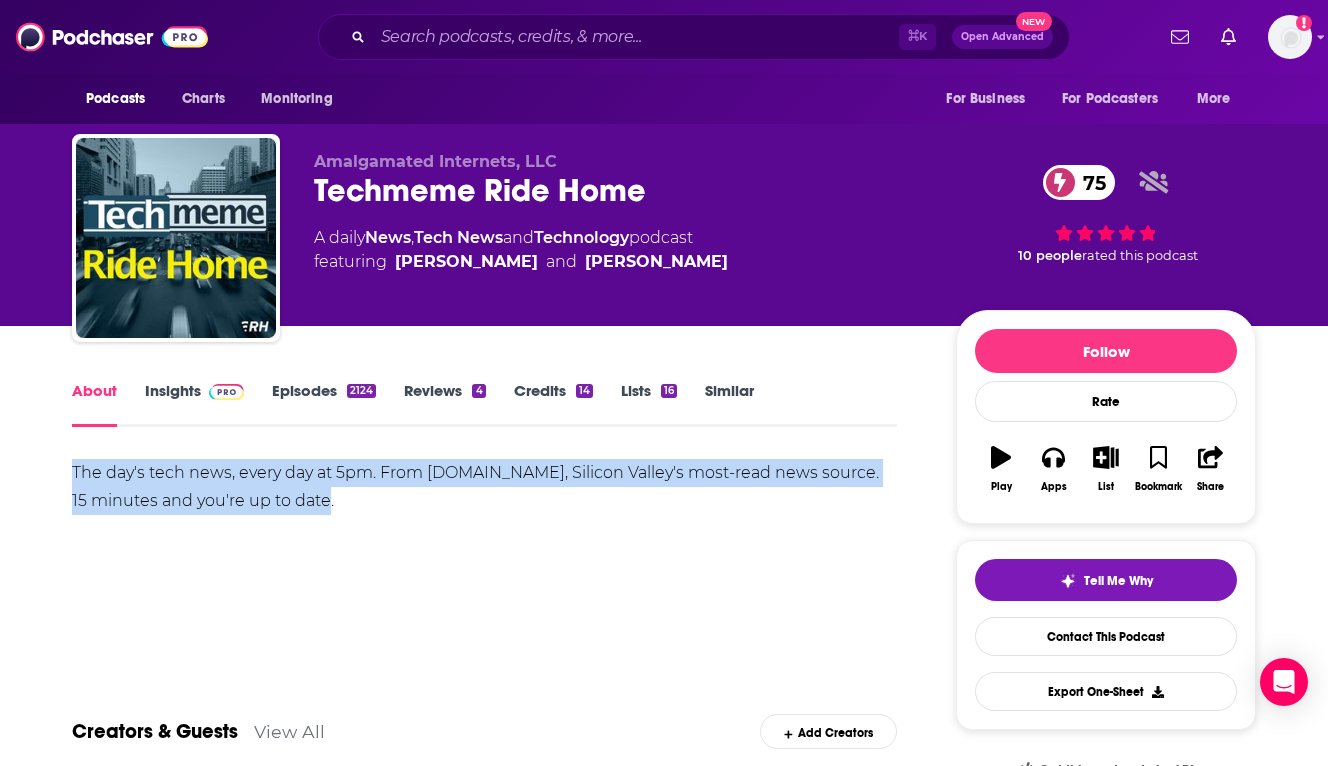 drag, startPoint x: 358, startPoint y: 508, endPoint x: 16, endPoint y: 447, distance: 347.39746 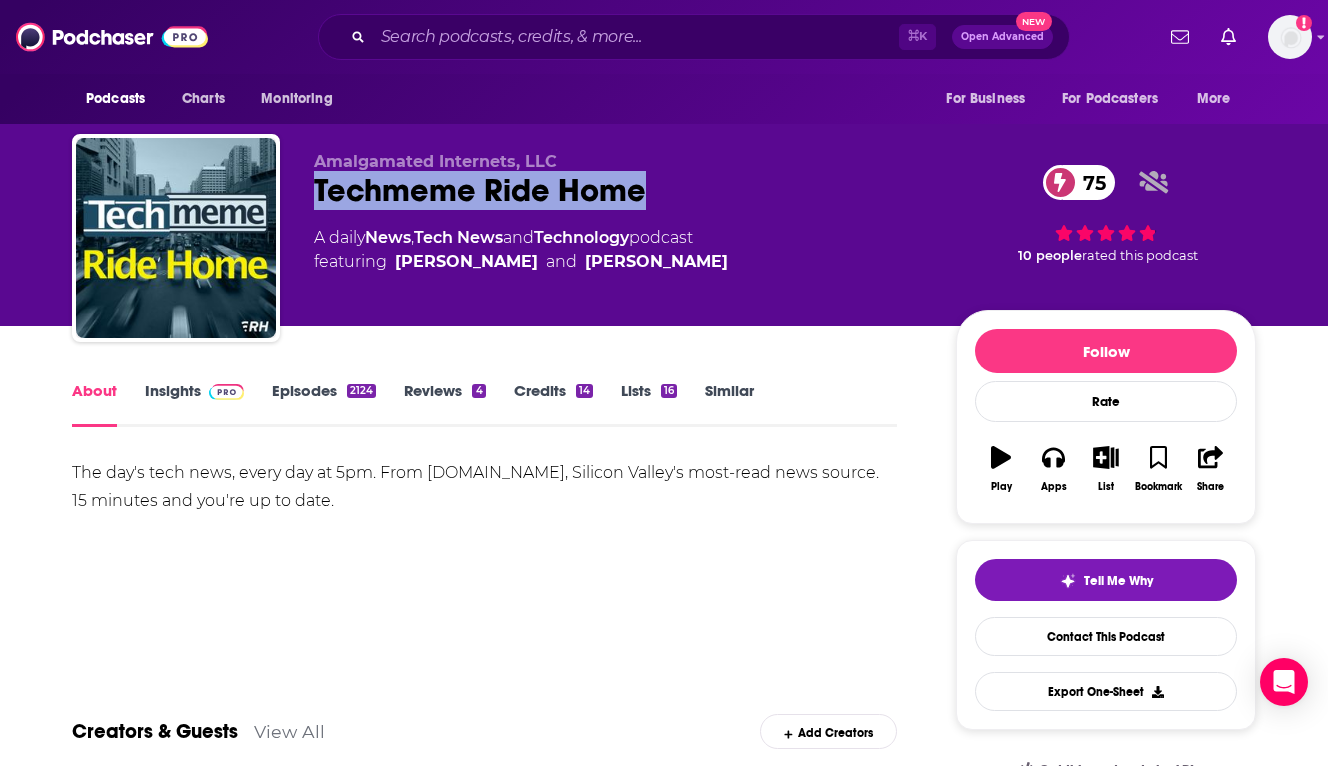drag, startPoint x: 702, startPoint y: 201, endPoint x: 300, endPoint y: 206, distance: 402.0311 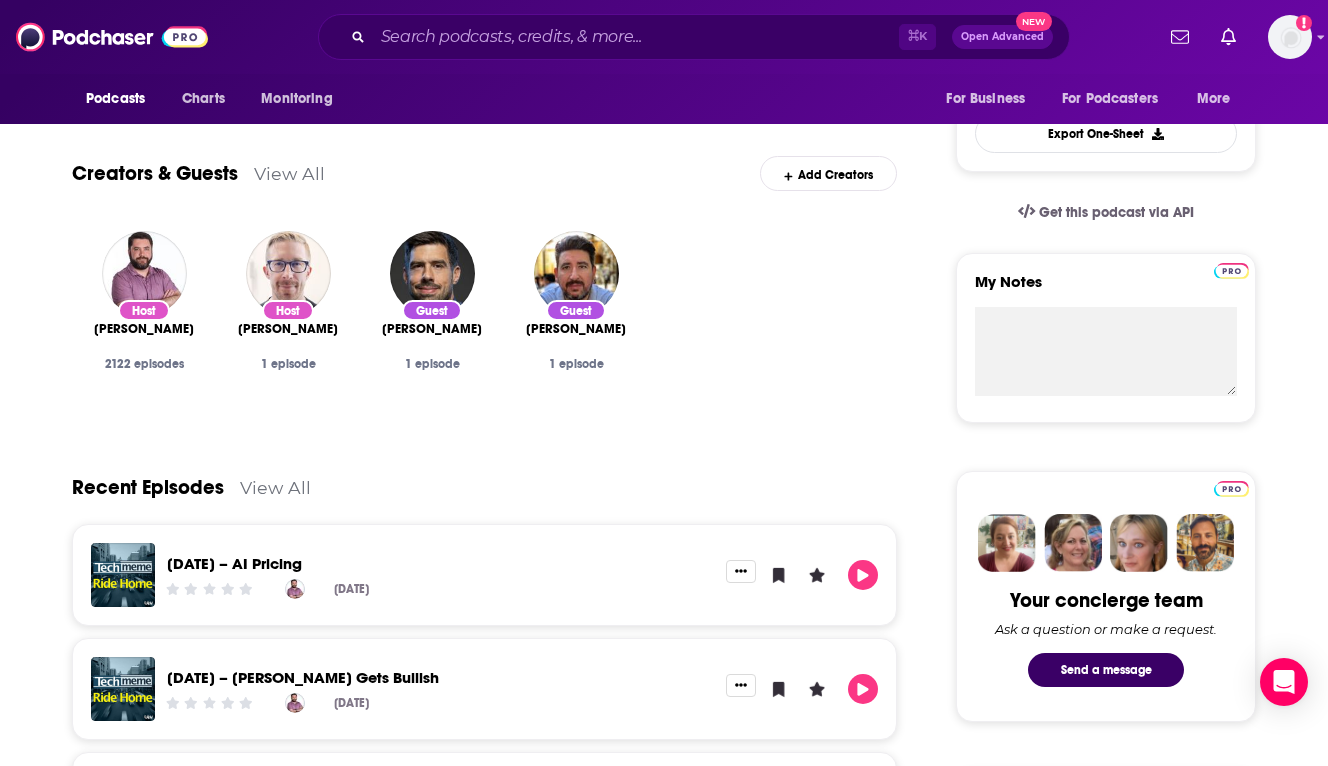 scroll, scrollTop: 0, scrollLeft: 0, axis: both 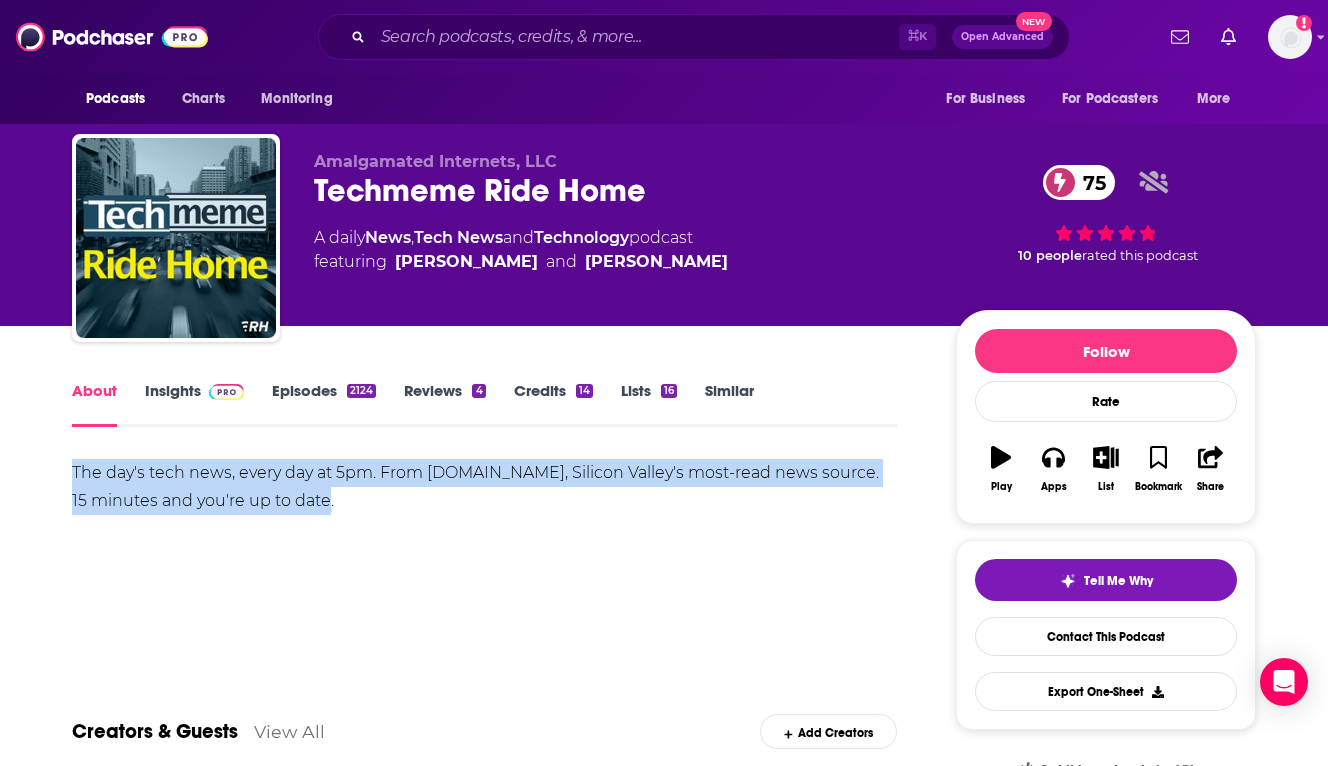 drag, startPoint x: 384, startPoint y: 493, endPoint x: 57, endPoint y: 469, distance: 327.87955 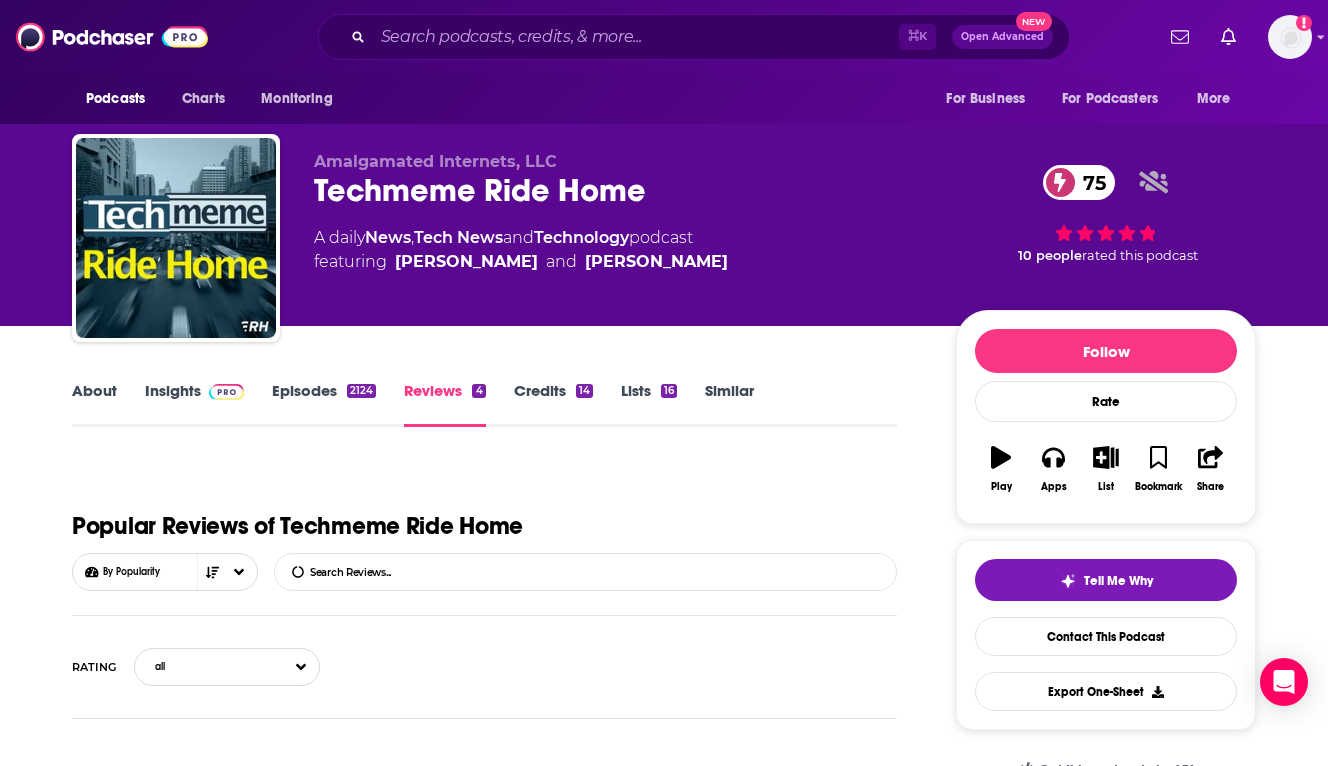 click at bounding box center [226, 392] 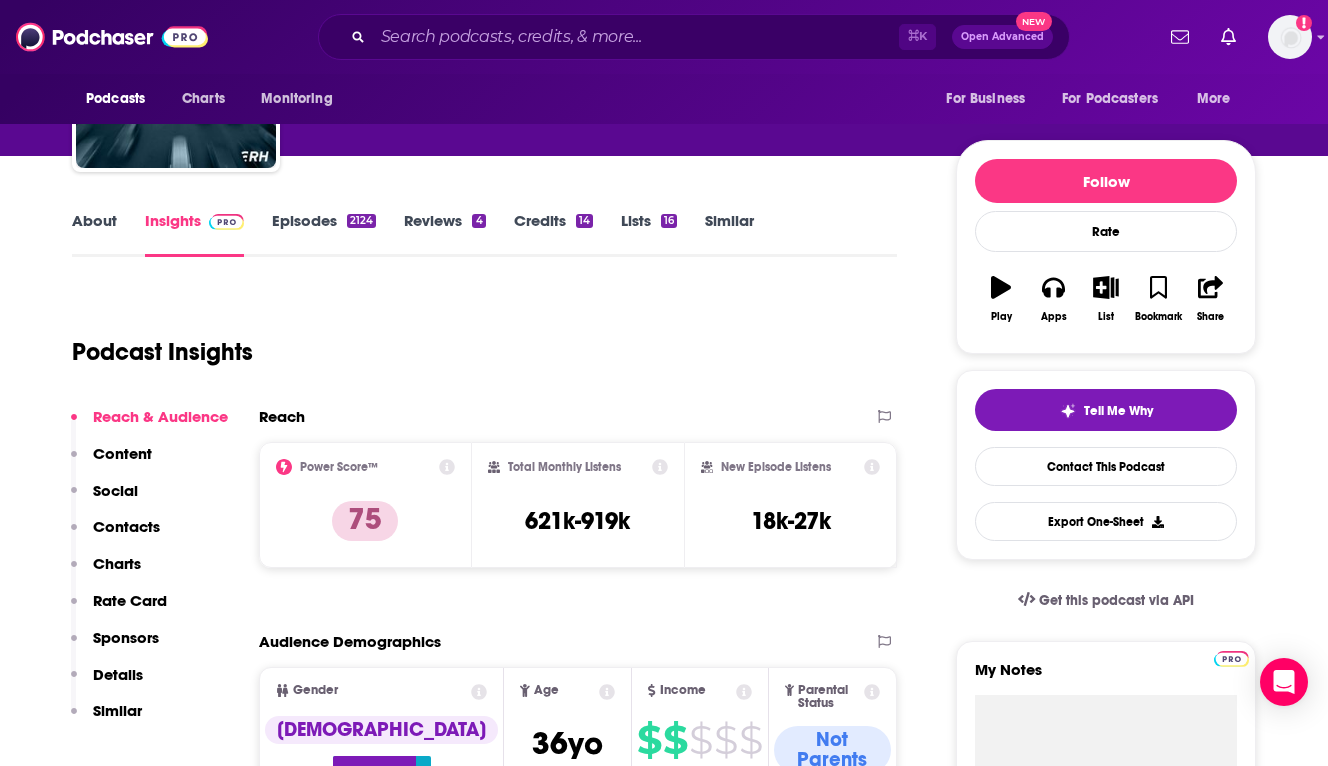 scroll, scrollTop: 176, scrollLeft: 0, axis: vertical 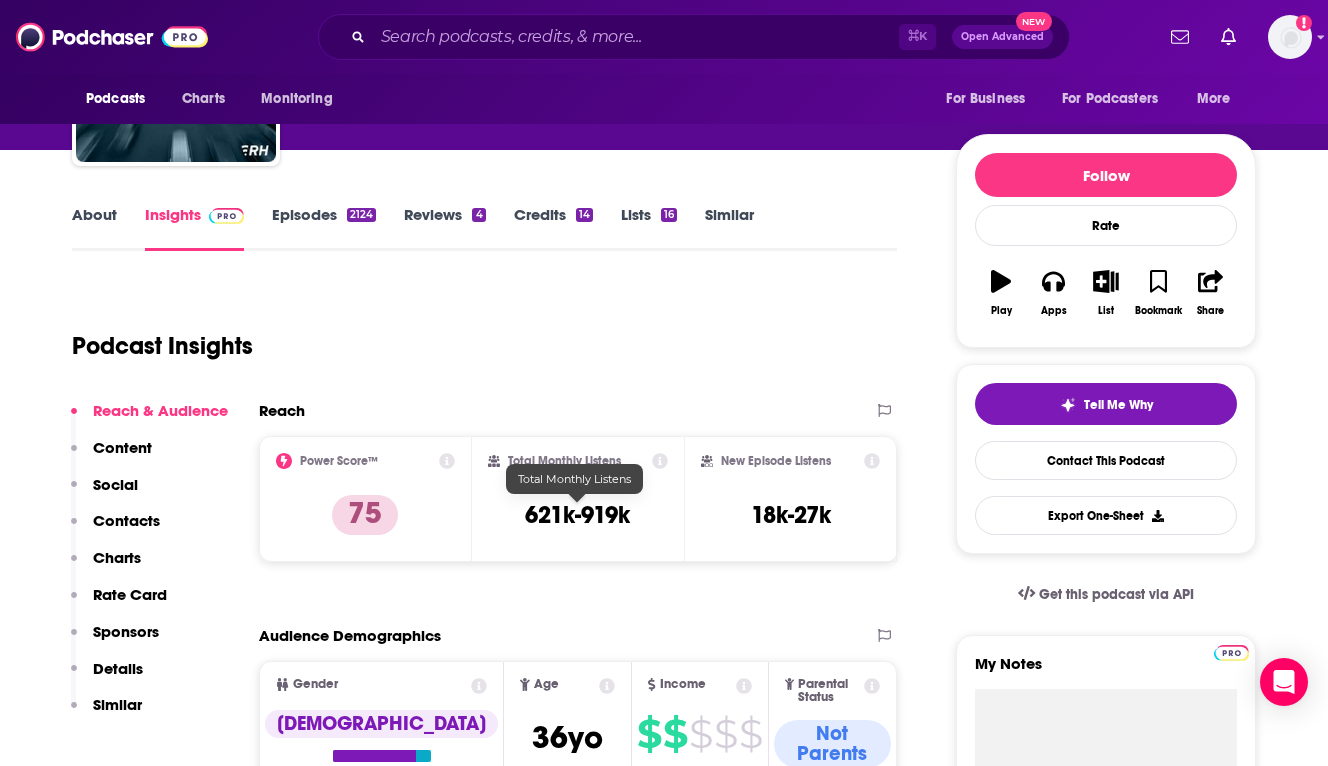 drag, startPoint x: 629, startPoint y: 504, endPoint x: 527, endPoint y: 504, distance: 102 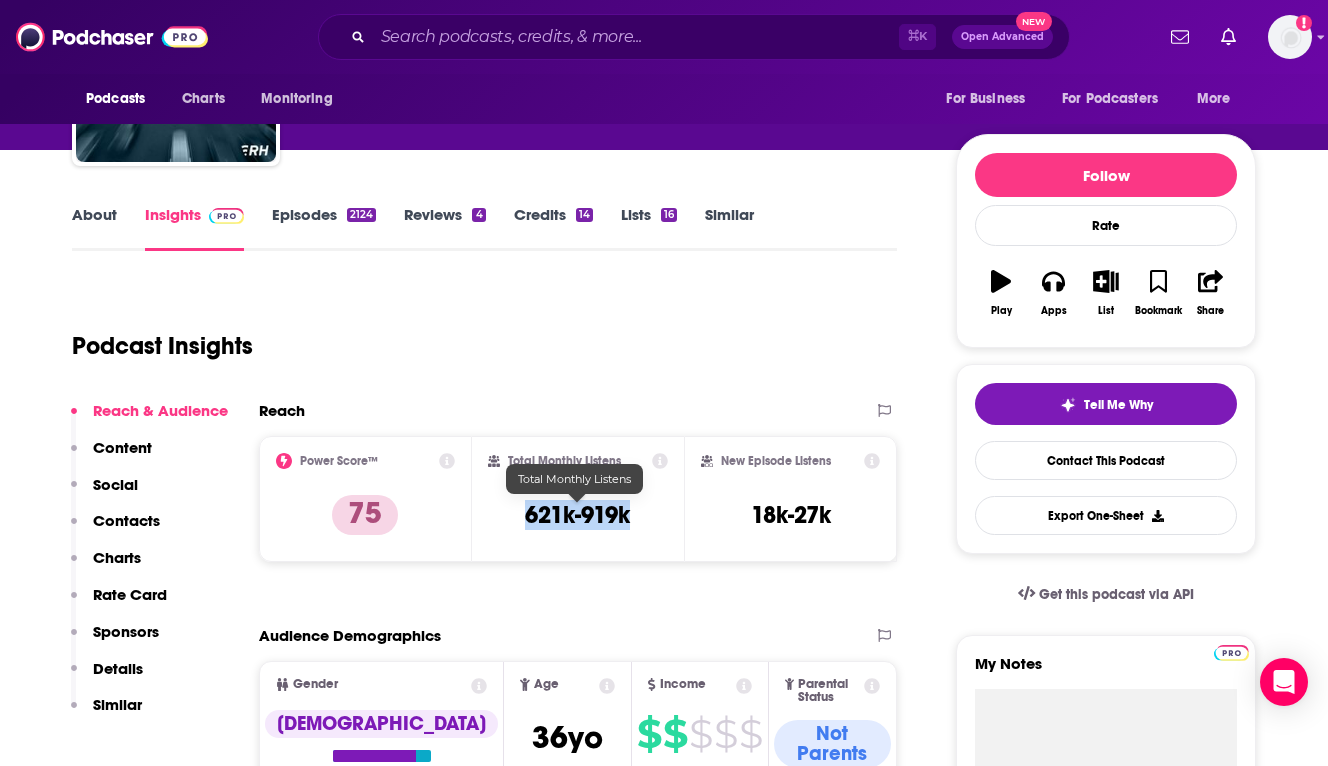 drag, startPoint x: 638, startPoint y: 517, endPoint x: 512, endPoint y: 517, distance: 126 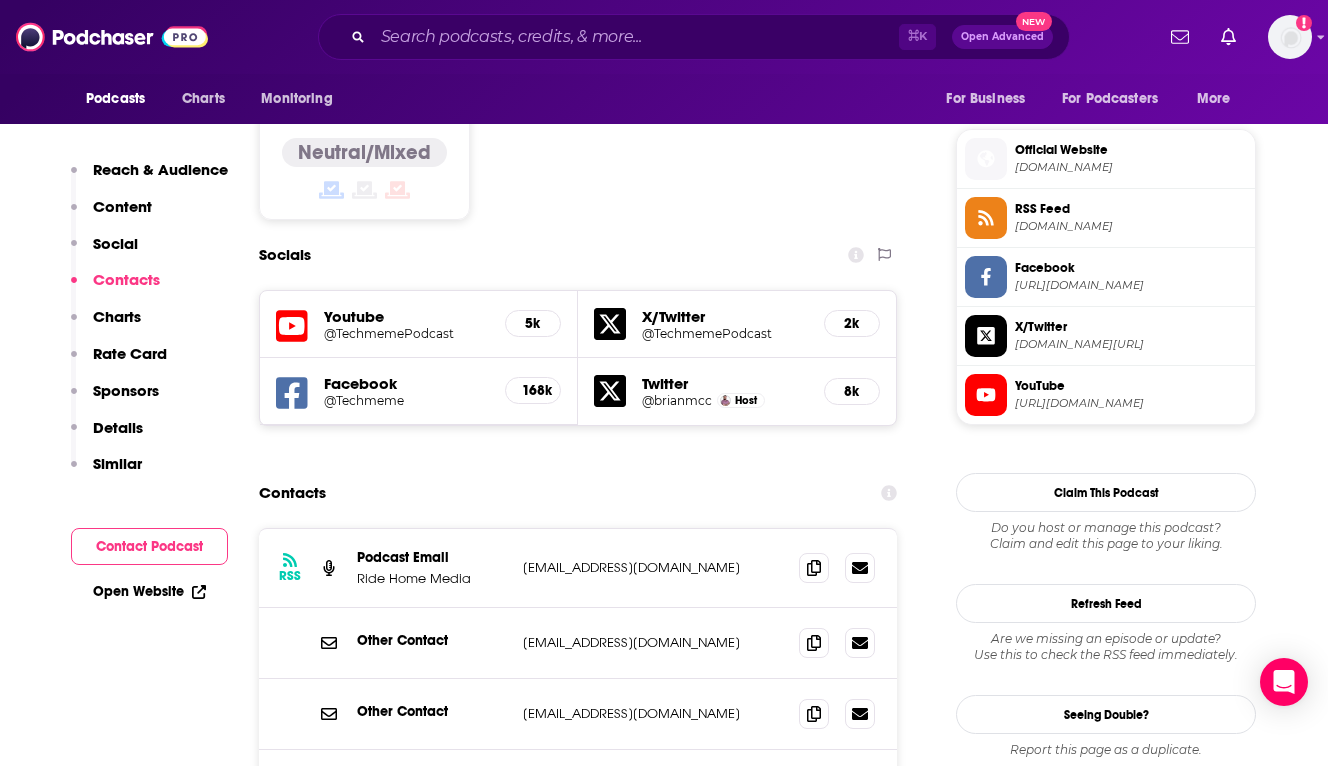scroll, scrollTop: 1664, scrollLeft: 0, axis: vertical 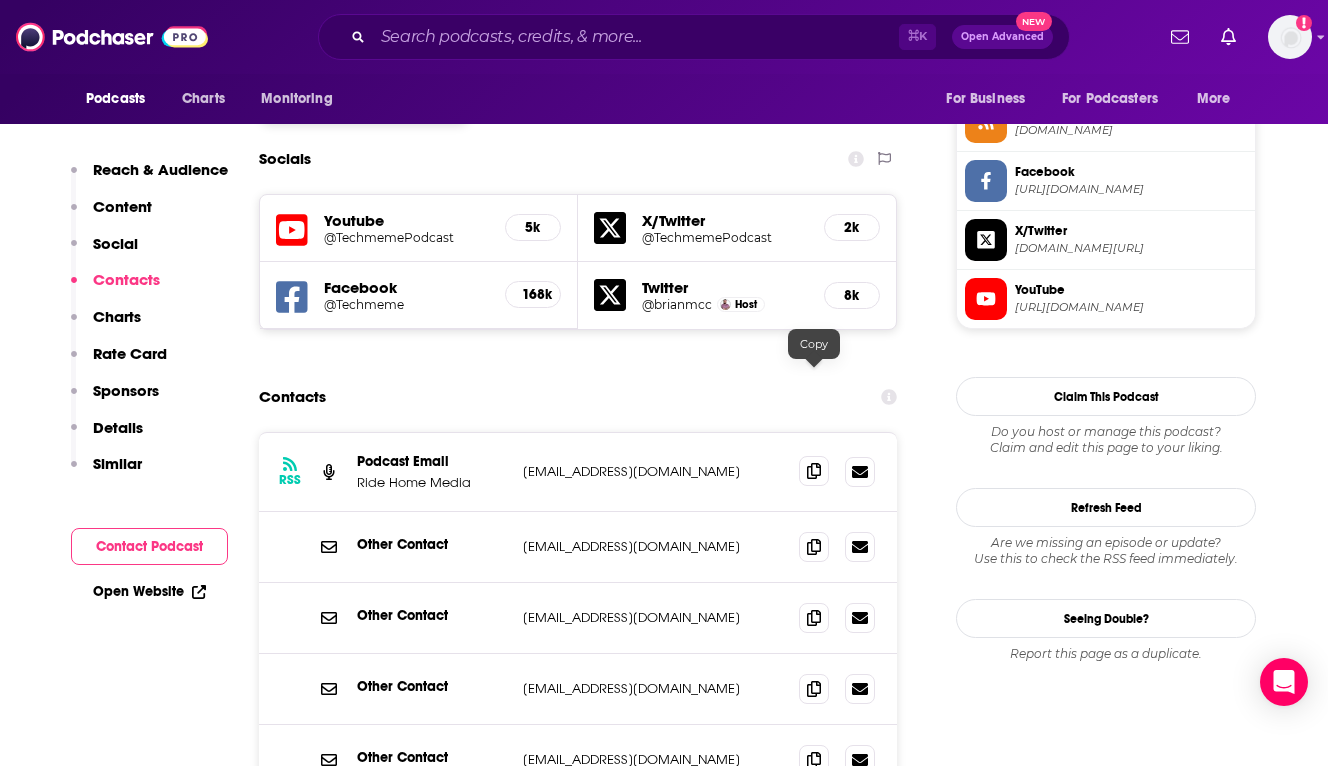 click 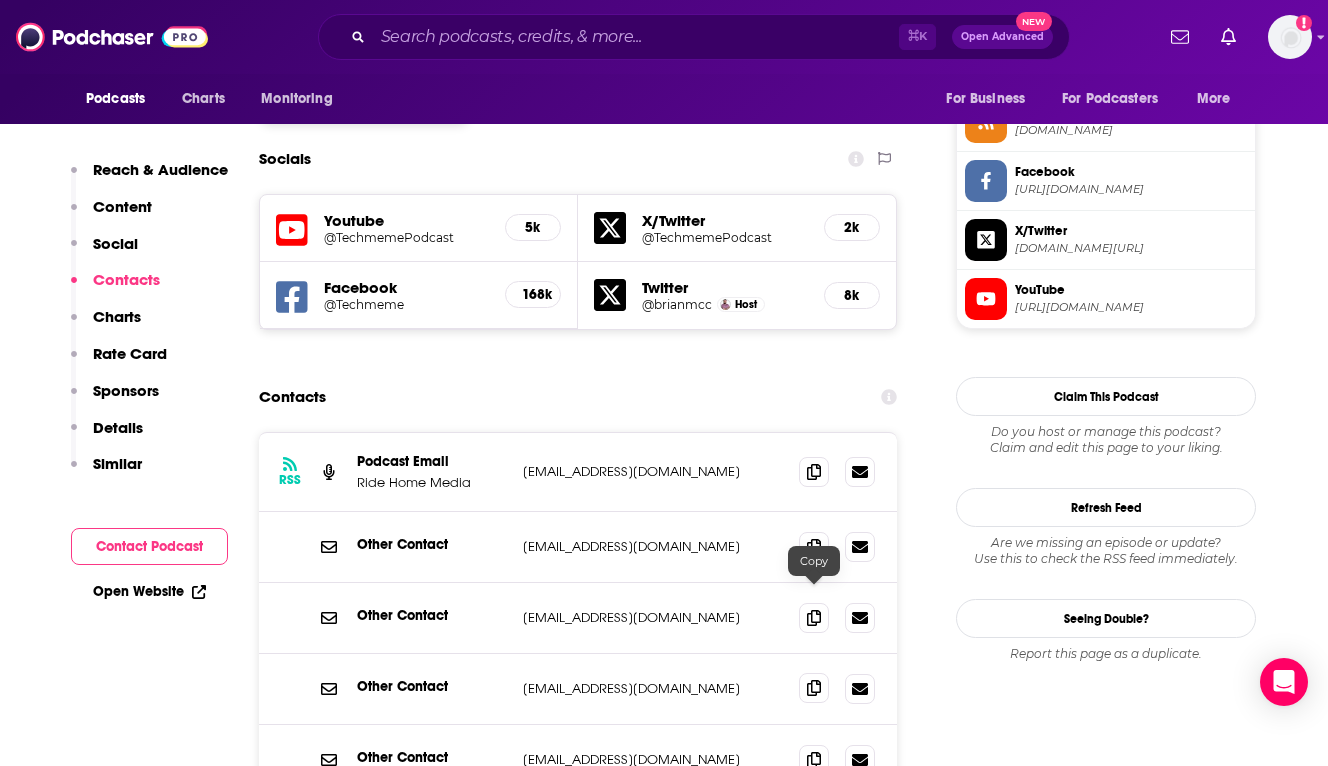click 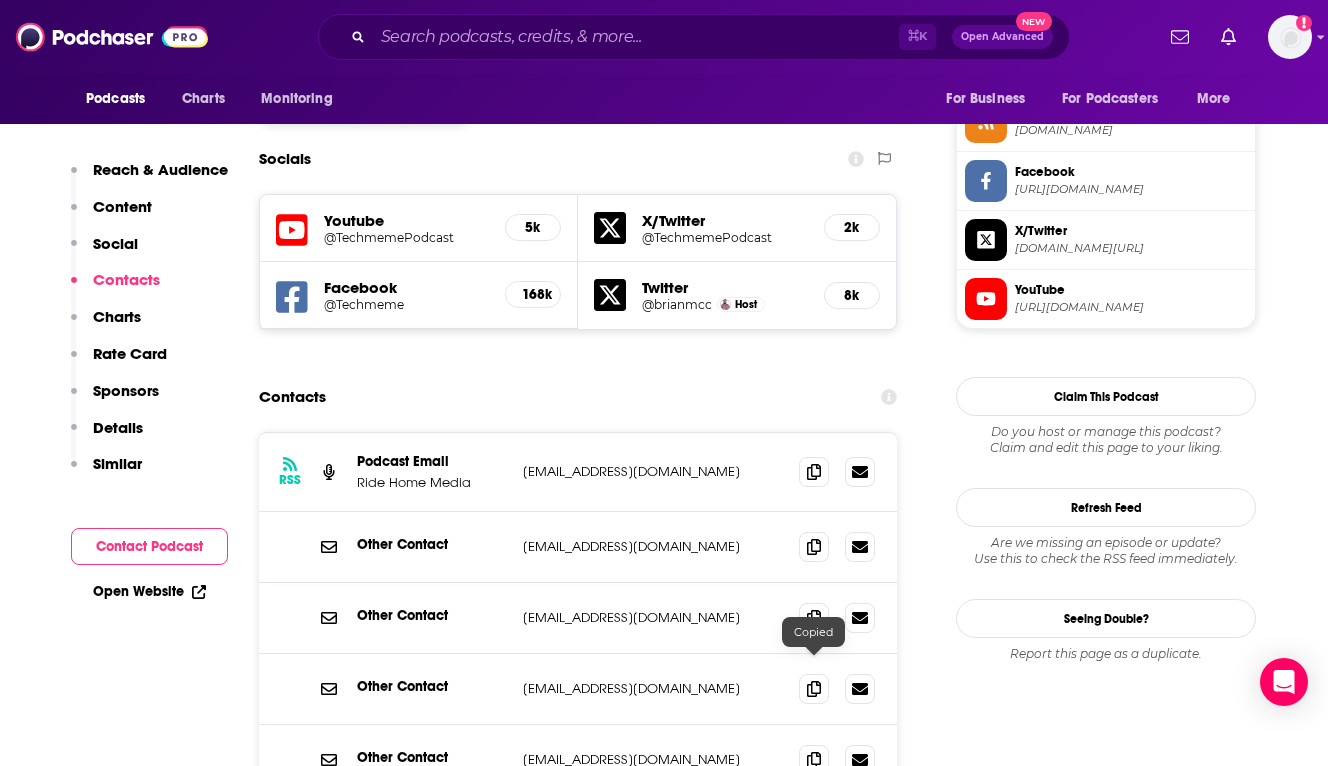 drag, startPoint x: 802, startPoint y: 661, endPoint x: 835, endPoint y: 515, distance: 149.683 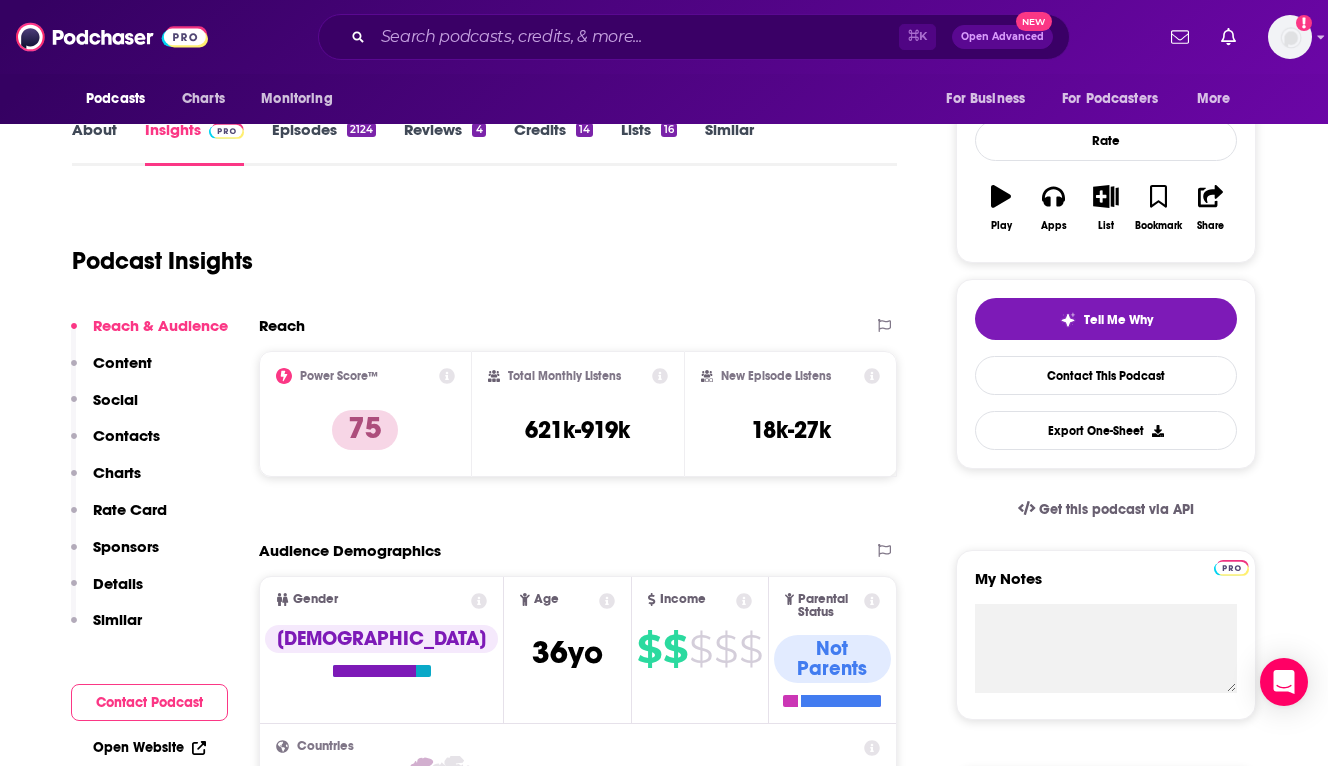 scroll, scrollTop: 193, scrollLeft: 0, axis: vertical 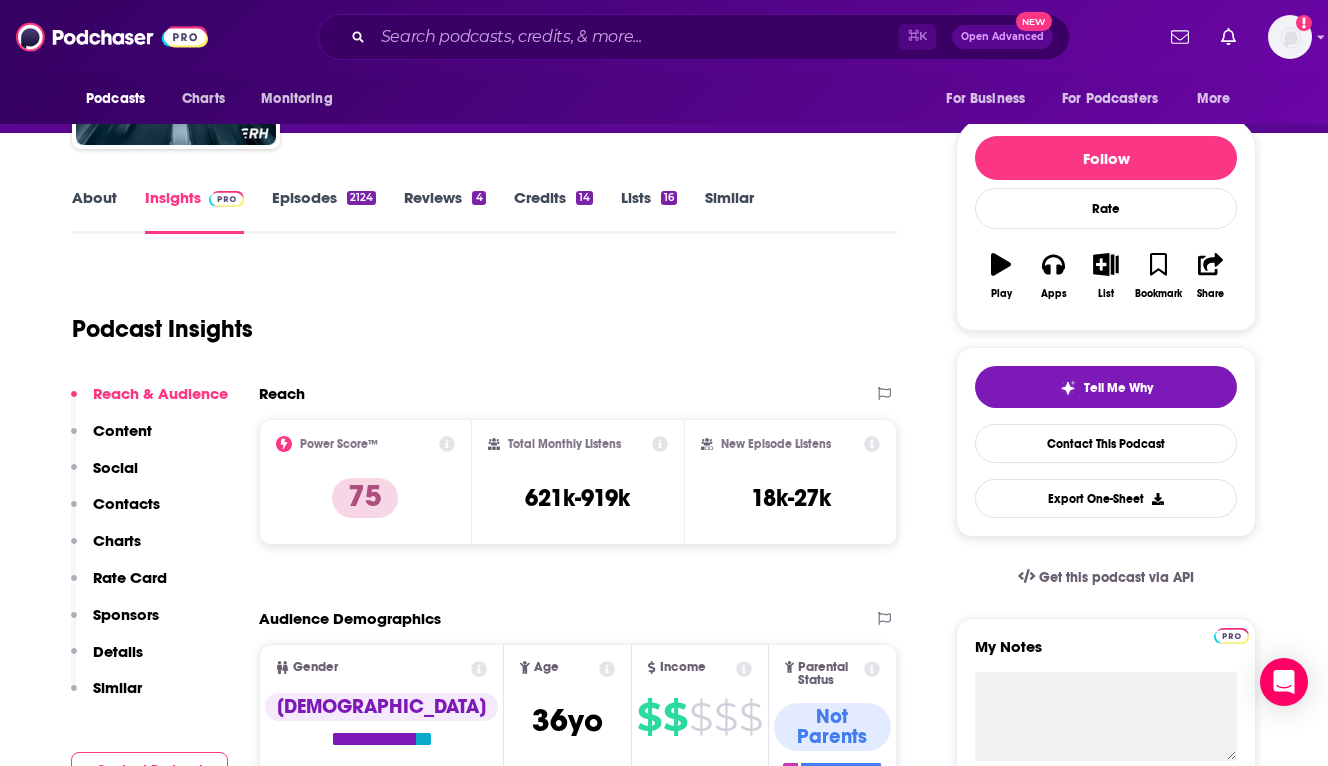 click on "Credits 14" at bounding box center [553, 211] 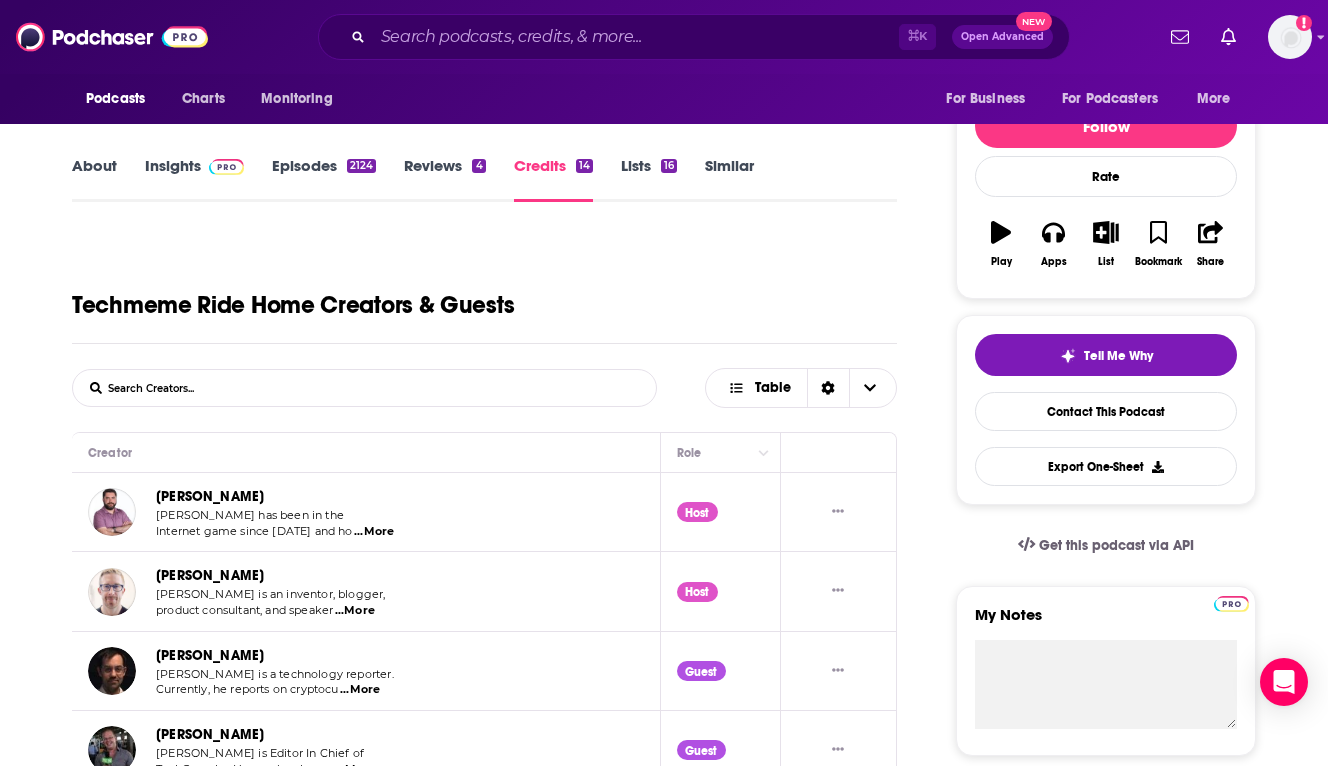scroll, scrollTop: 183, scrollLeft: 0, axis: vertical 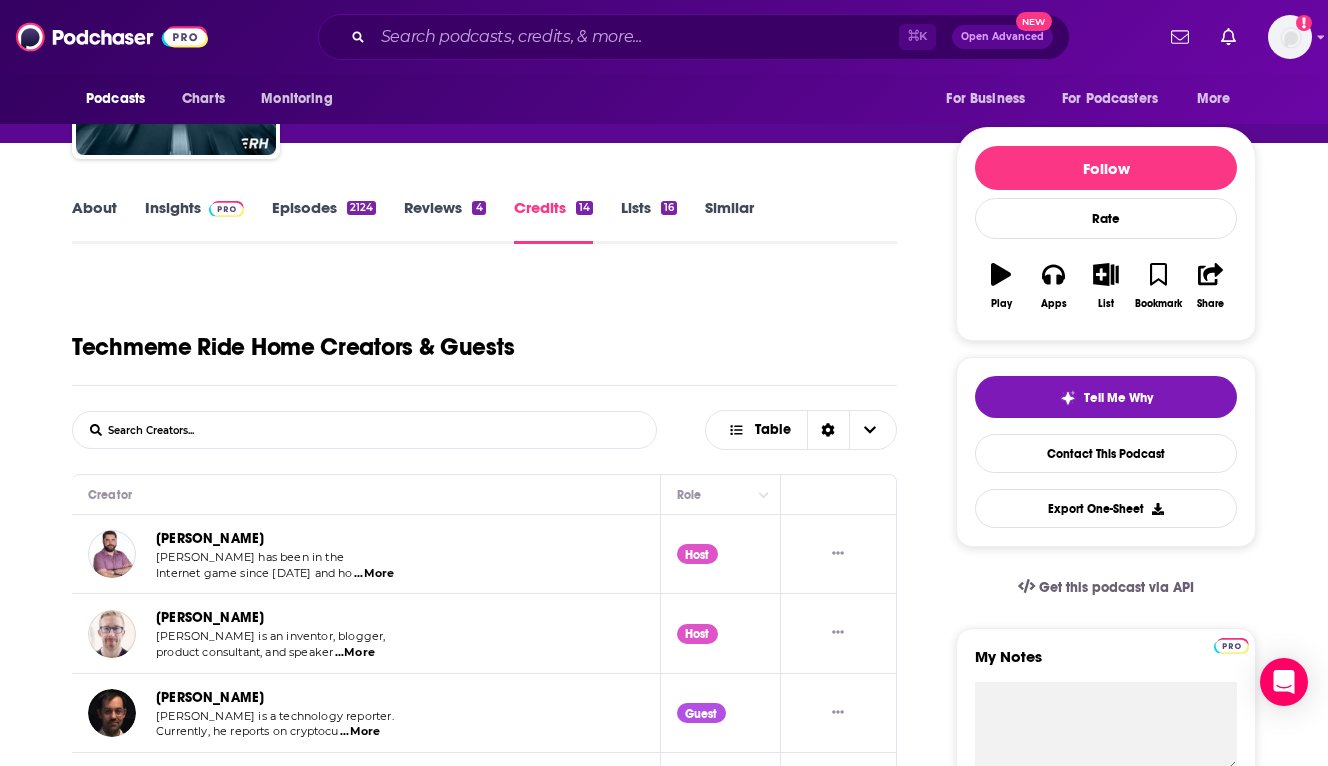 click on "Insights" at bounding box center (194, 221) 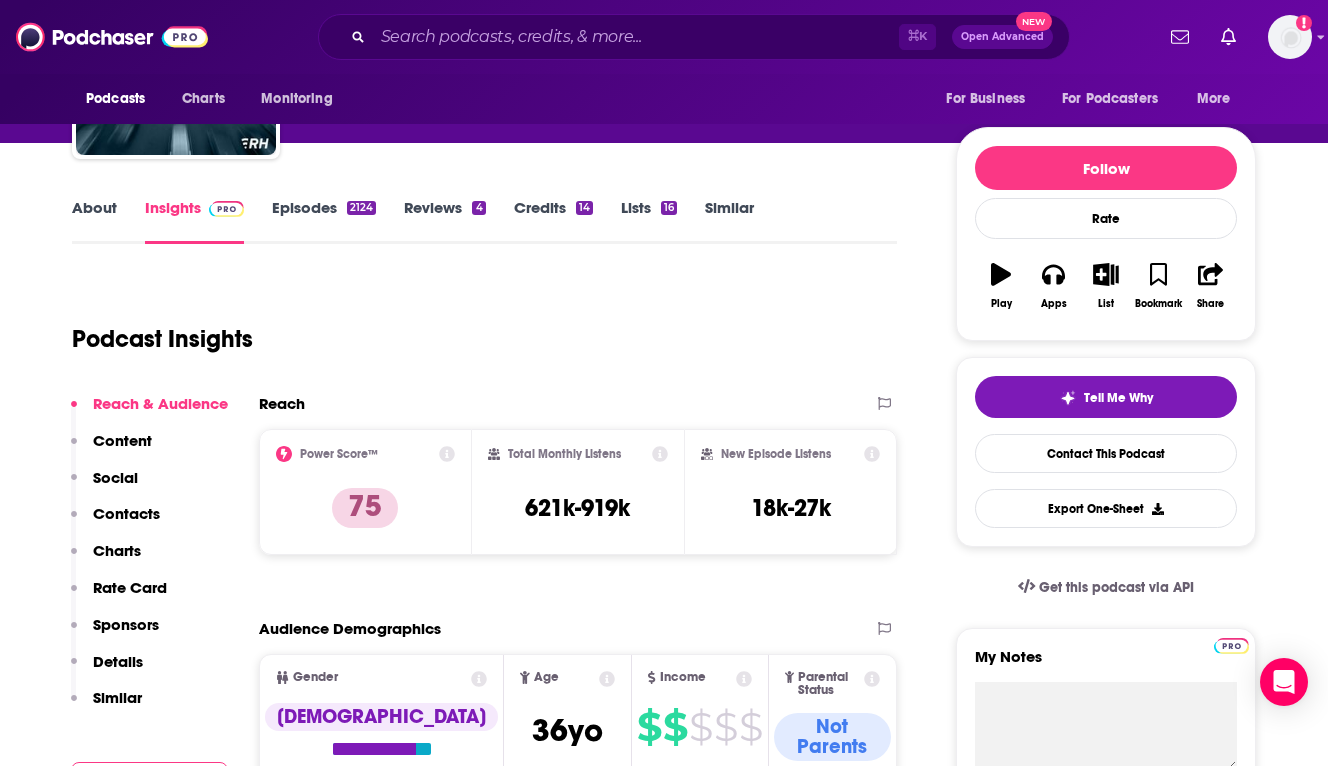 scroll, scrollTop: 0, scrollLeft: 0, axis: both 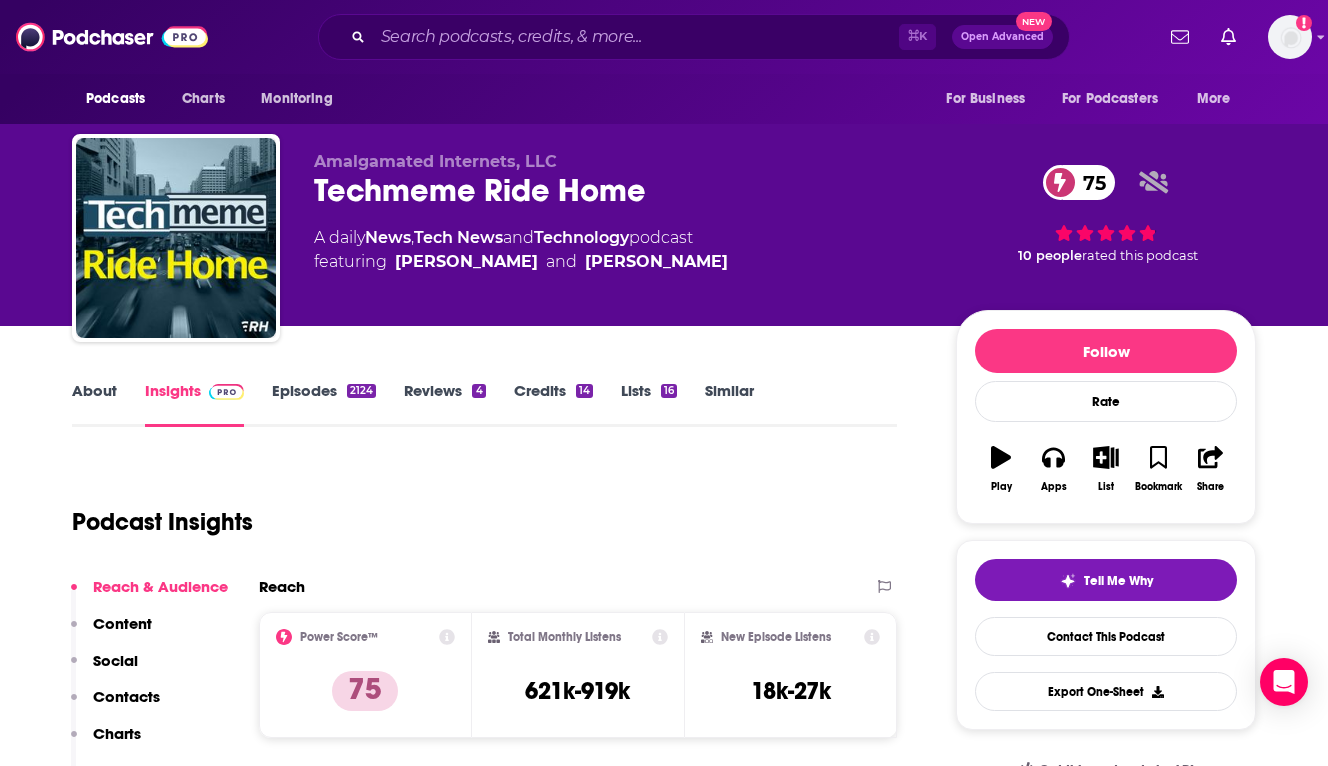 click on "Credits 14" at bounding box center [553, 404] 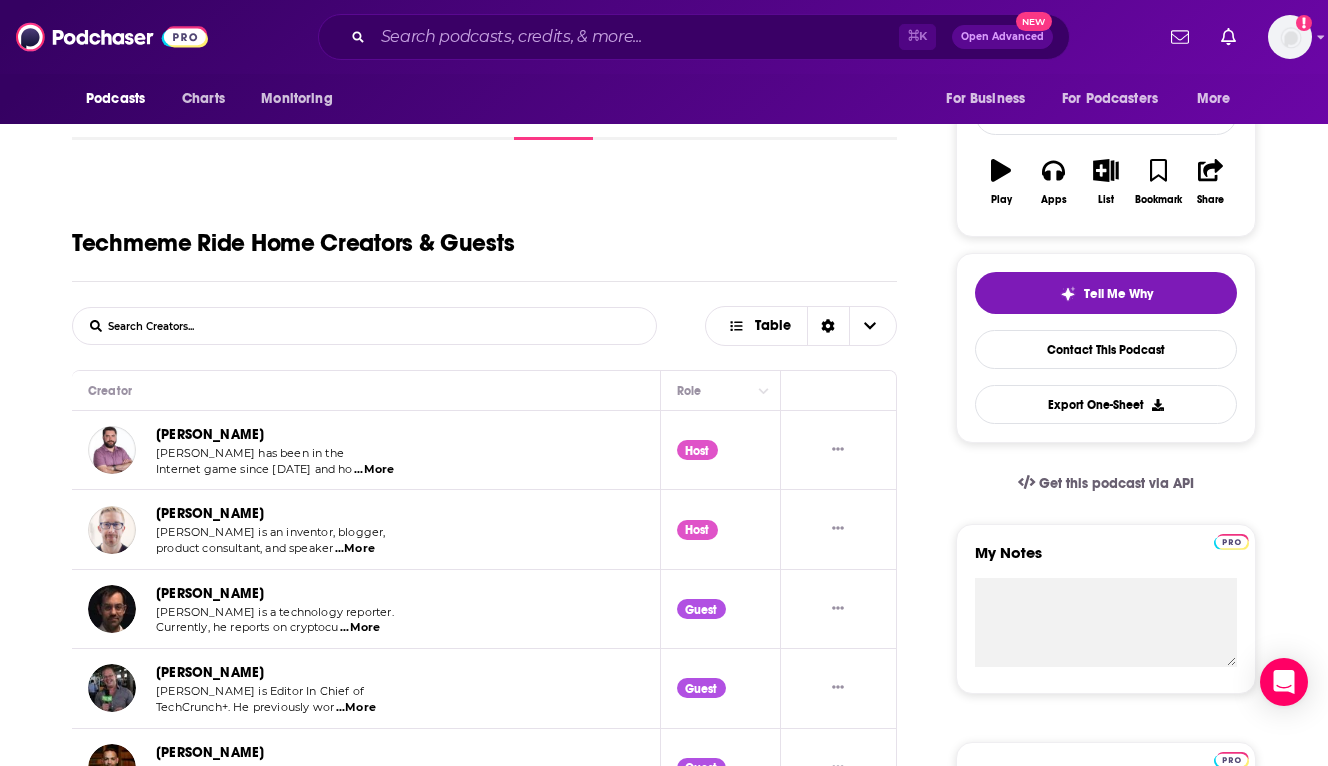 scroll, scrollTop: 748, scrollLeft: 0, axis: vertical 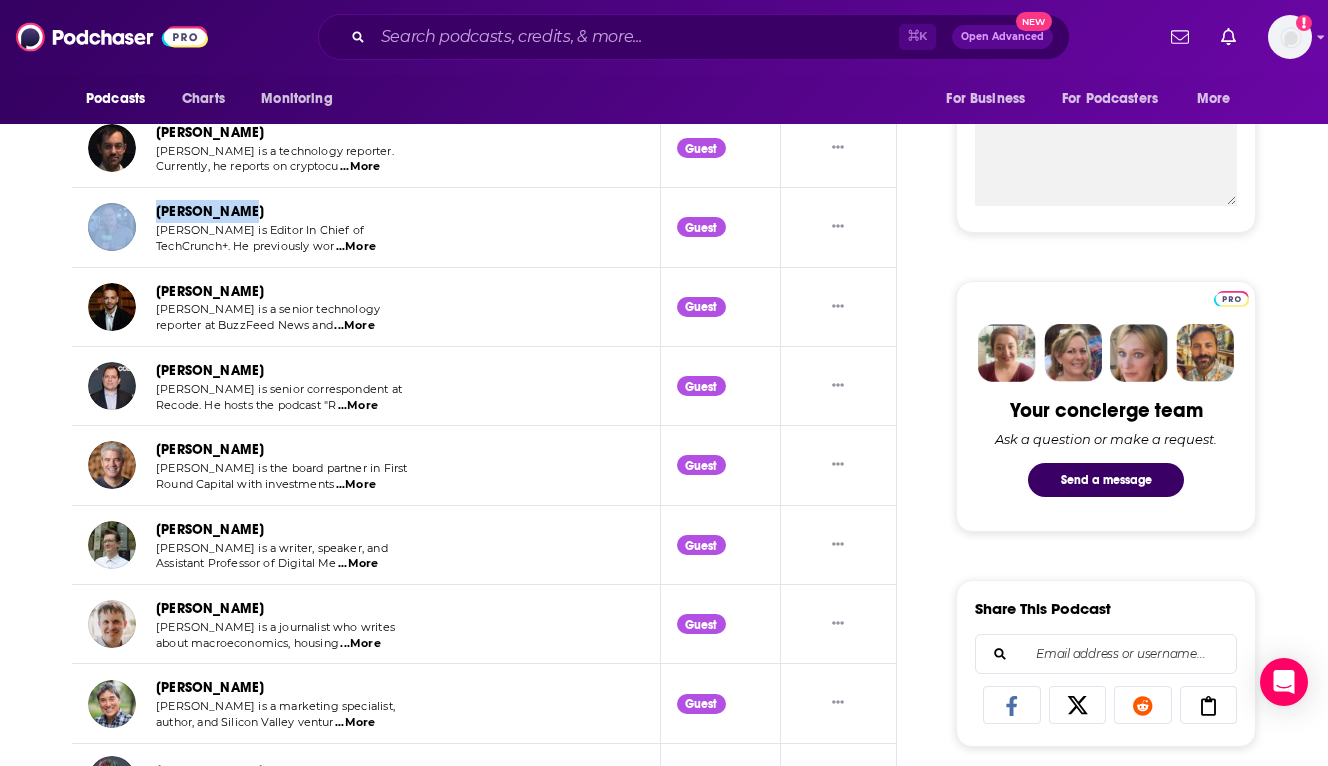 drag, startPoint x: 292, startPoint y: 211, endPoint x: 134, endPoint y: 210, distance: 158.00316 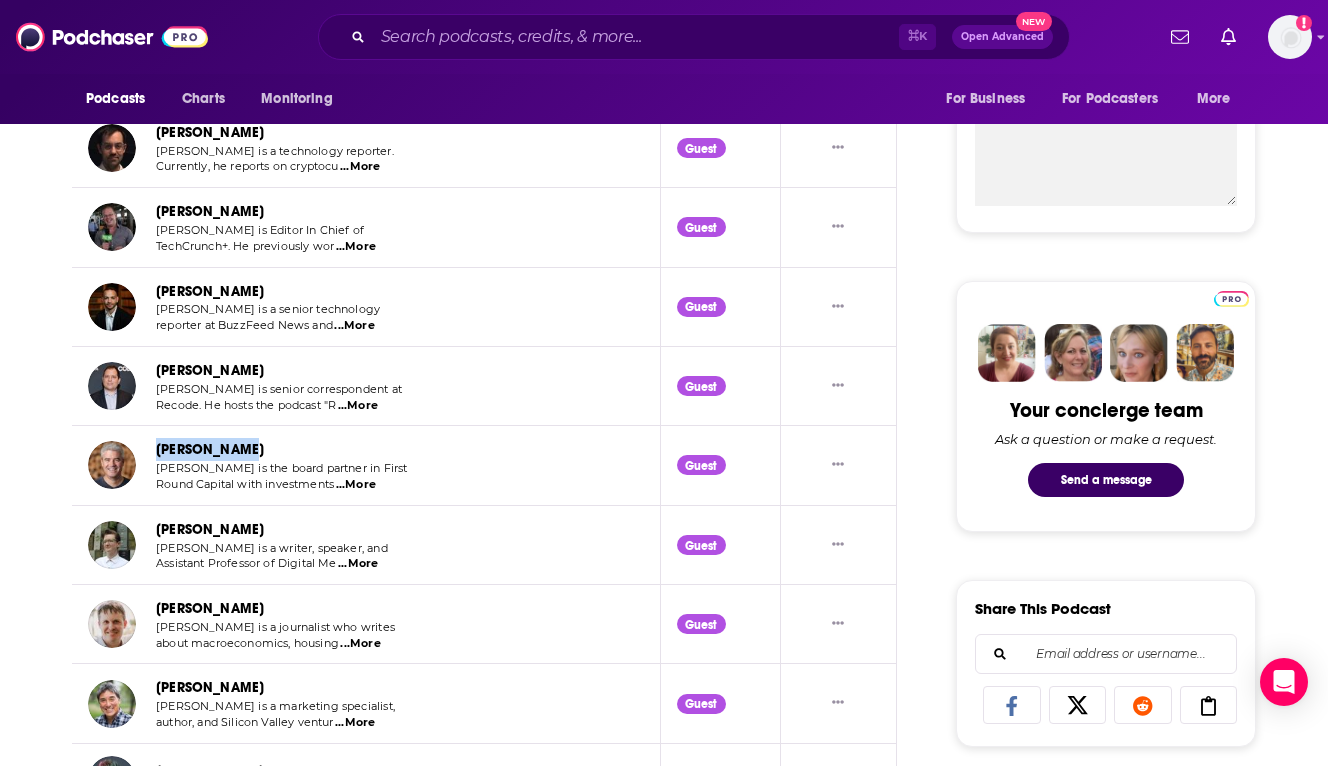 drag, startPoint x: 256, startPoint y: 460, endPoint x: 148, endPoint y: 445, distance: 109.03669 